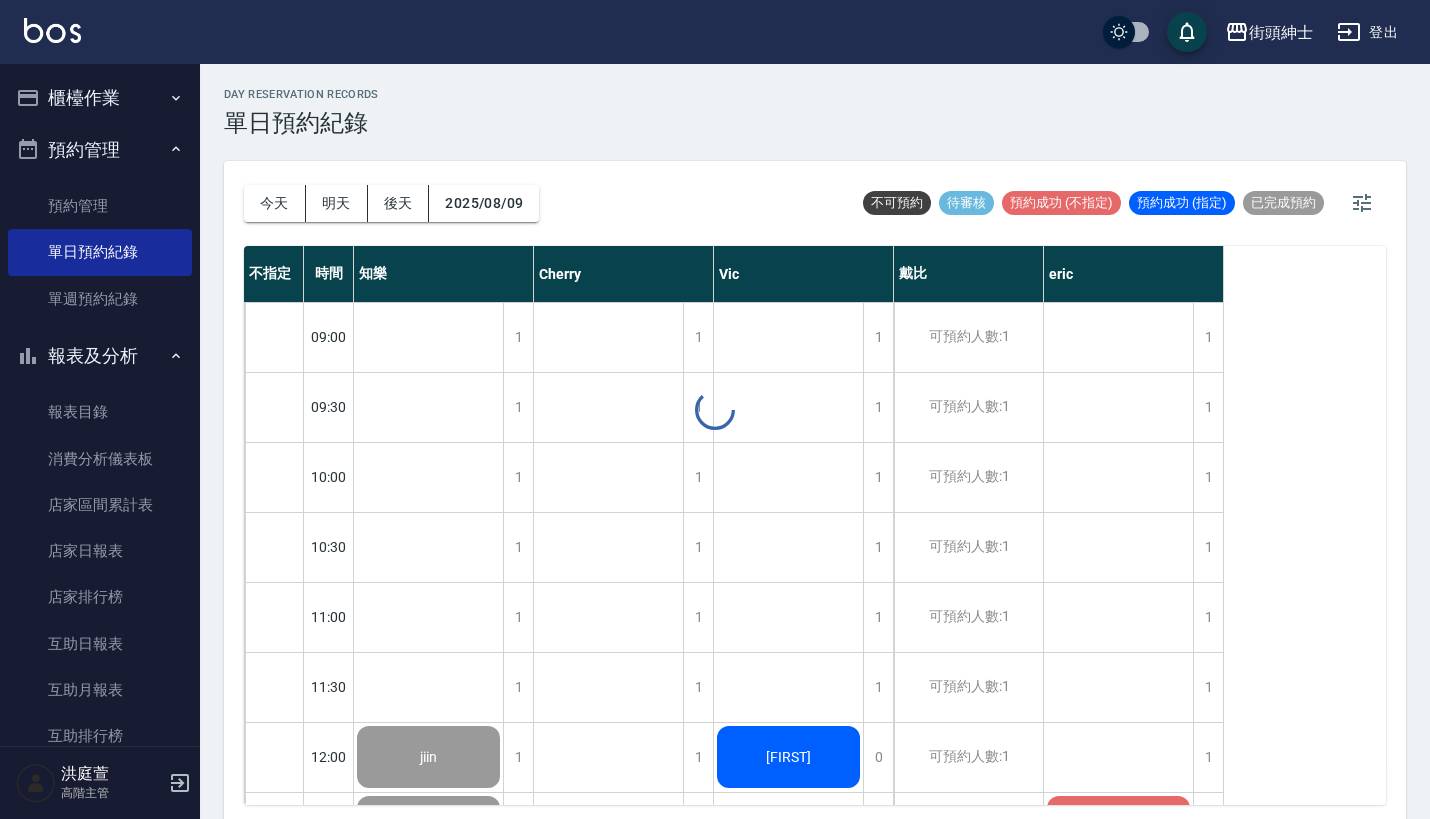 scroll, scrollTop: 0, scrollLeft: 0, axis: both 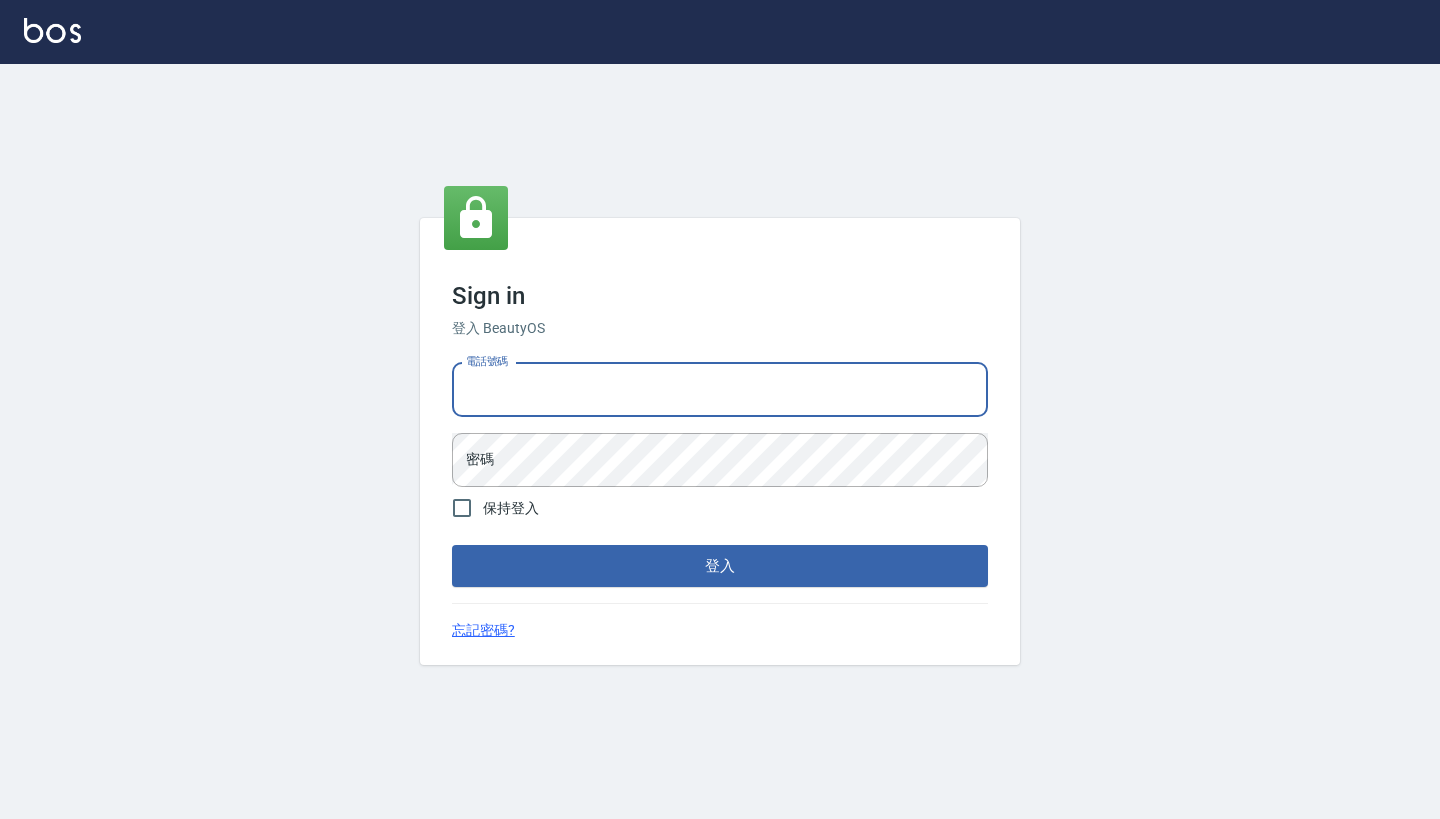 type on "[PHONE]" 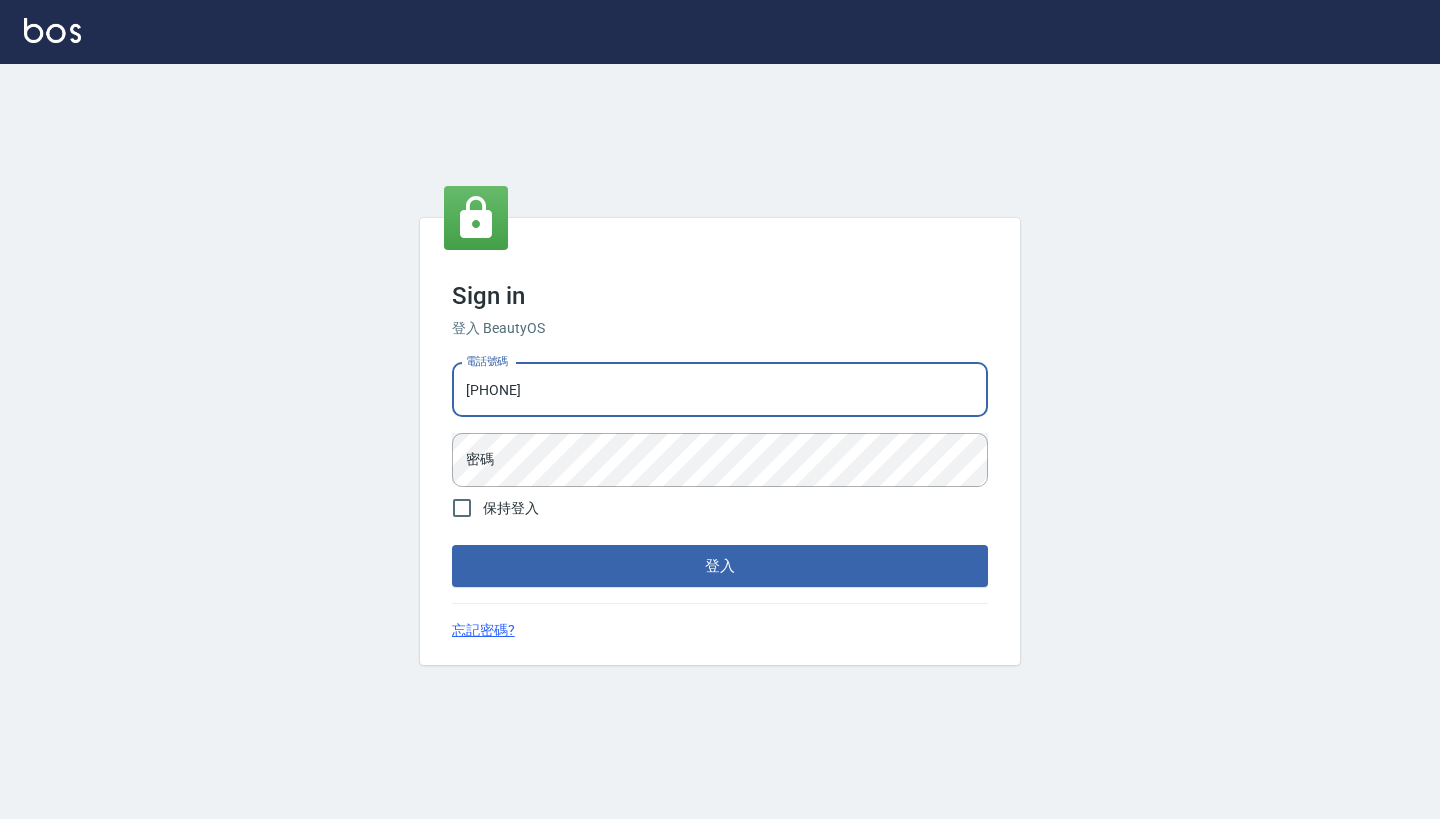 click on "登入" at bounding box center [720, 566] 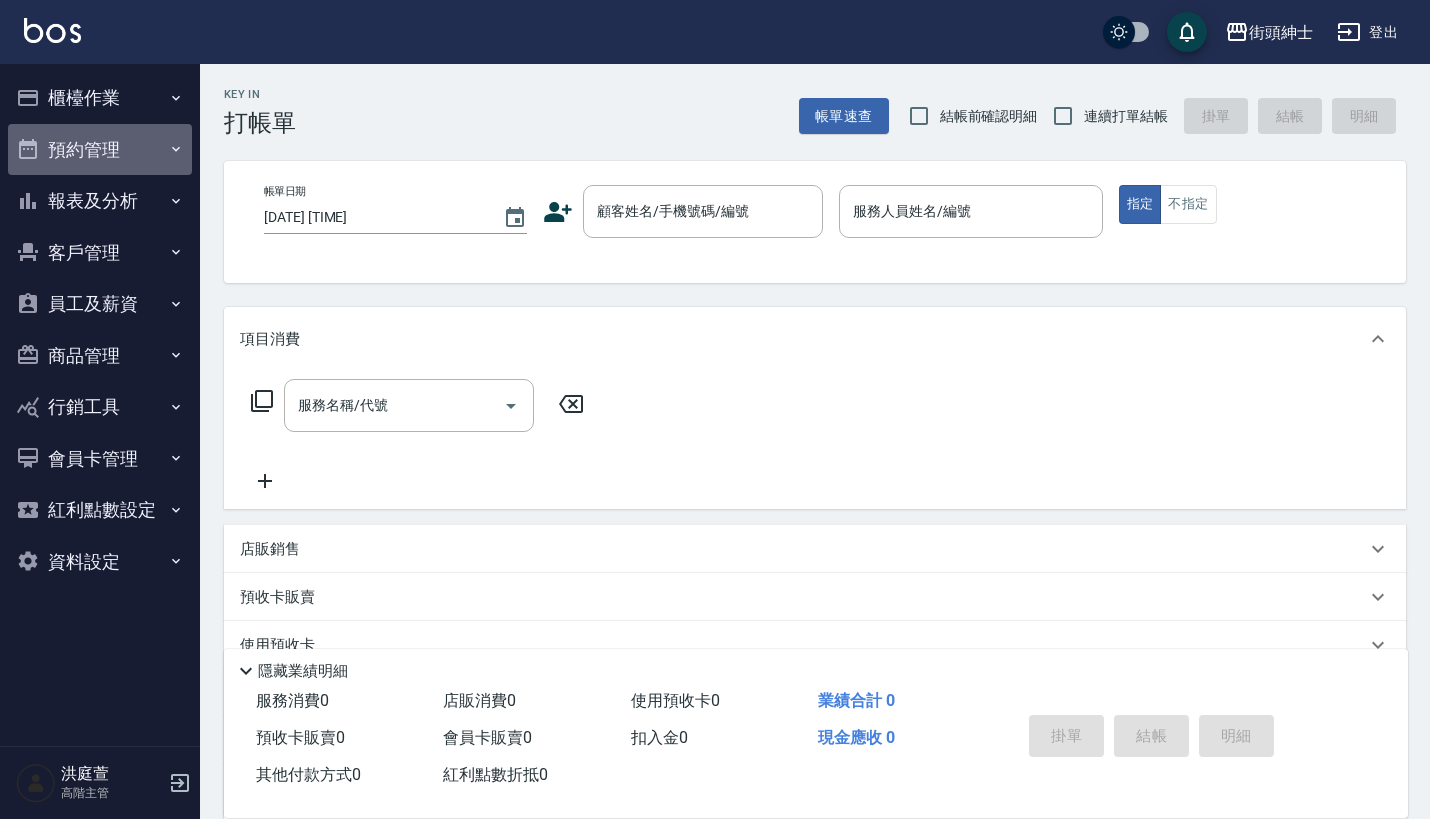 click on "預約管理" at bounding box center (100, 150) 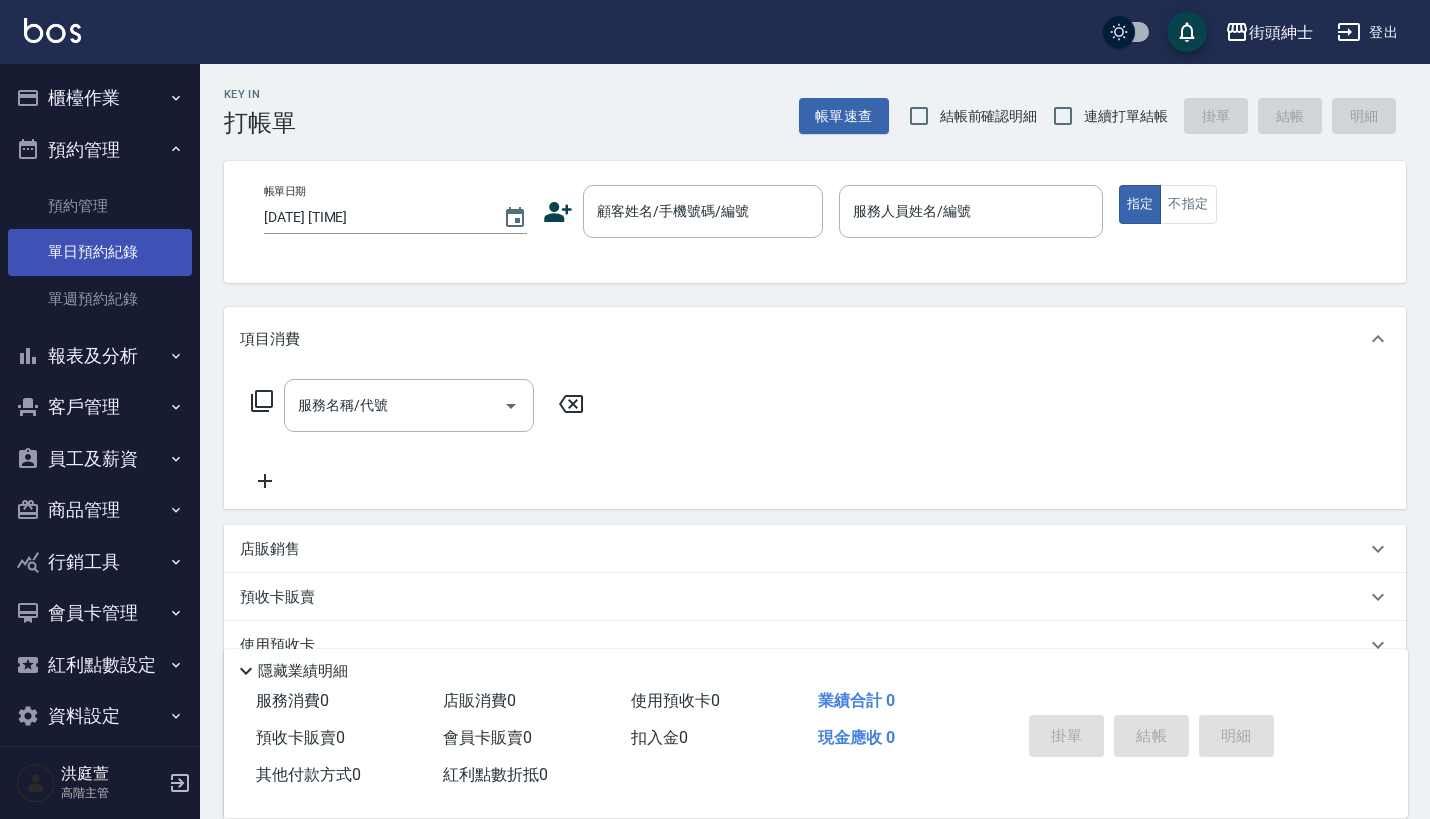 click on "單日預約紀錄" at bounding box center [100, 252] 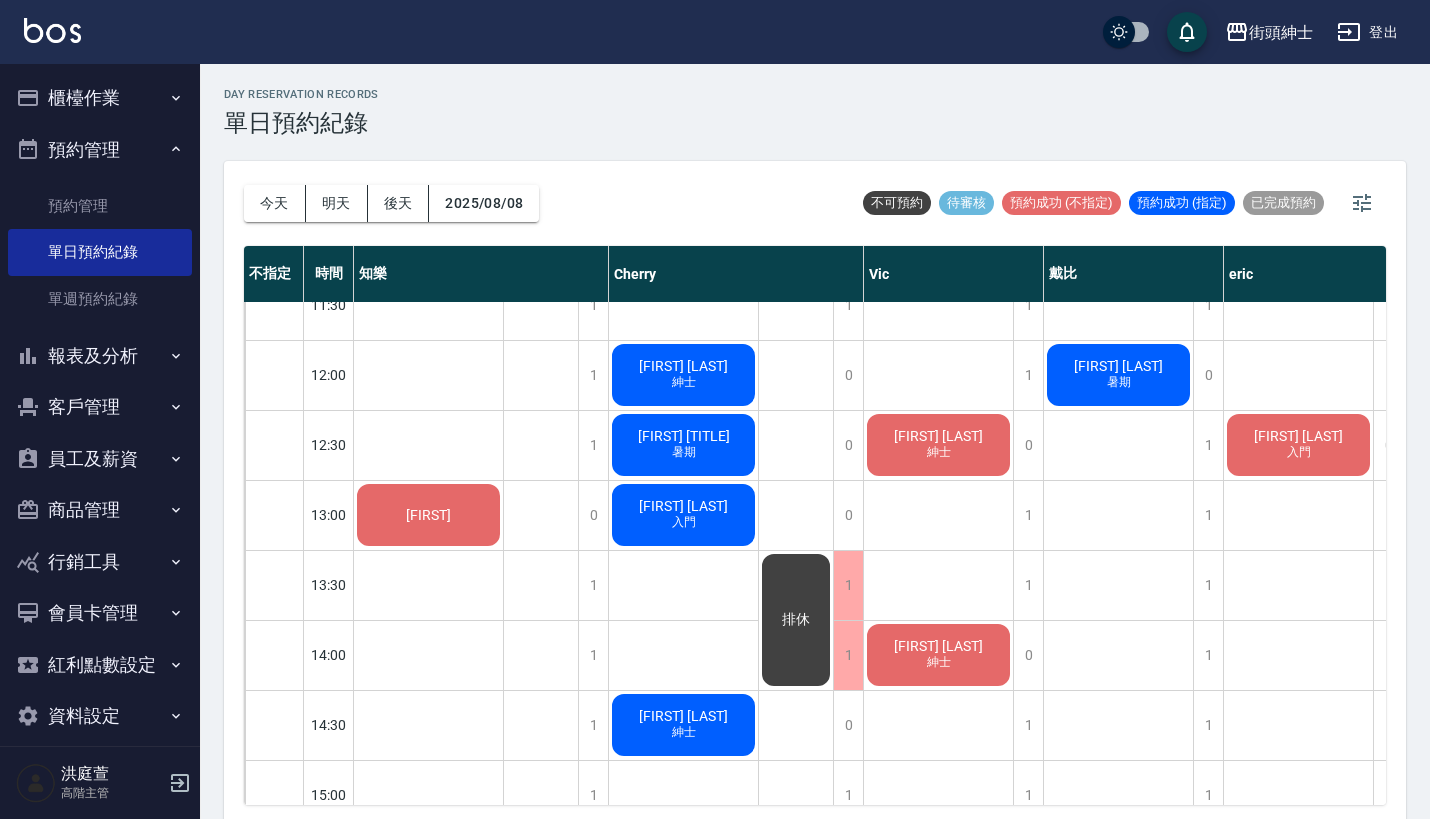 scroll, scrollTop: 369, scrollLeft: 0, axis: vertical 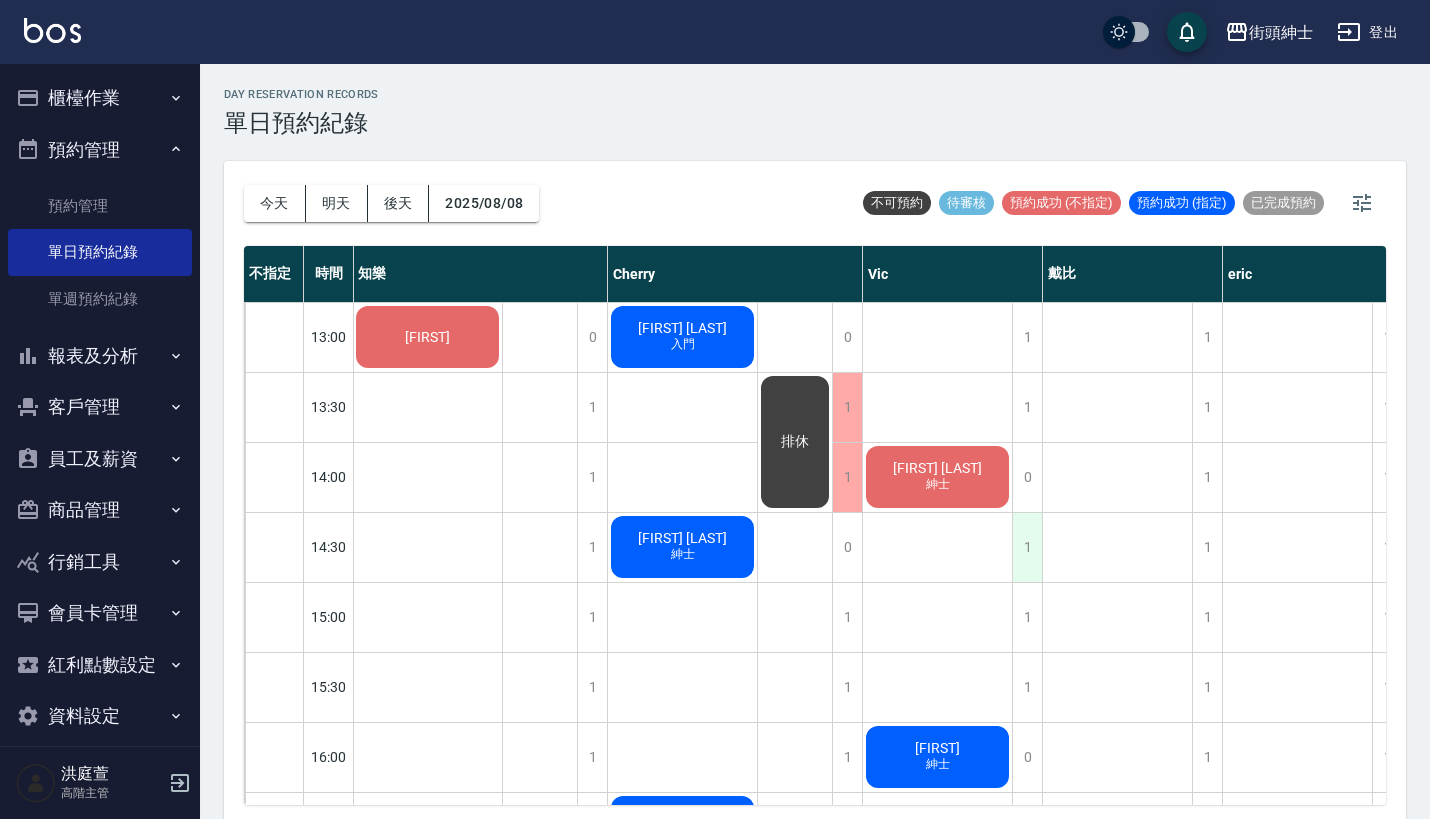 click on "1" at bounding box center [1027, 547] 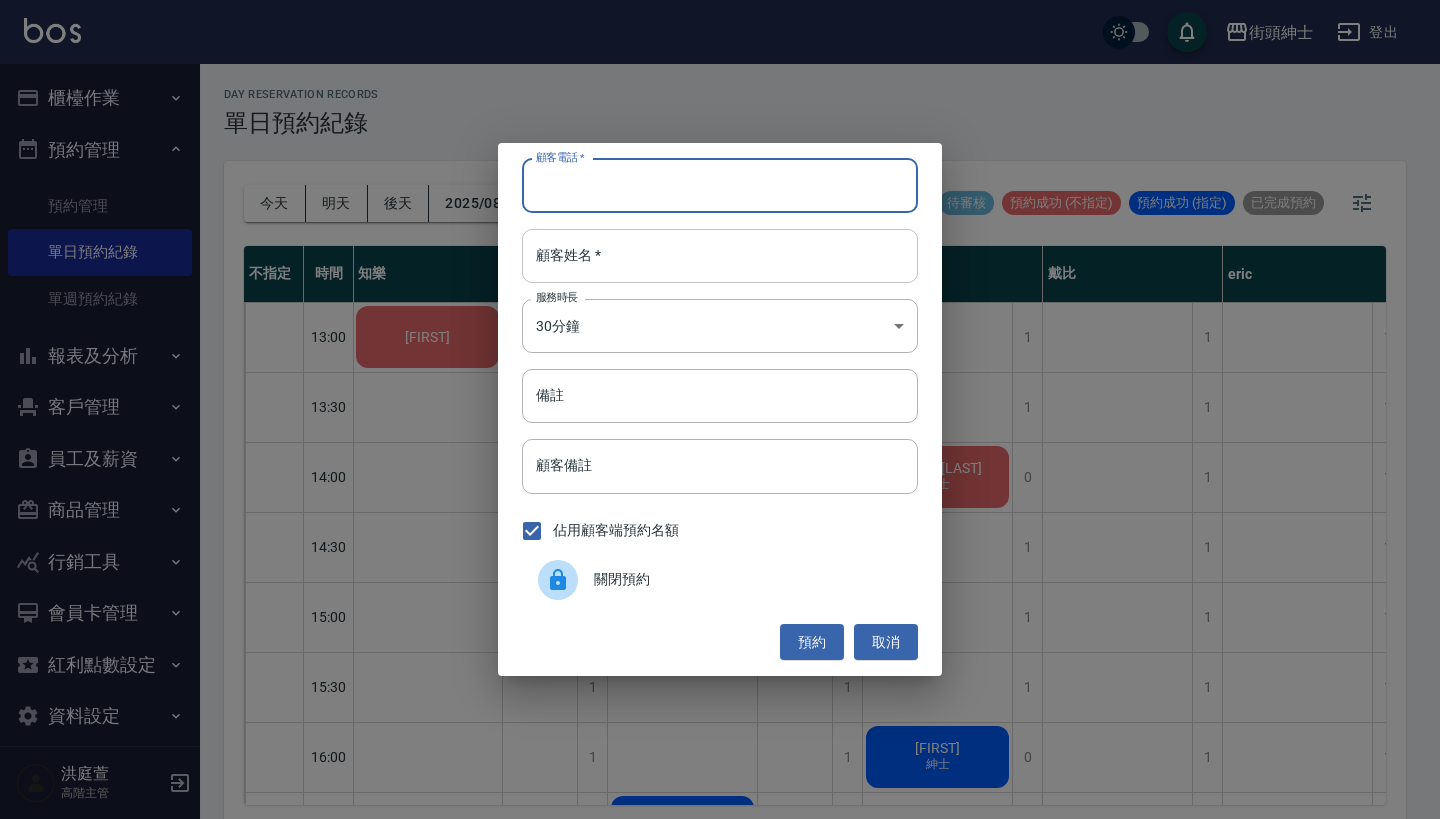 paste on "戴至柔 電話：0936556933" 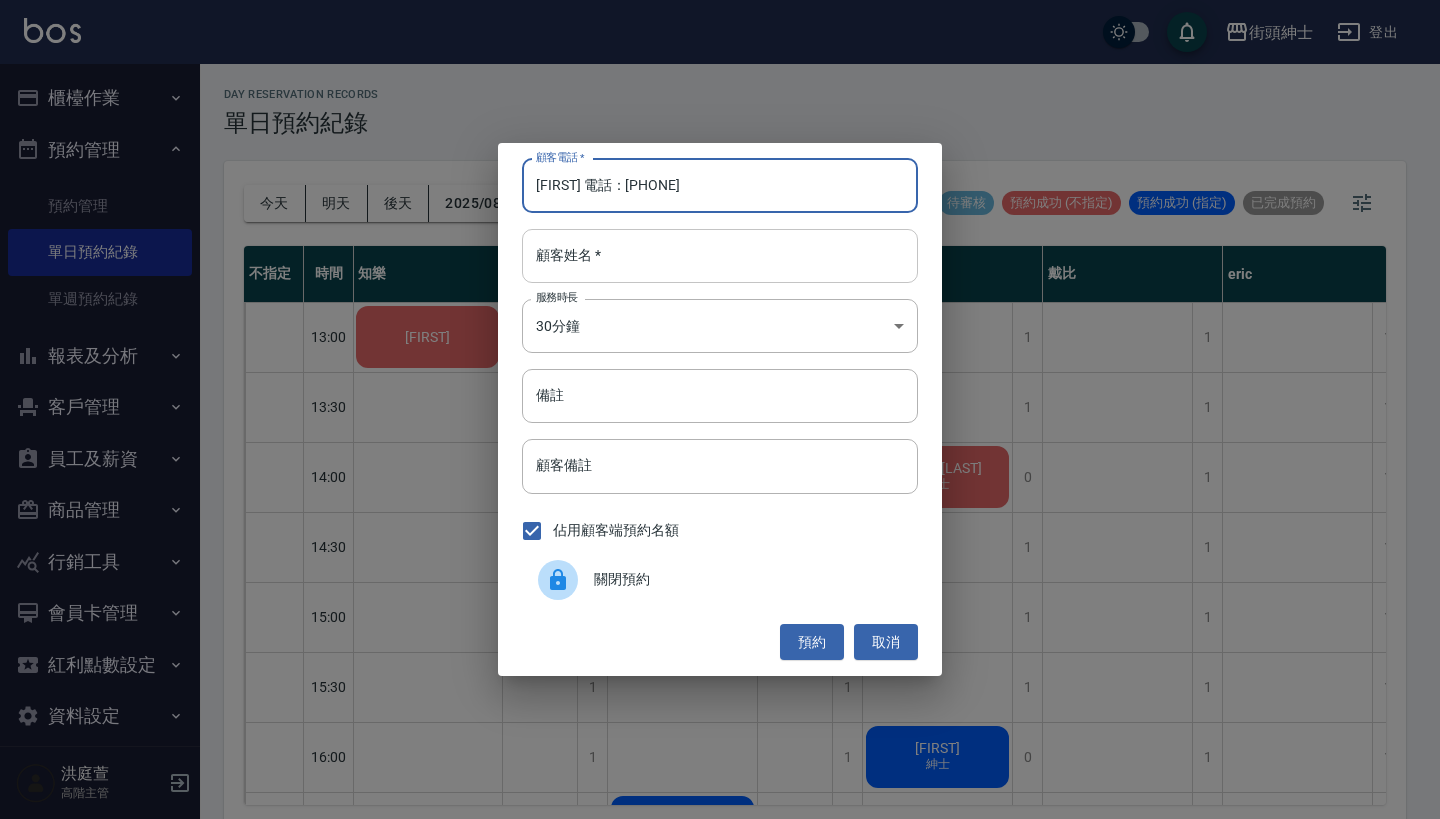 type on "戴至柔 電話：0936556933" 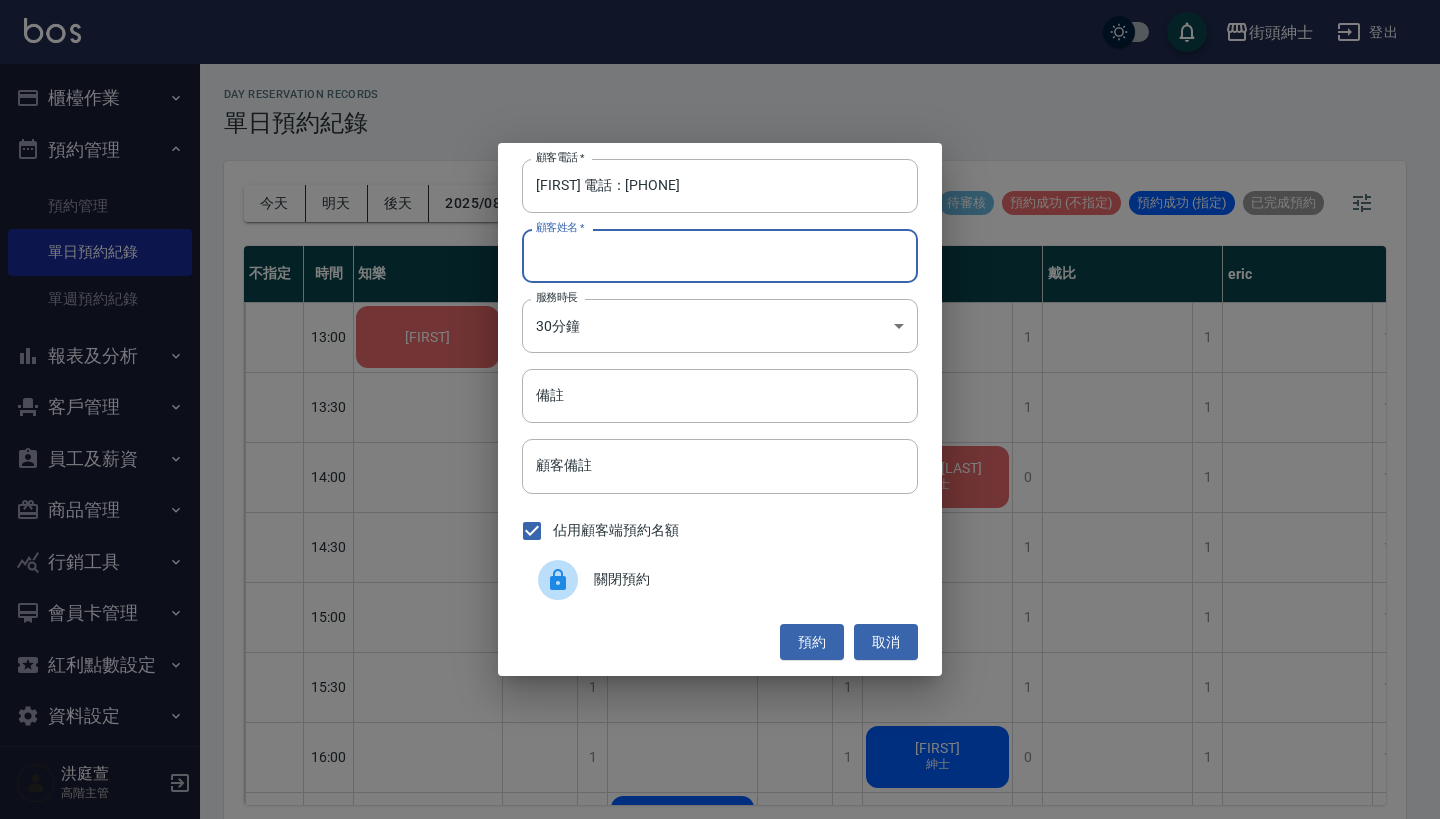 paste on "戴至柔 電話：0936556933" 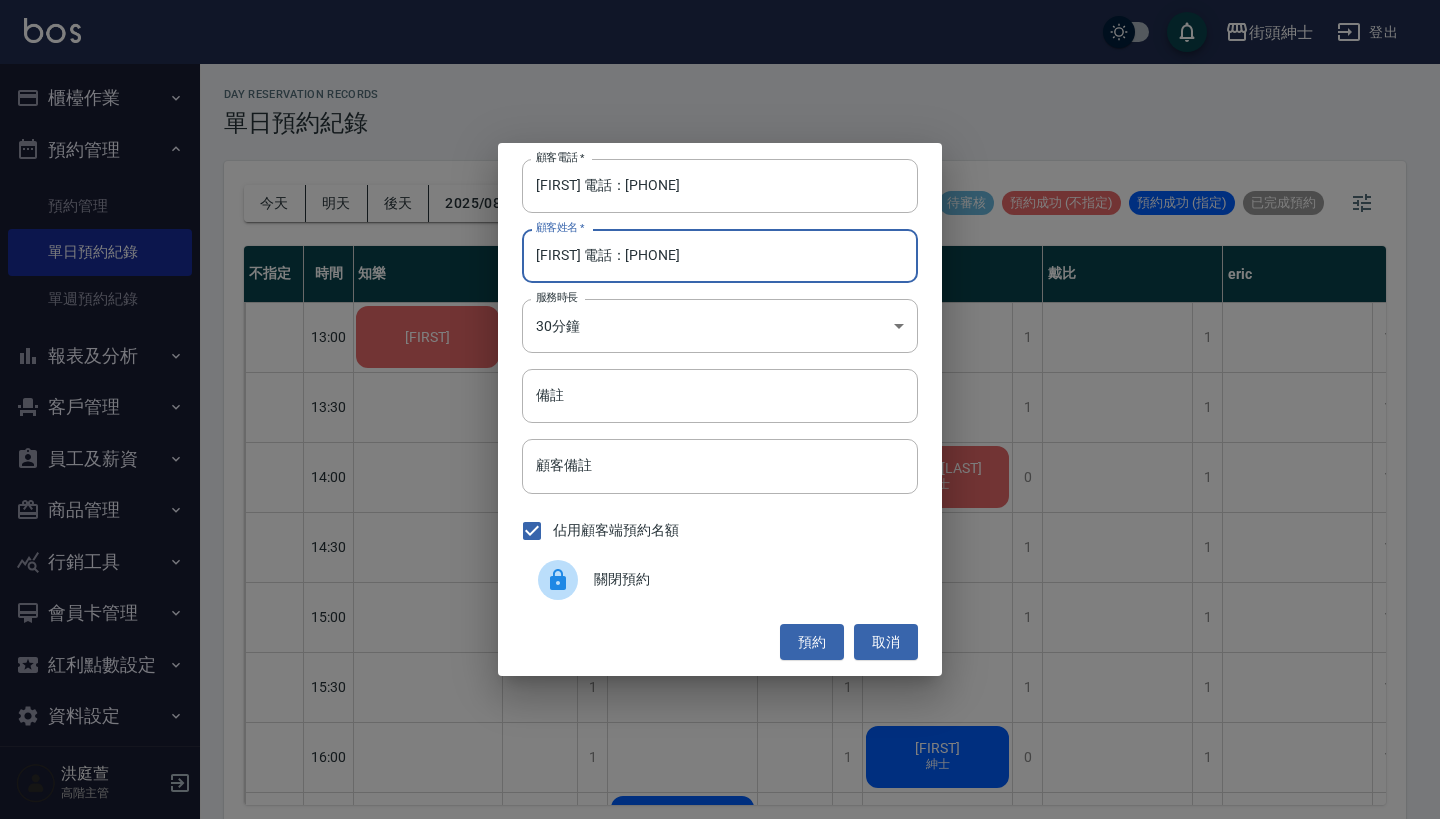 type on "戴至柔 電話：0936556933" 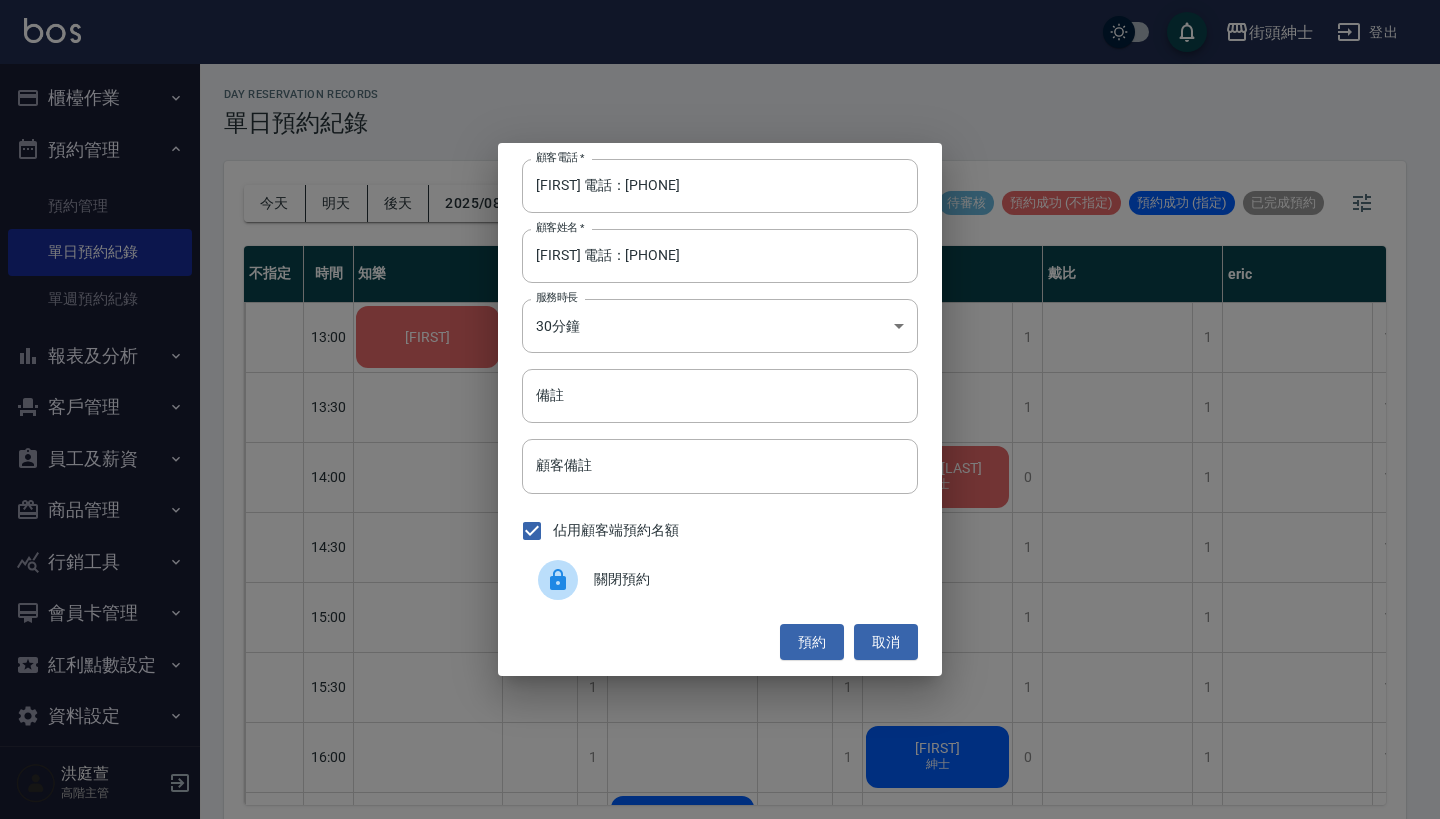 click on "顧客電話   * 戴至柔 電話：0936556933 顧客電話   * 顧客姓名   * 戴至柔 電話：0936556933 顧客姓名   * 服務時長 30分鐘 1 服務時長 備註 備註 顧客備註 顧客備註 佔用顧客端預約名額 關閉預約 預約 取消" at bounding box center (720, 409) 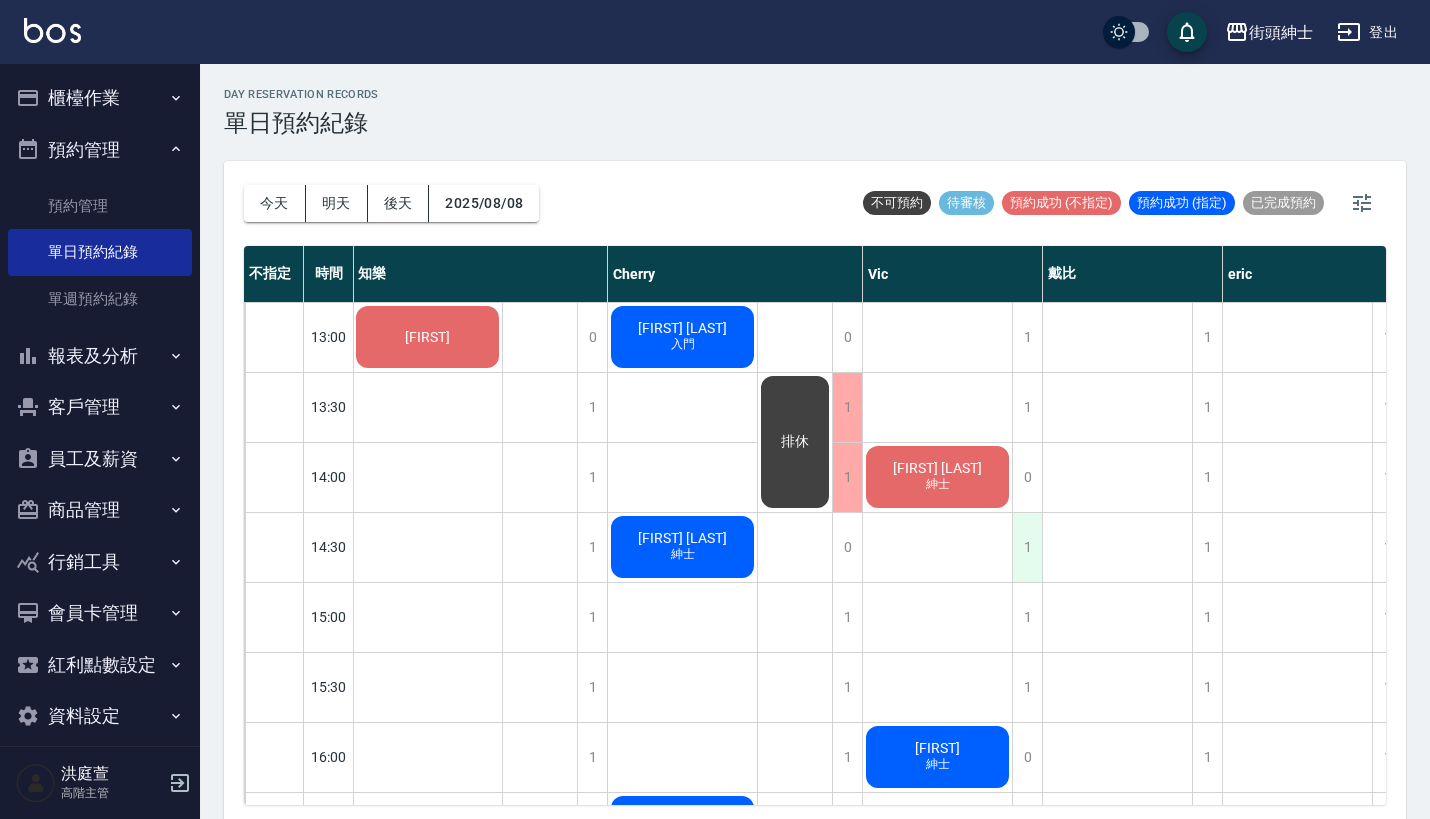 click on "1" at bounding box center (1027, 547) 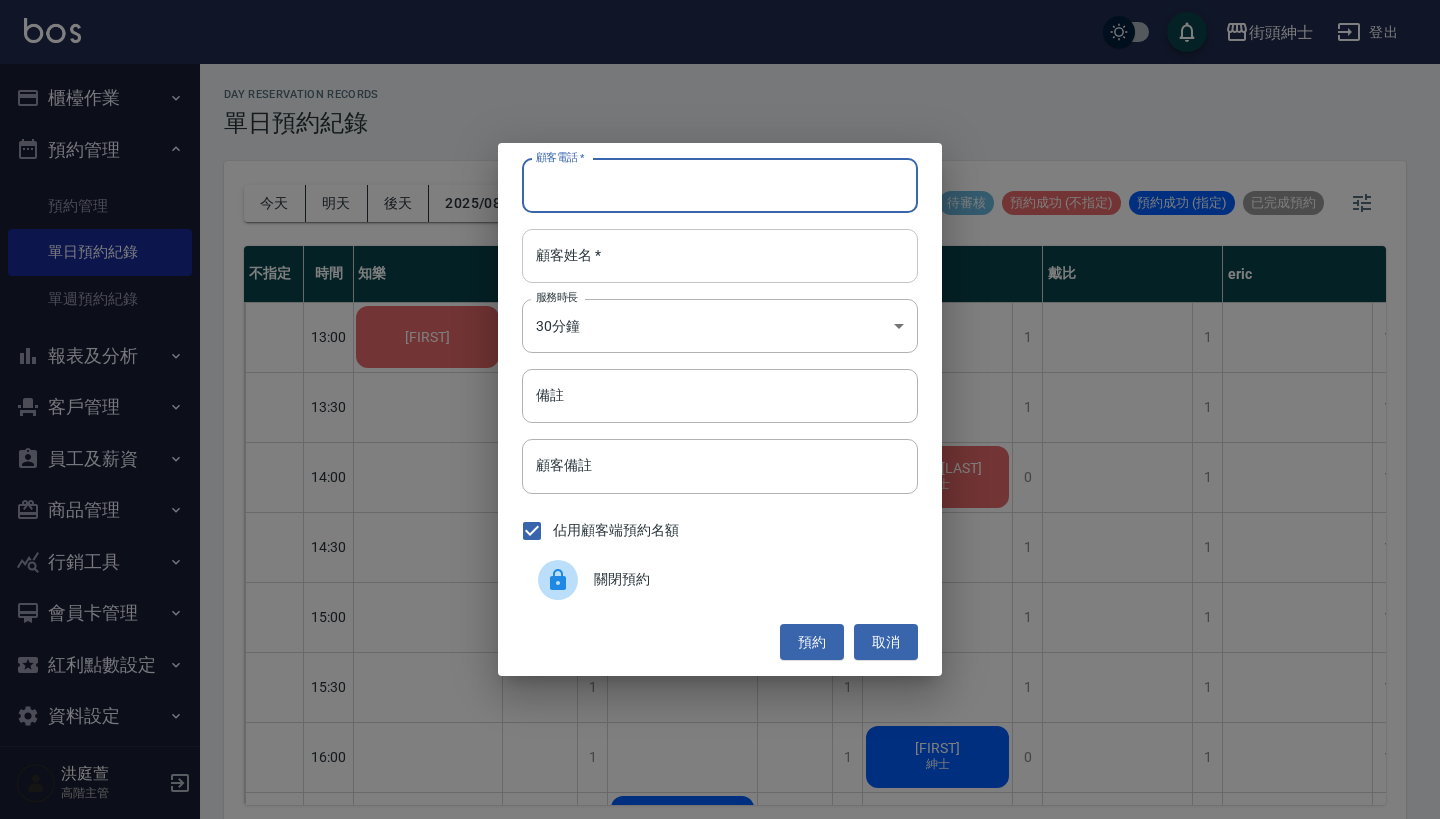 paste on "戴至柔 電話：0936556933" 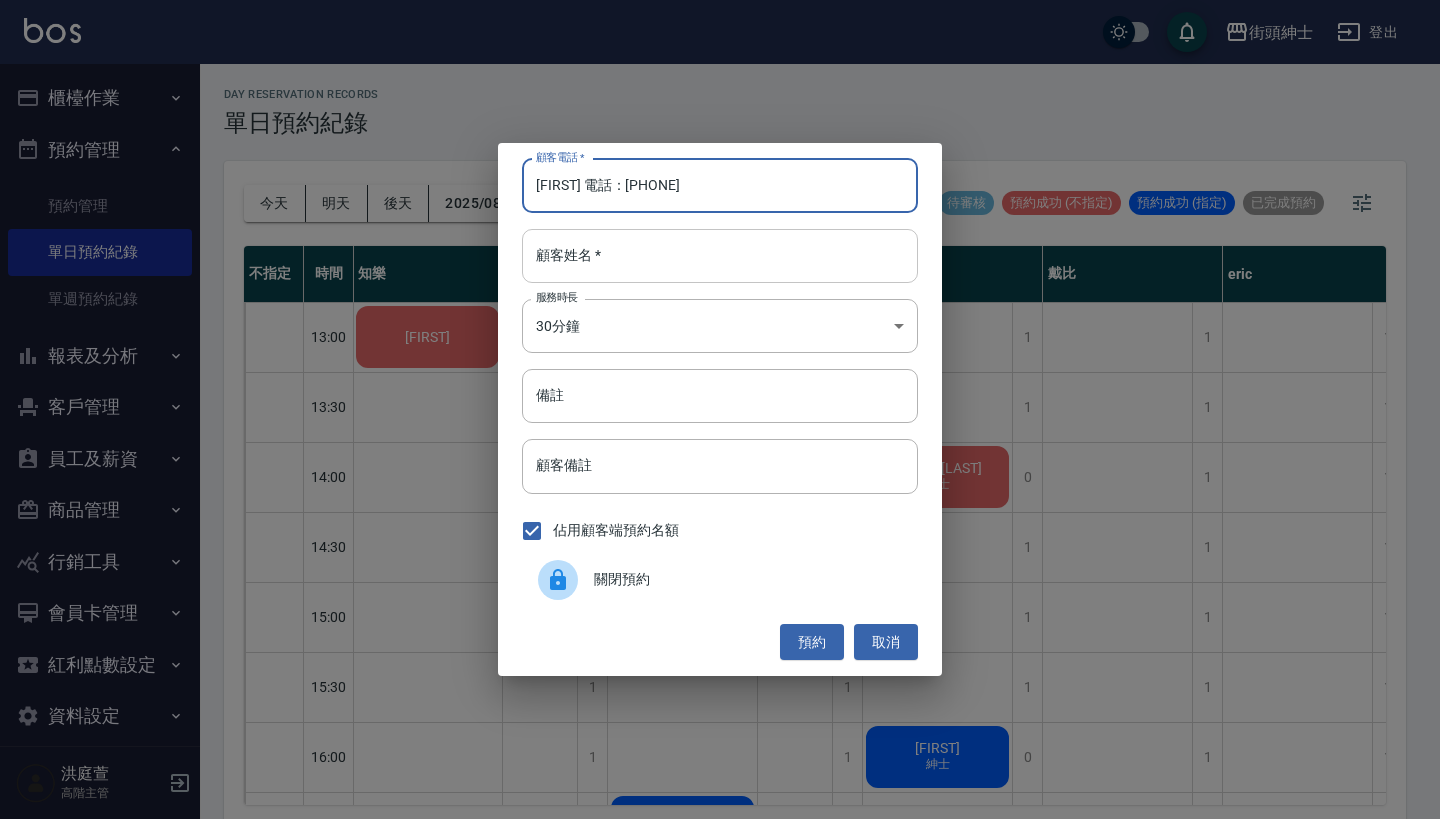 type on "戴至柔 電話：0936556933" 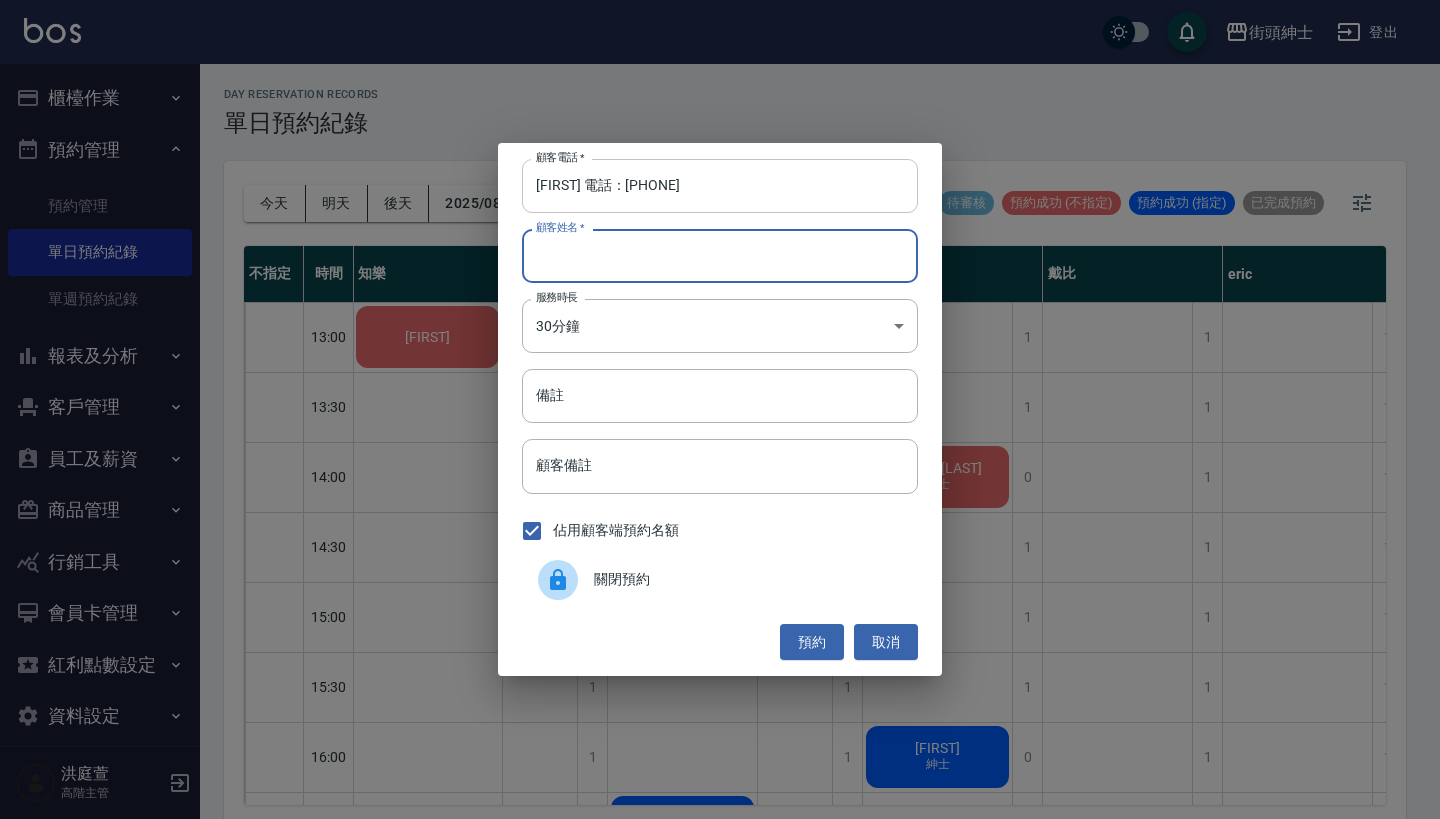 paste on "戴至柔 電話：0936556933" 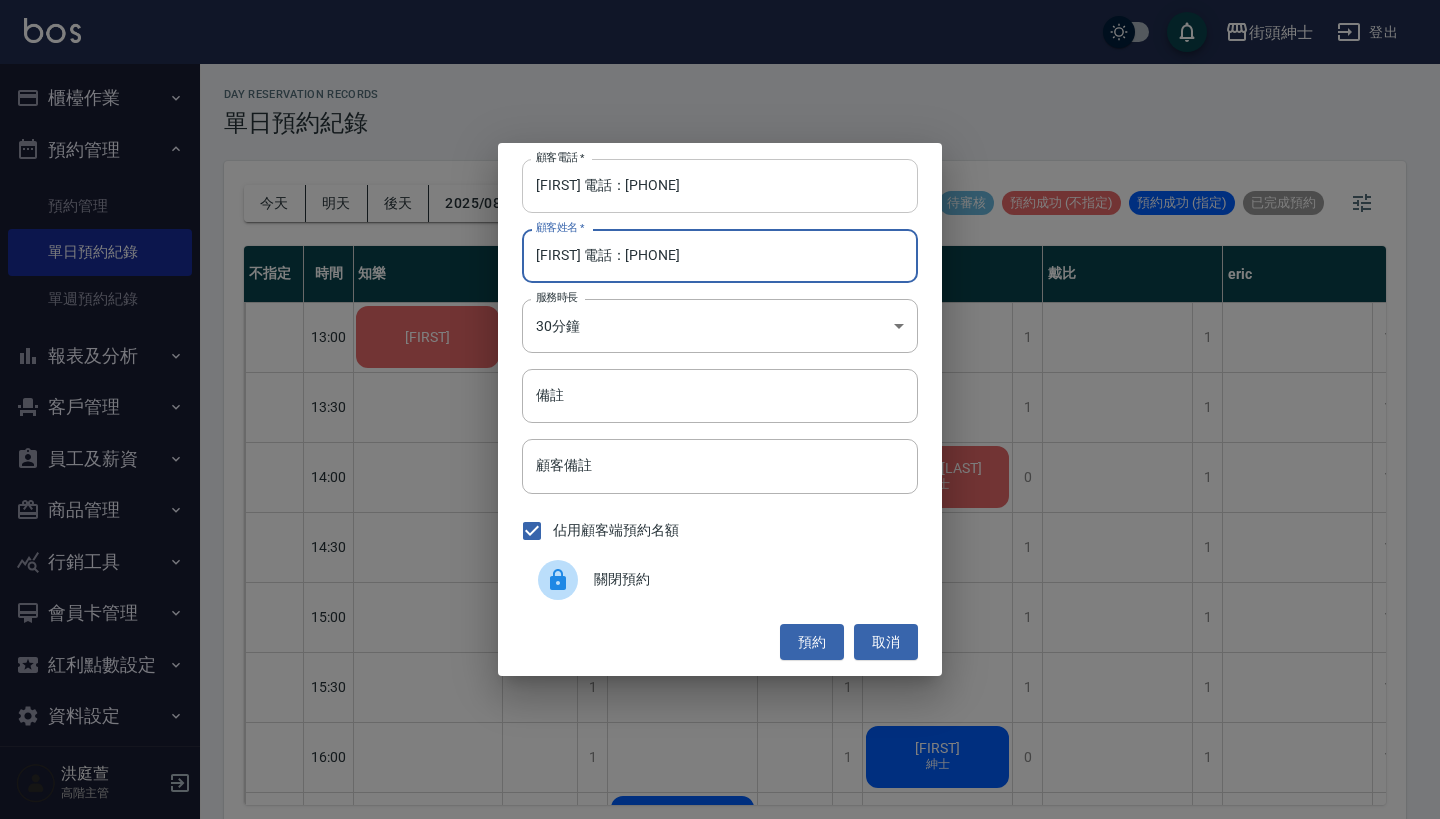 type on "戴至柔 電話：0936556933" 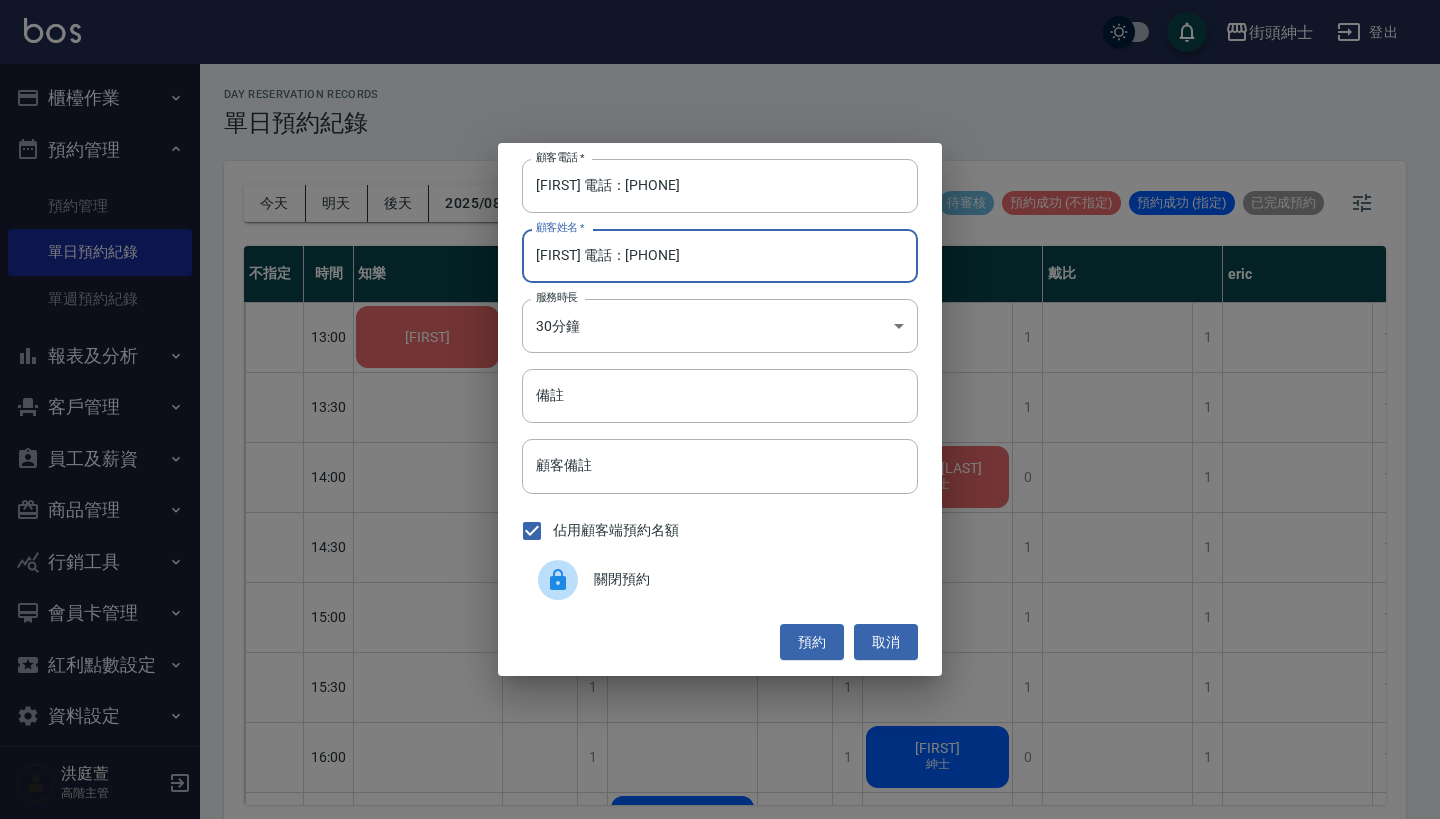 drag, startPoint x: 624, startPoint y: 191, endPoint x: 486, endPoint y: 191, distance: 138 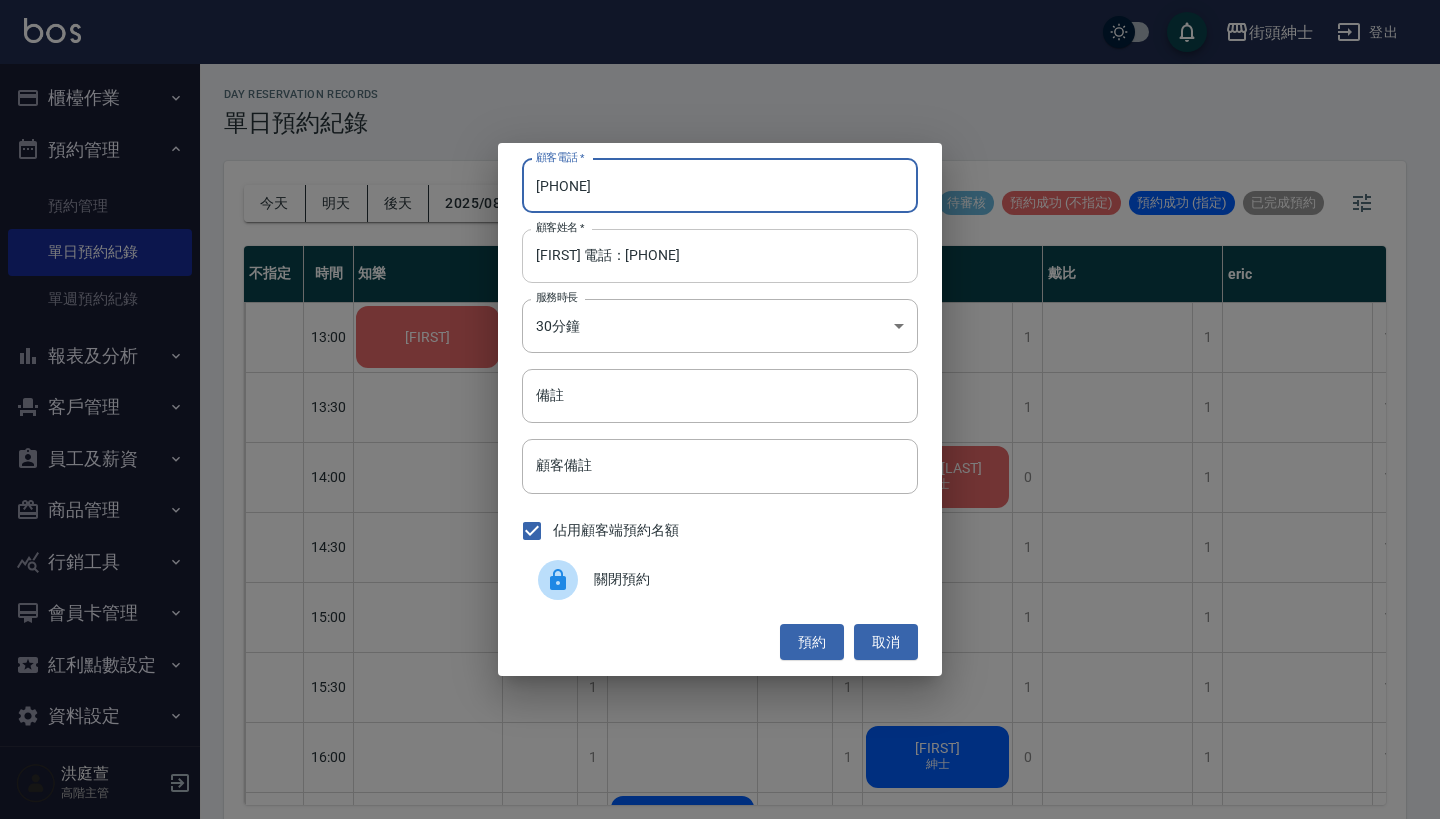 type on "0936556933" 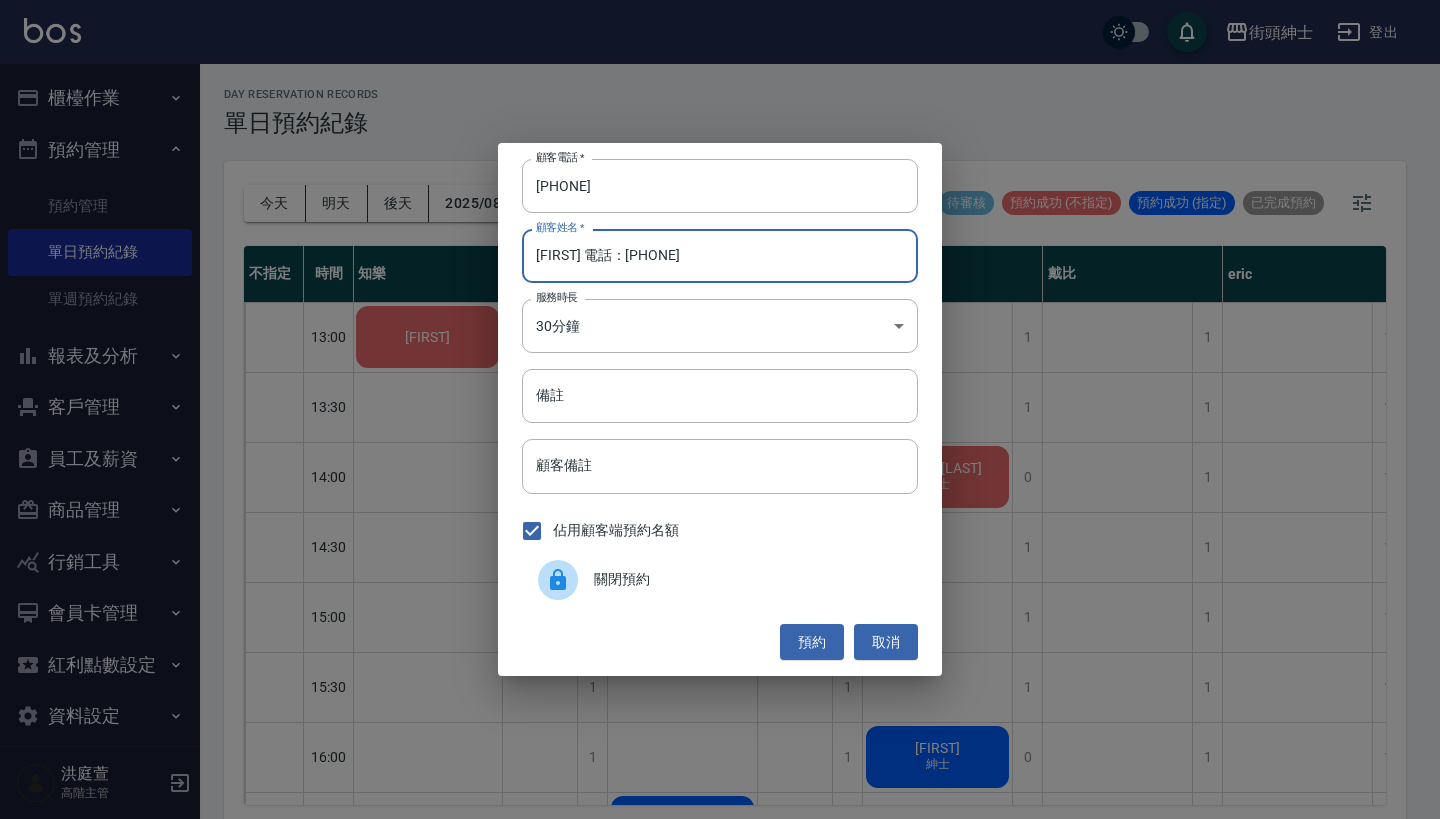 drag, startPoint x: 743, startPoint y: 262, endPoint x: 575, endPoint y: 264, distance: 168.0119 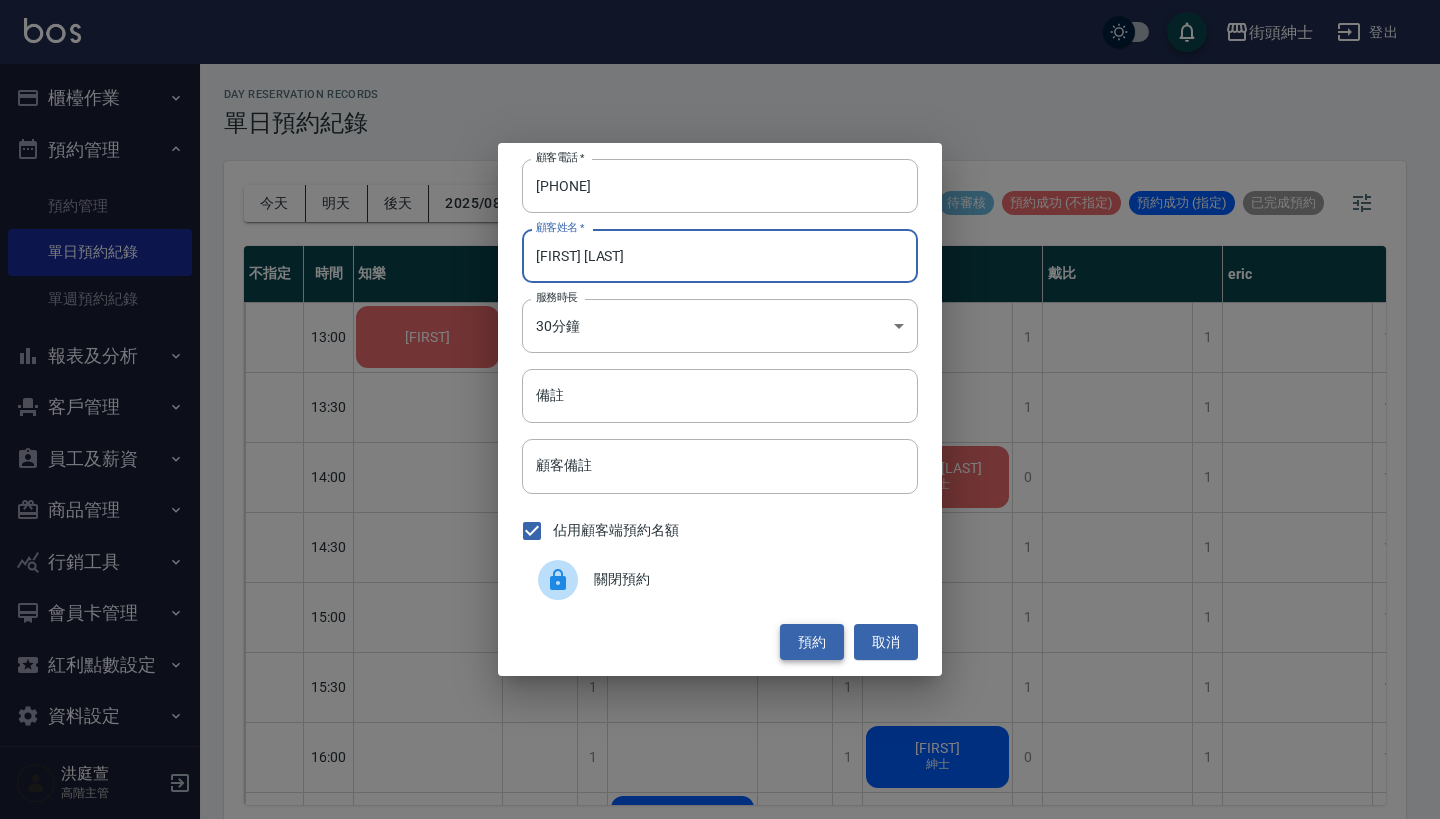 type on "戴至柔" 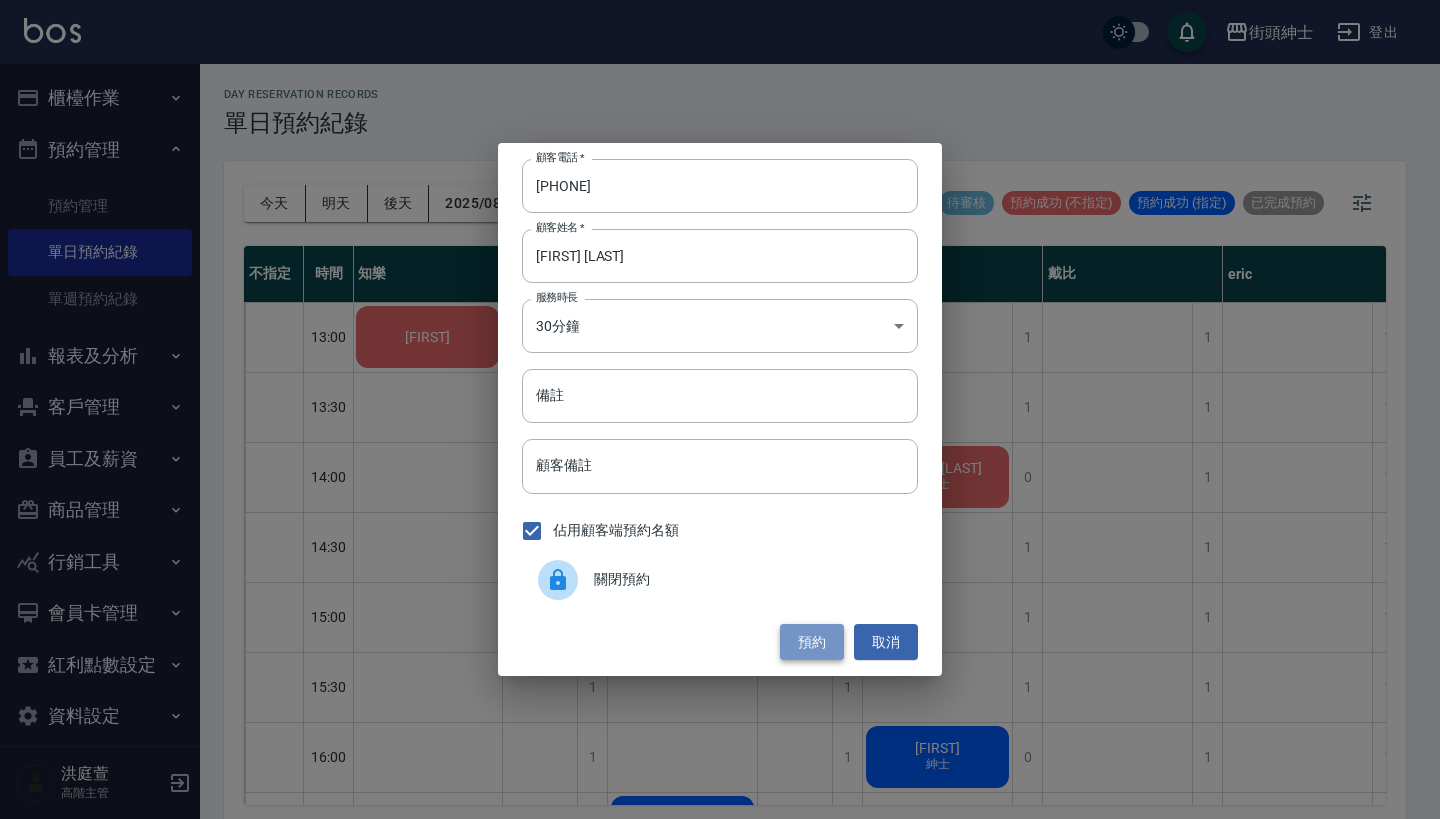 click on "預約" at bounding box center (812, 642) 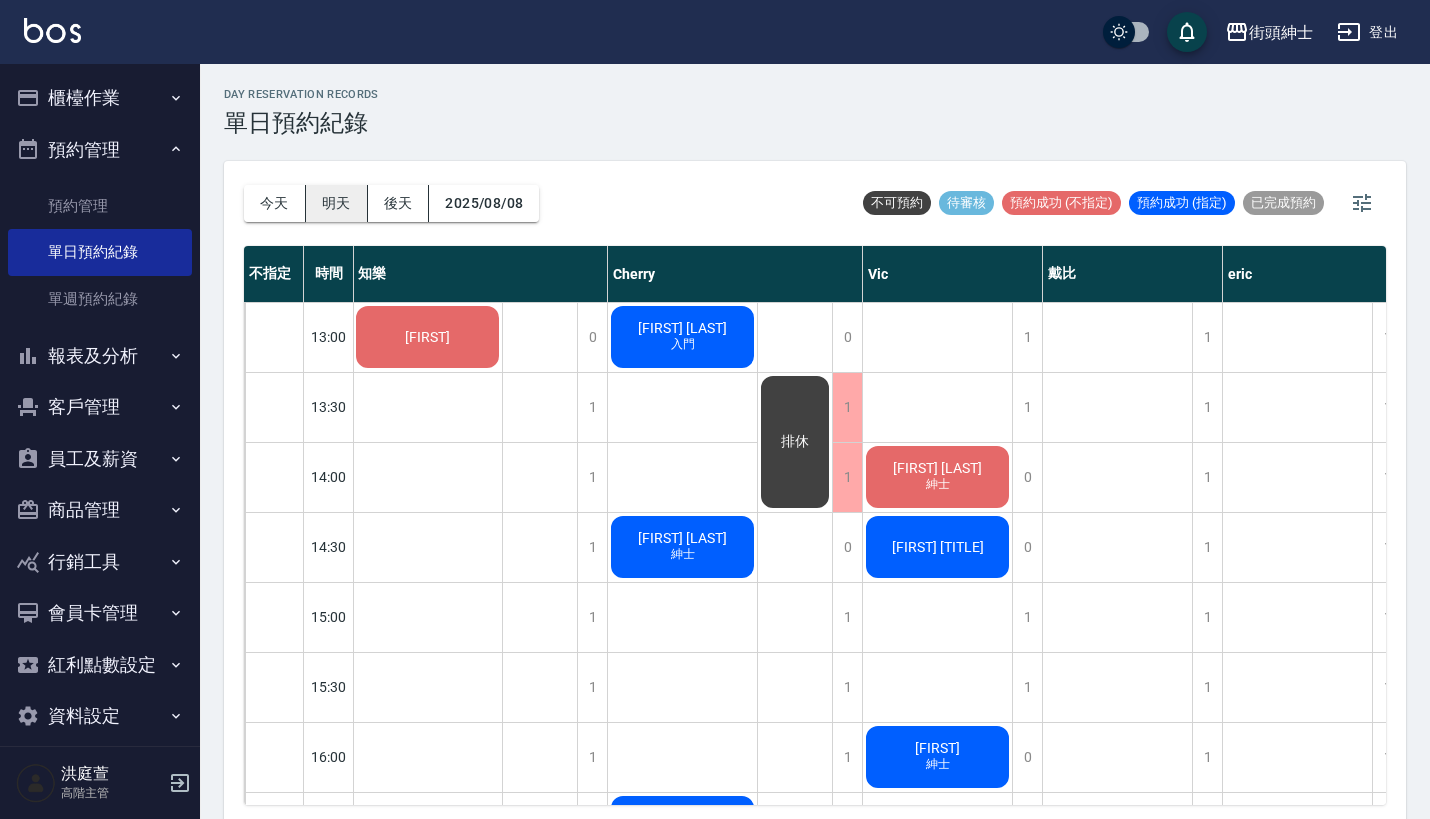 click on "明天" at bounding box center [337, 203] 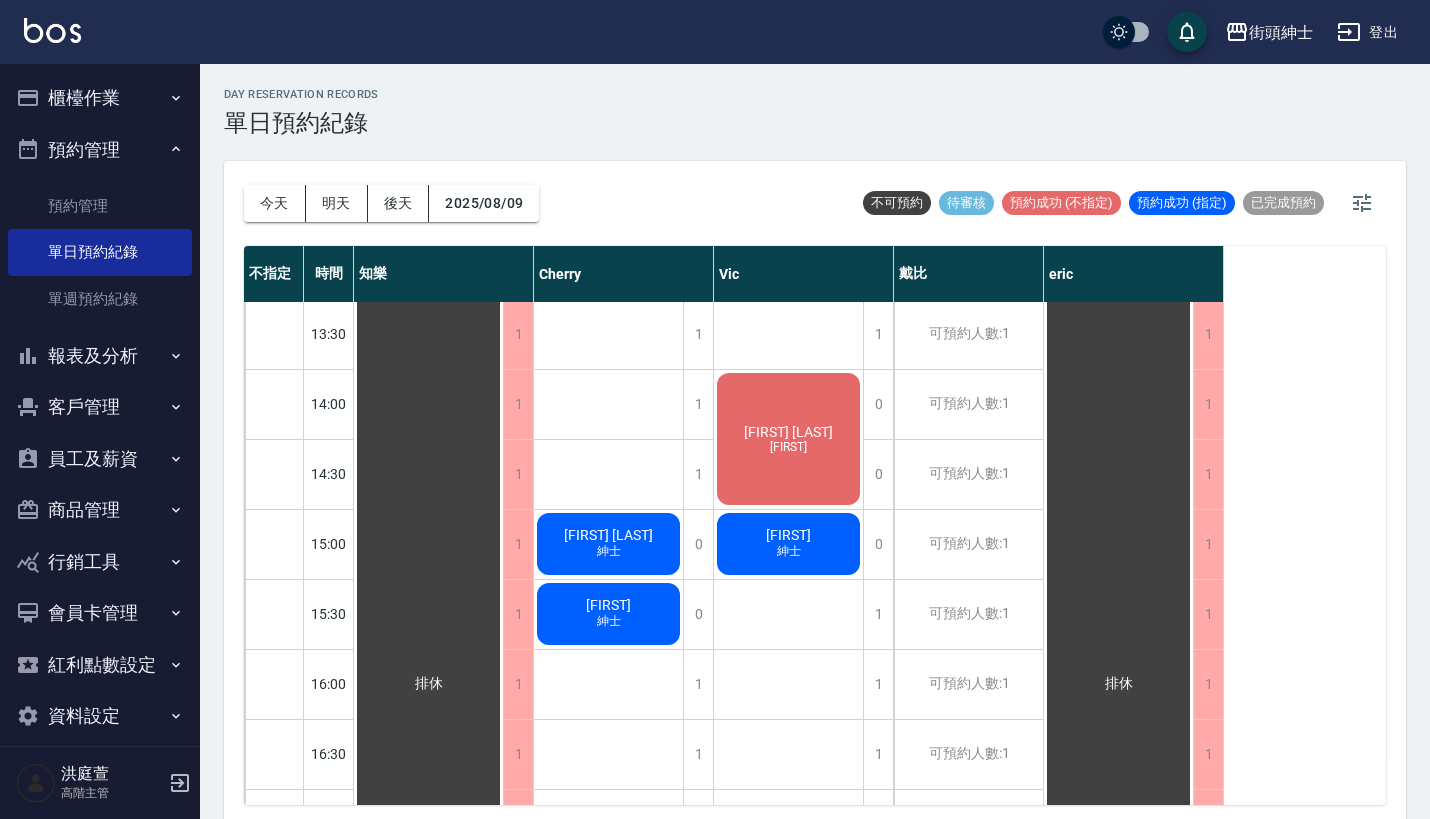 scroll, scrollTop: 618, scrollLeft: 0, axis: vertical 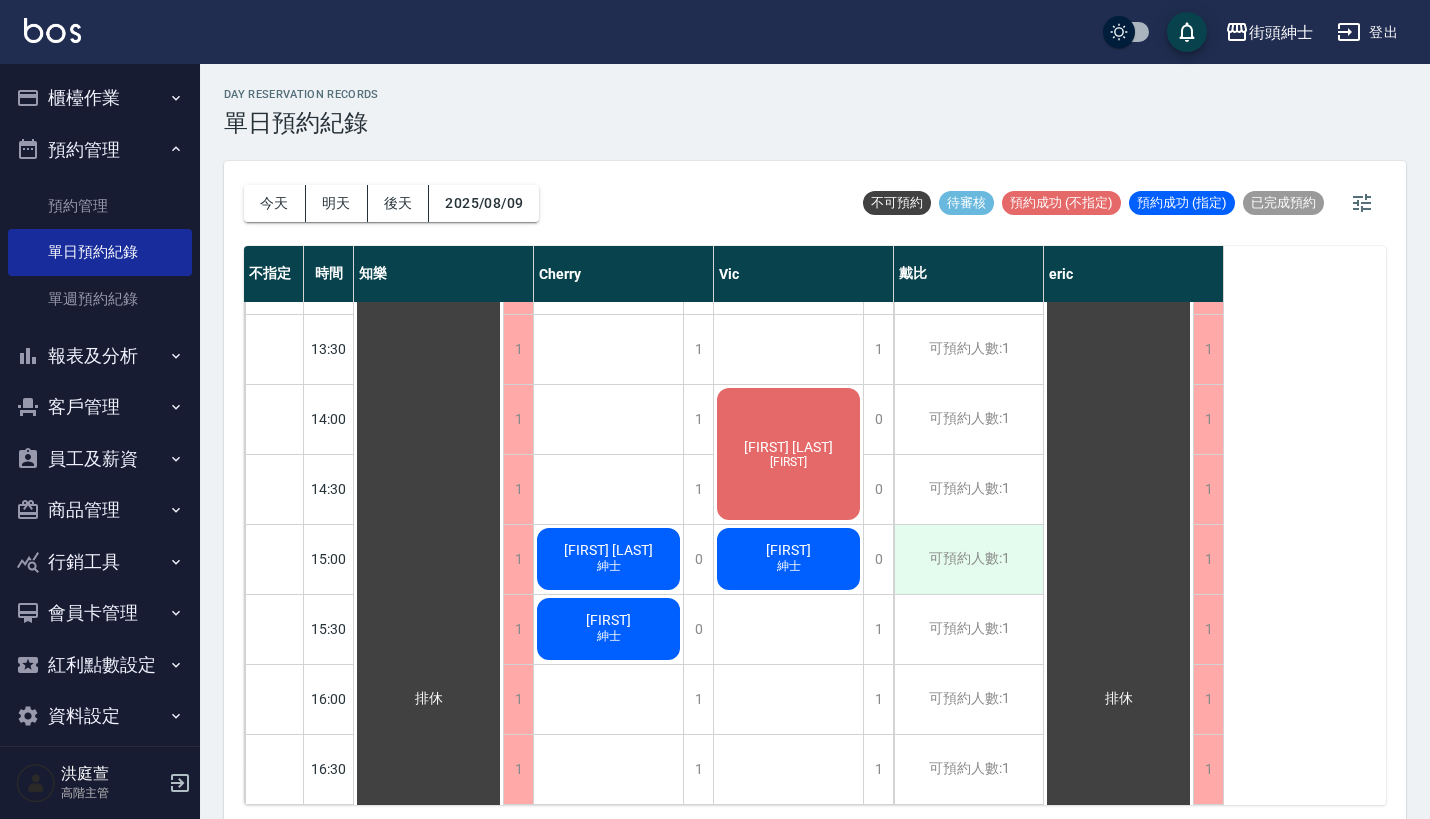 click on "可預約人數:1" at bounding box center [968, 559] 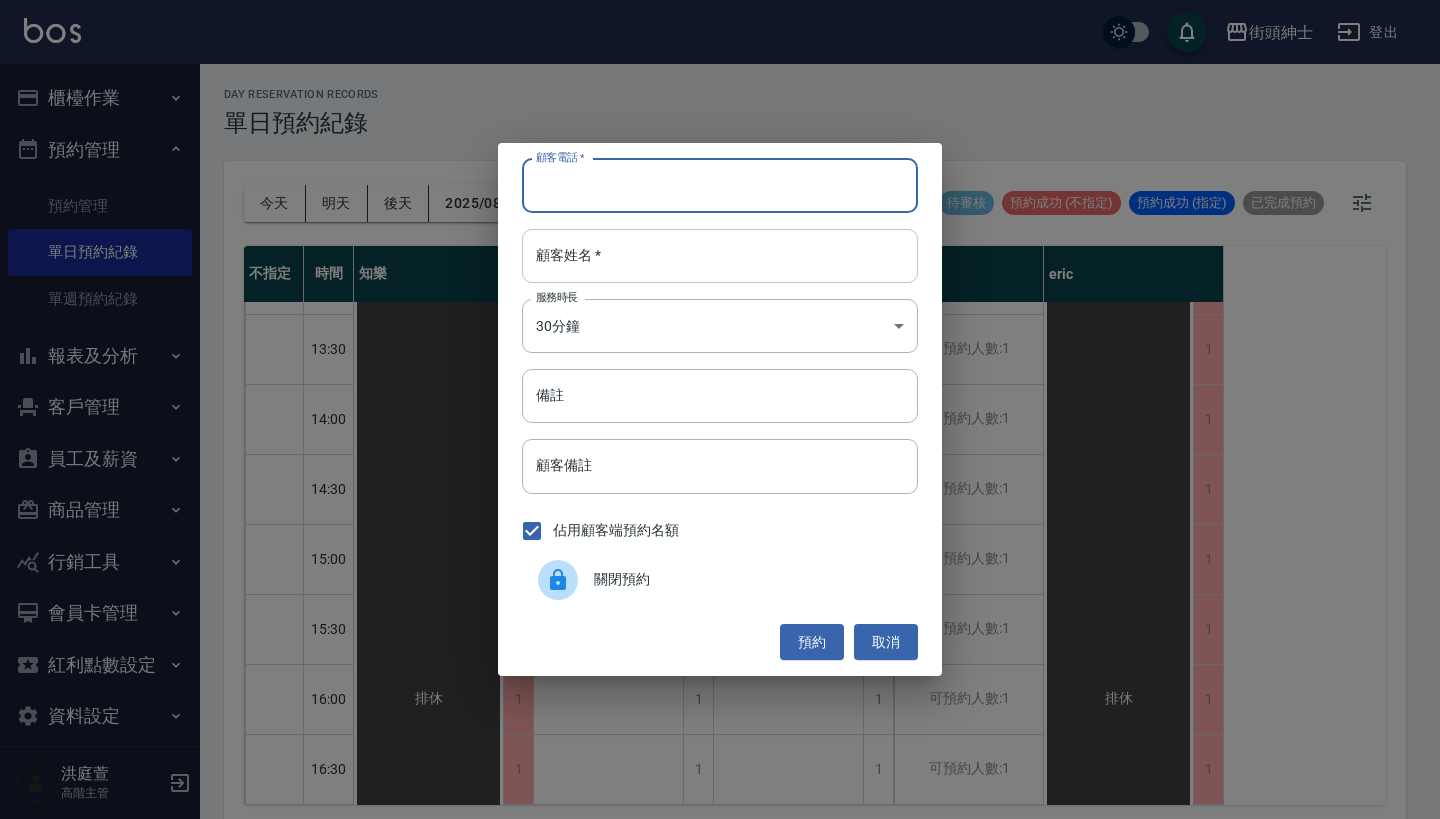 paste on "恩魁 電話：0952278528" 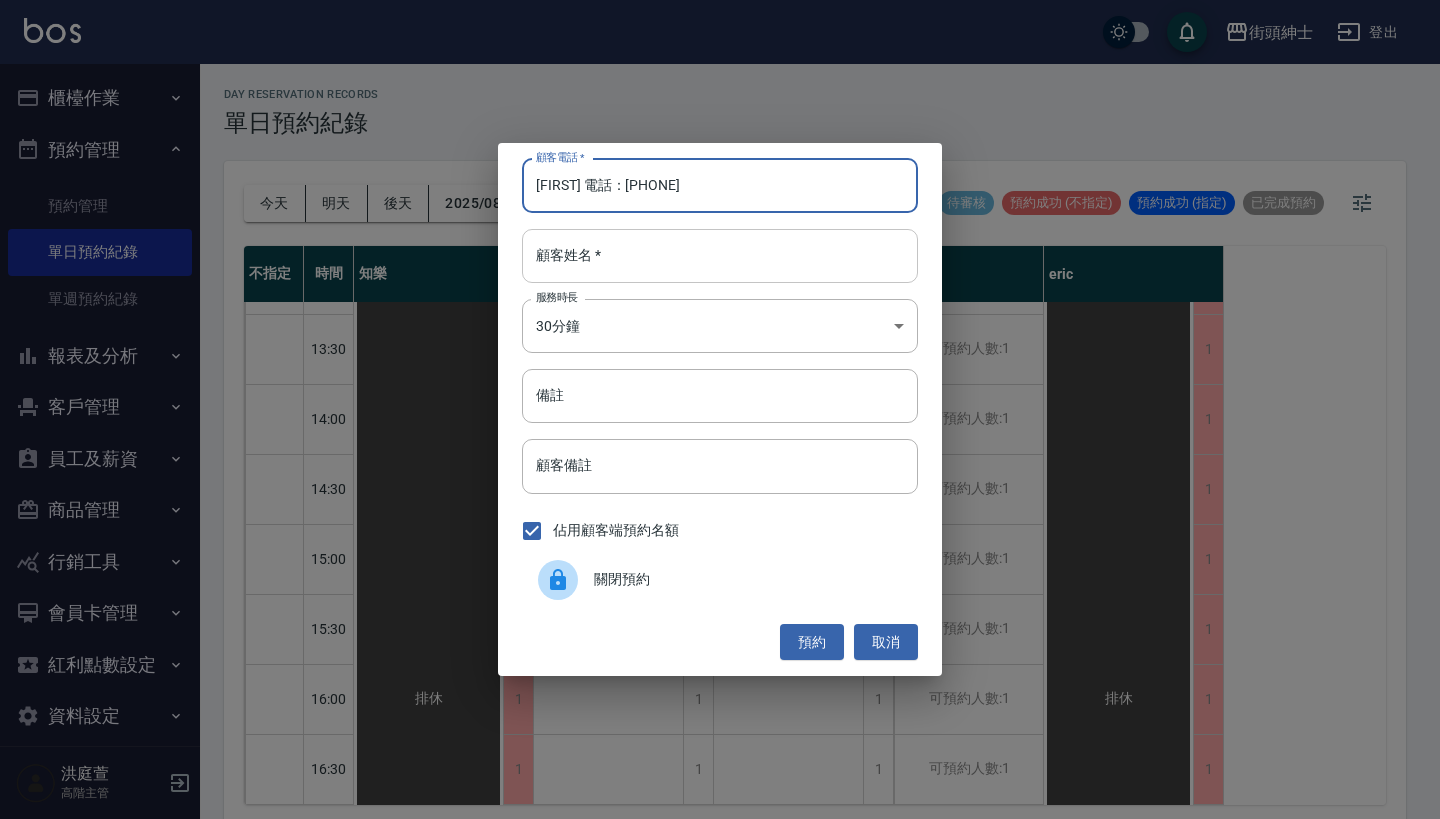 type on "恩魁 電話：0952278528" 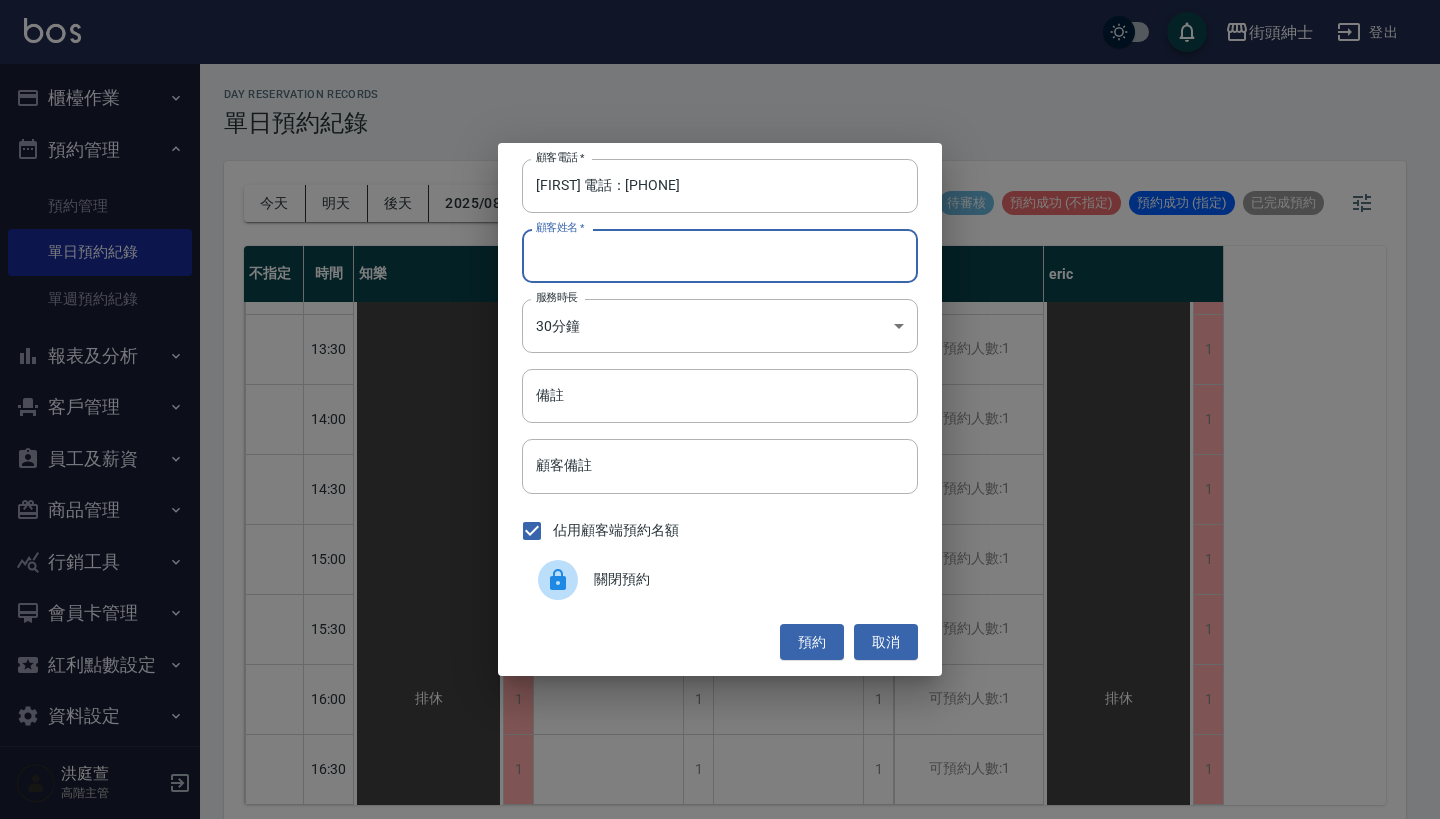 paste on "恩魁 電話：0952278528" 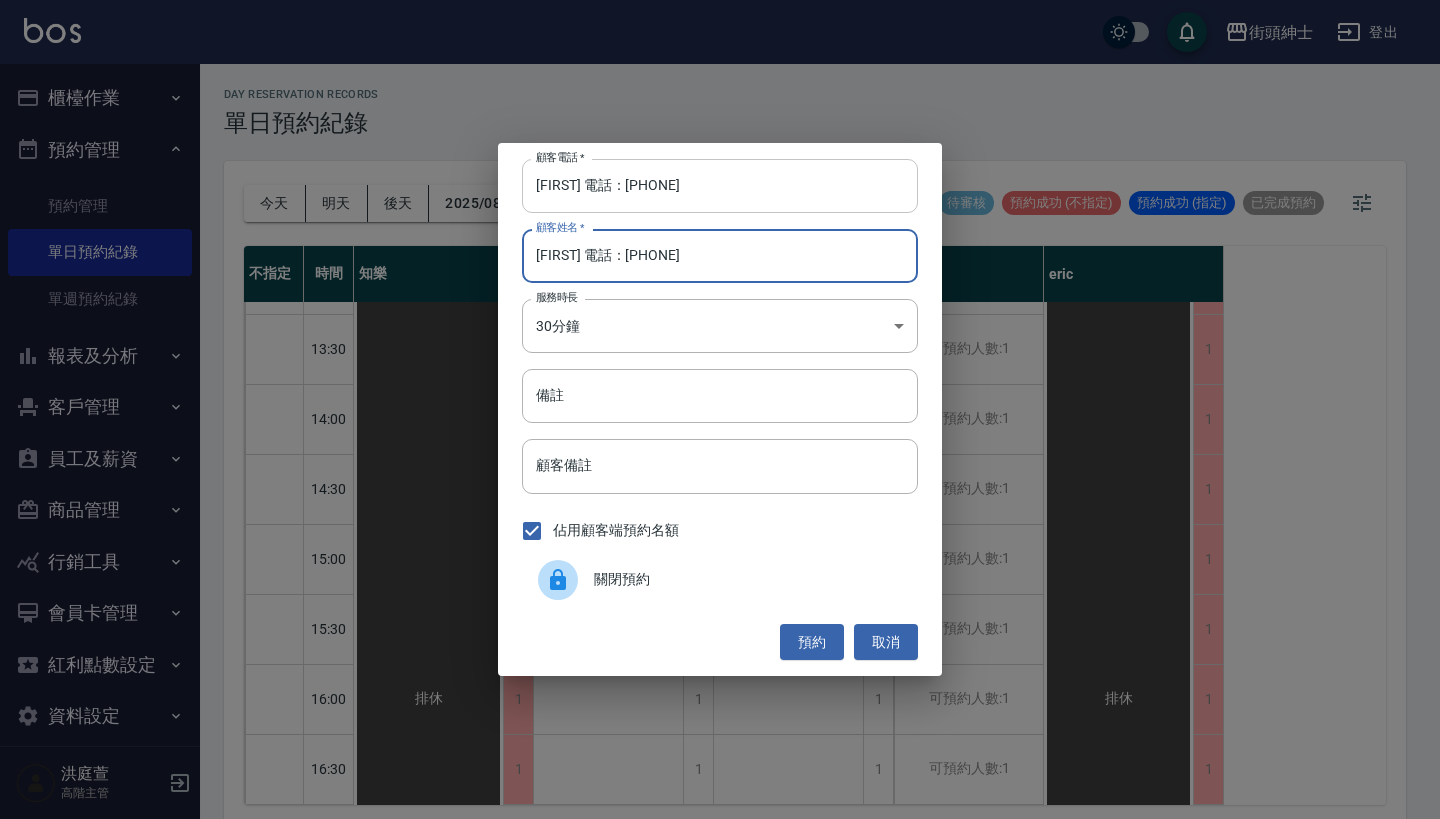 type on "恩魁 電話：0952278528" 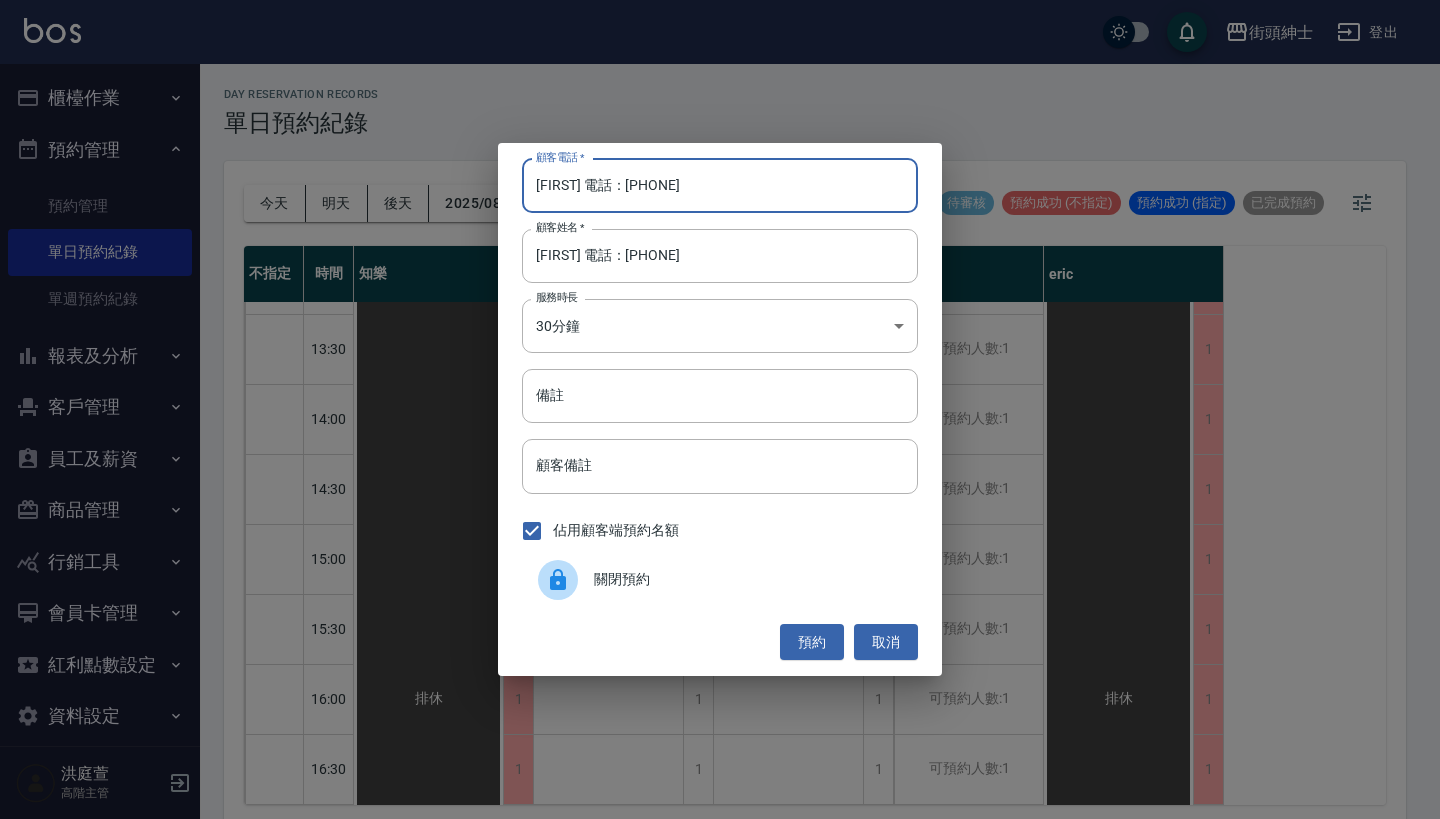 drag, startPoint x: 611, startPoint y: 188, endPoint x: 512, endPoint y: 199, distance: 99.60924 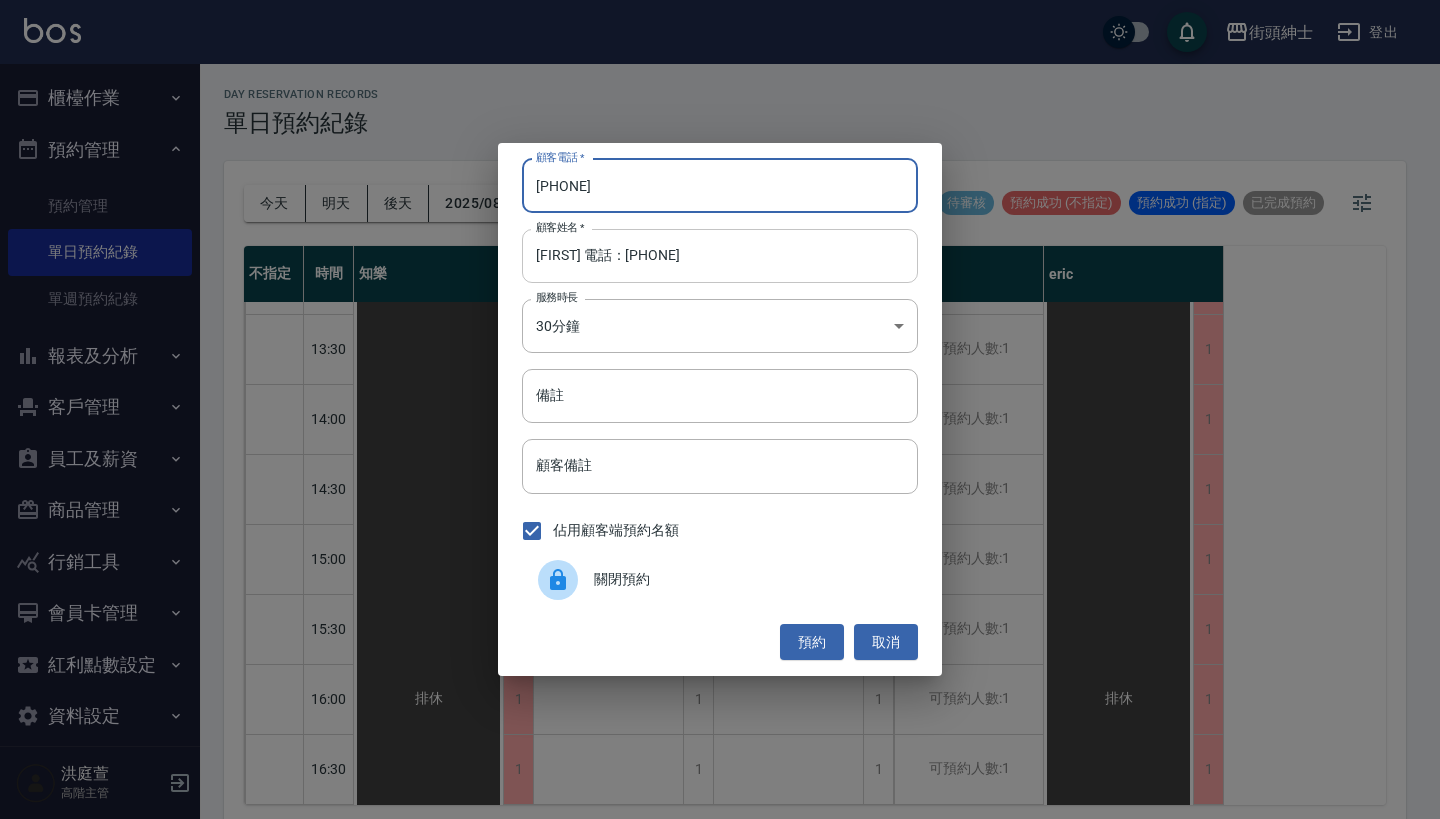 type on "0952278528" 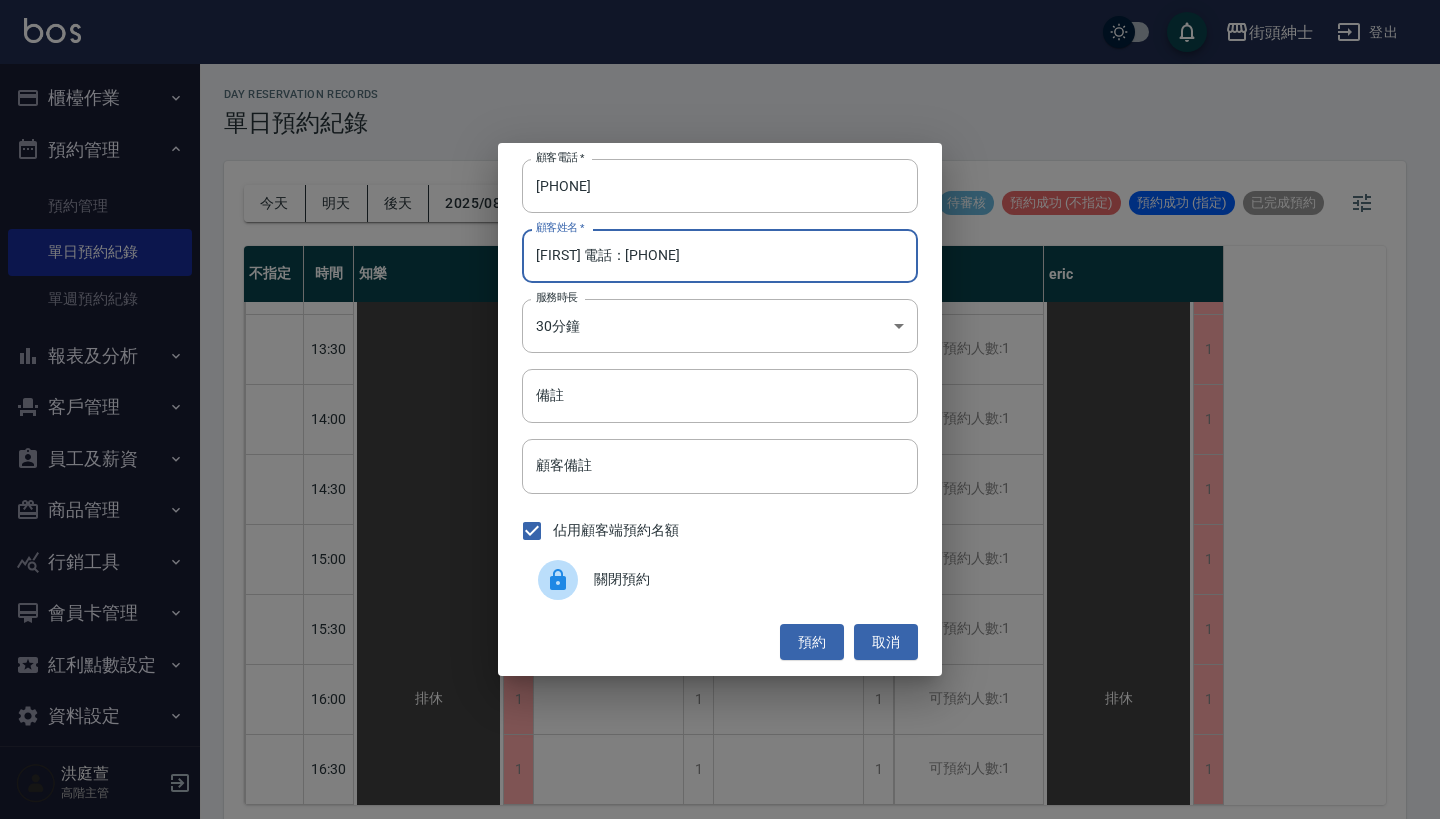drag, startPoint x: 707, startPoint y: 257, endPoint x: 575, endPoint y: 257, distance: 132 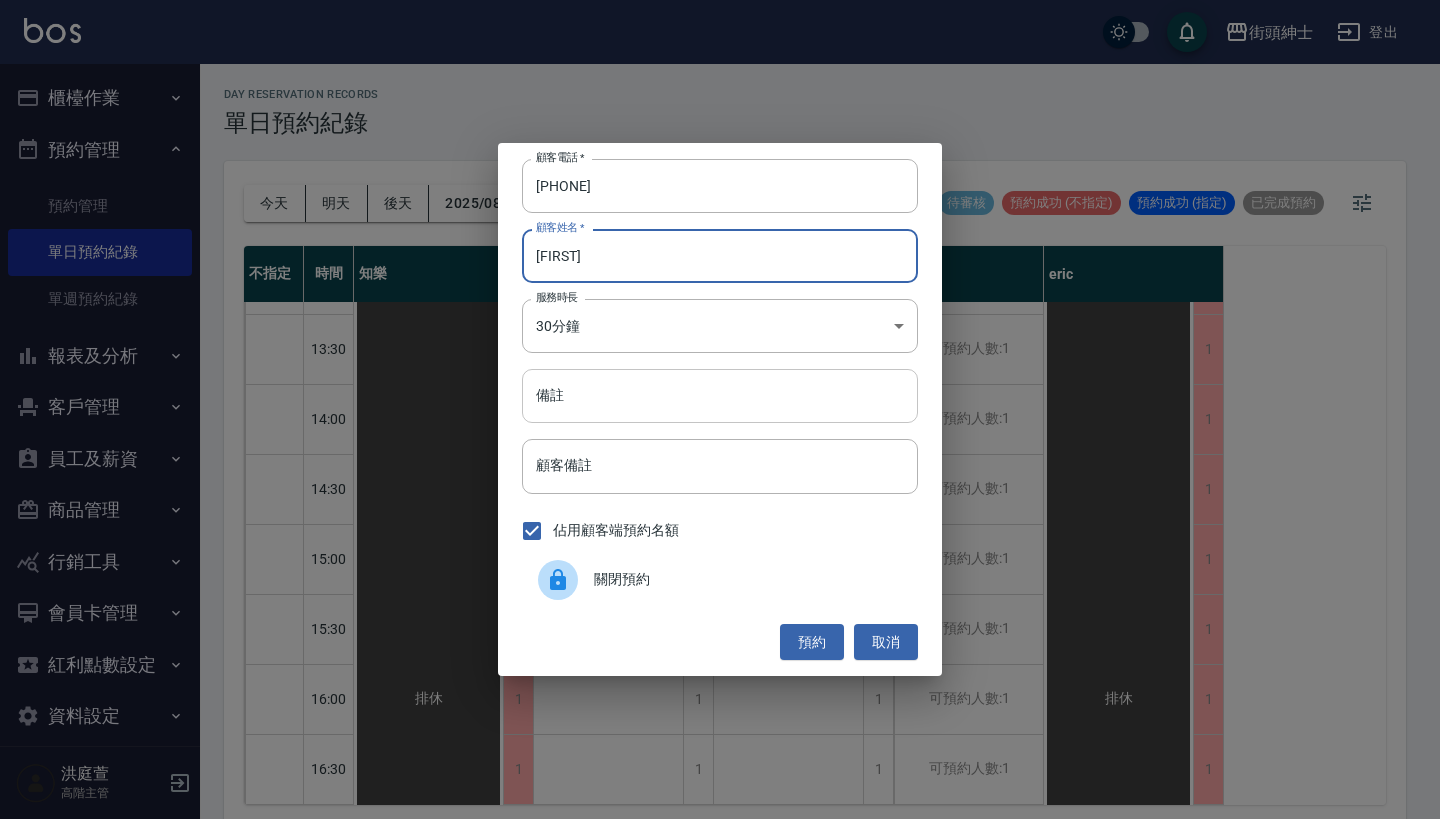 type on "恩魁" 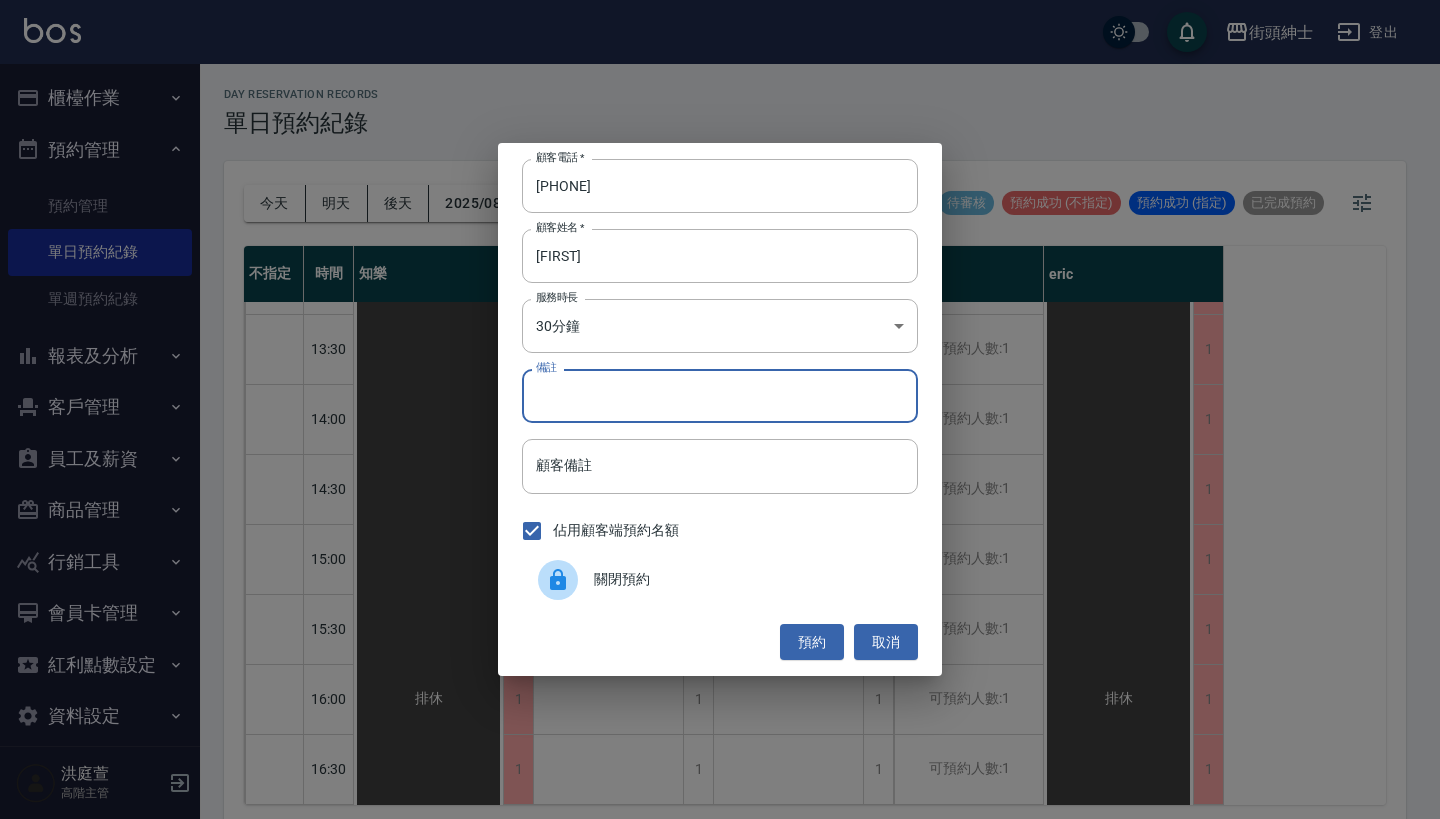 click on "備註" at bounding box center [720, 396] 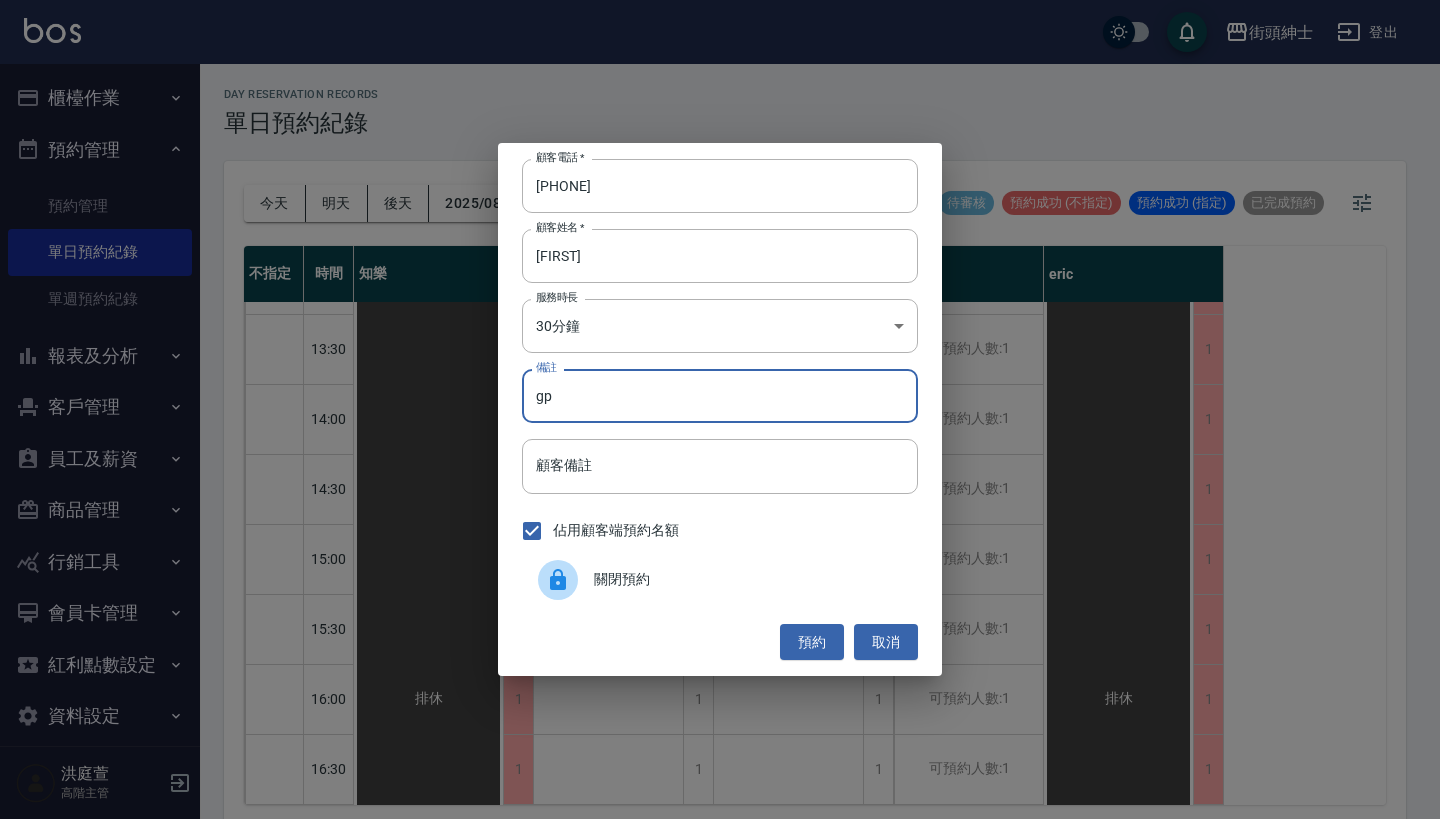 type on "g" 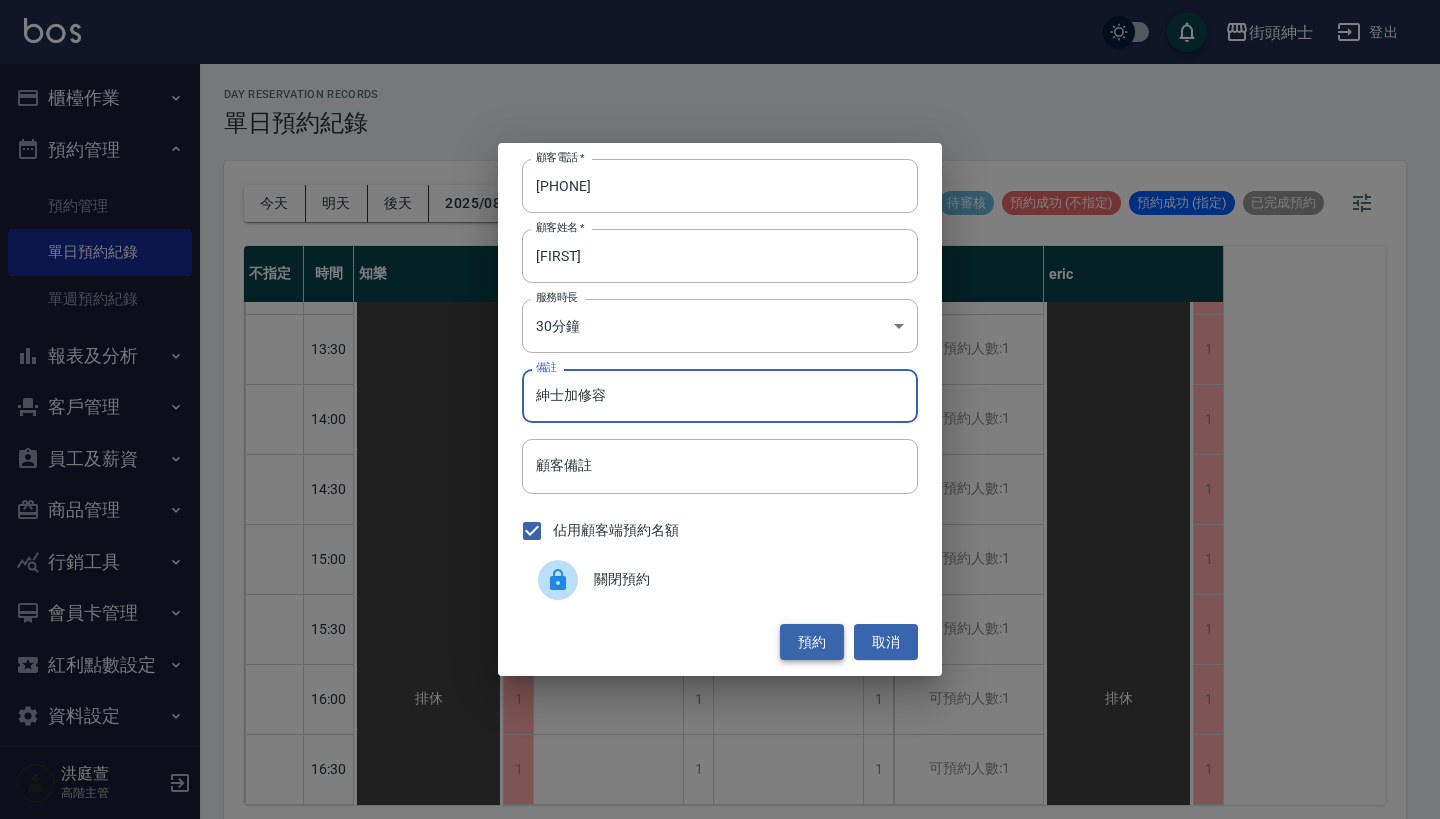 type on "紳士加修容" 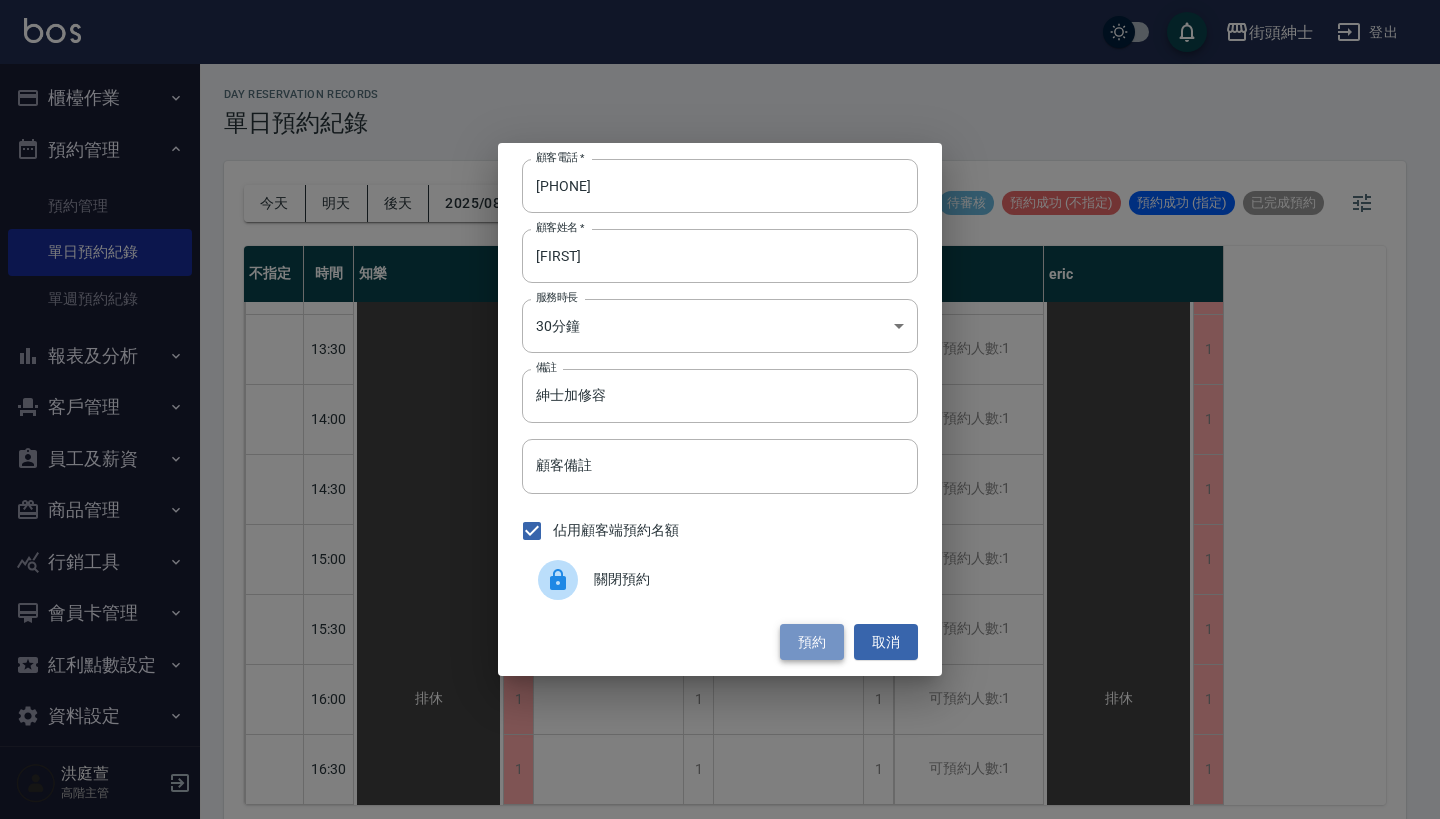 click on "預約" at bounding box center (812, 642) 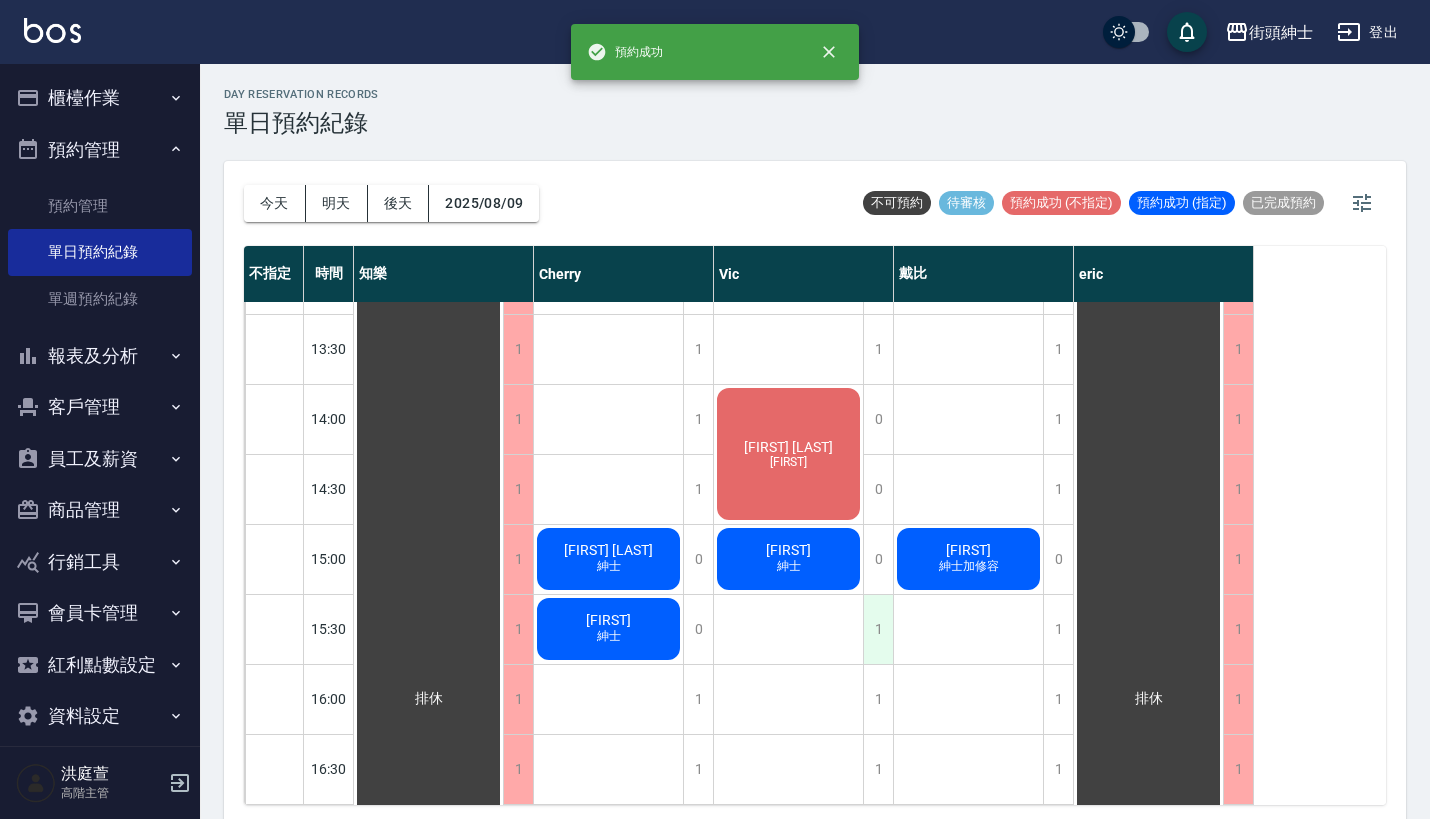 click on "1" at bounding box center [878, 629] 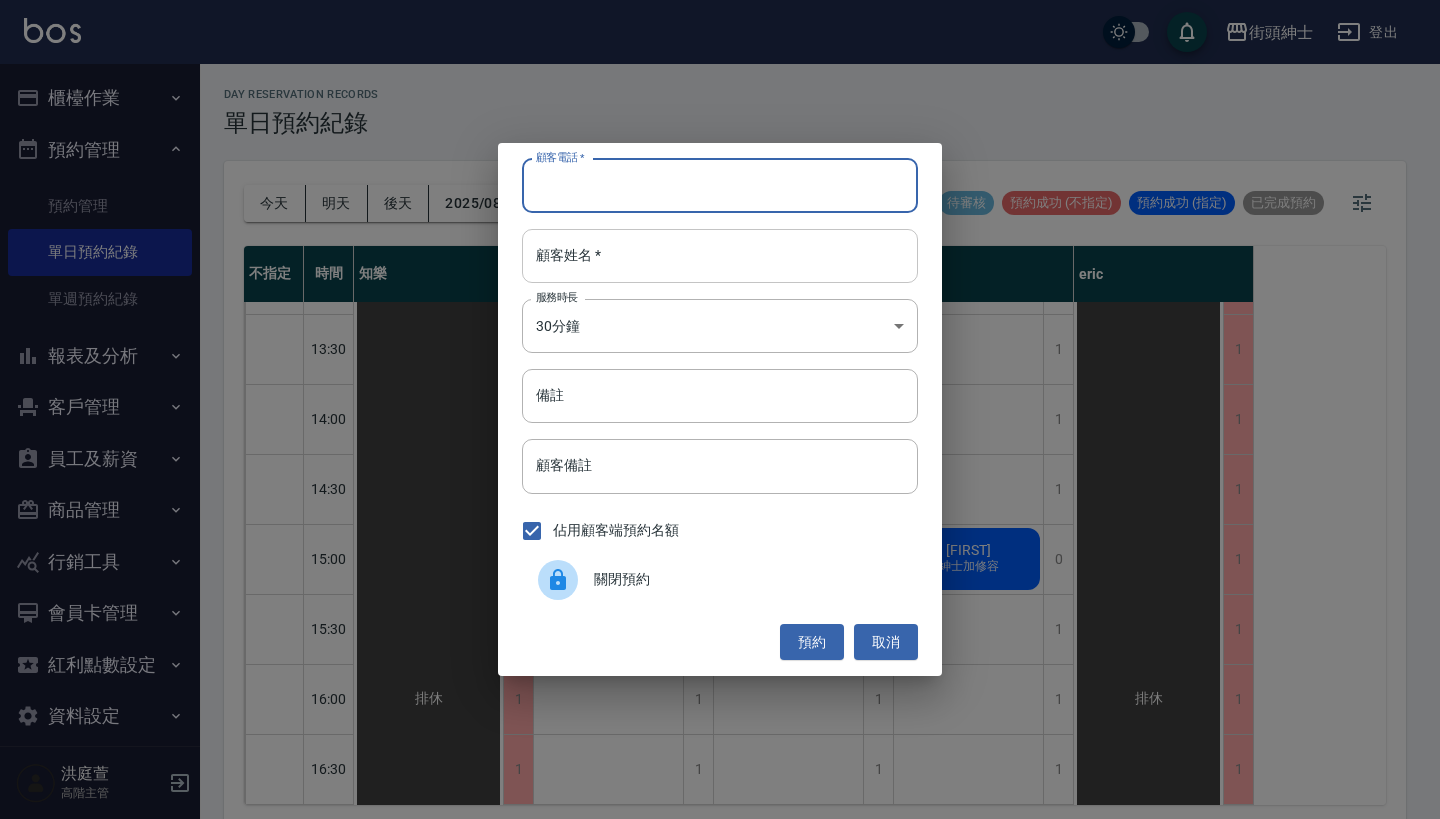 paste on "恩魁 電話：0952278528" 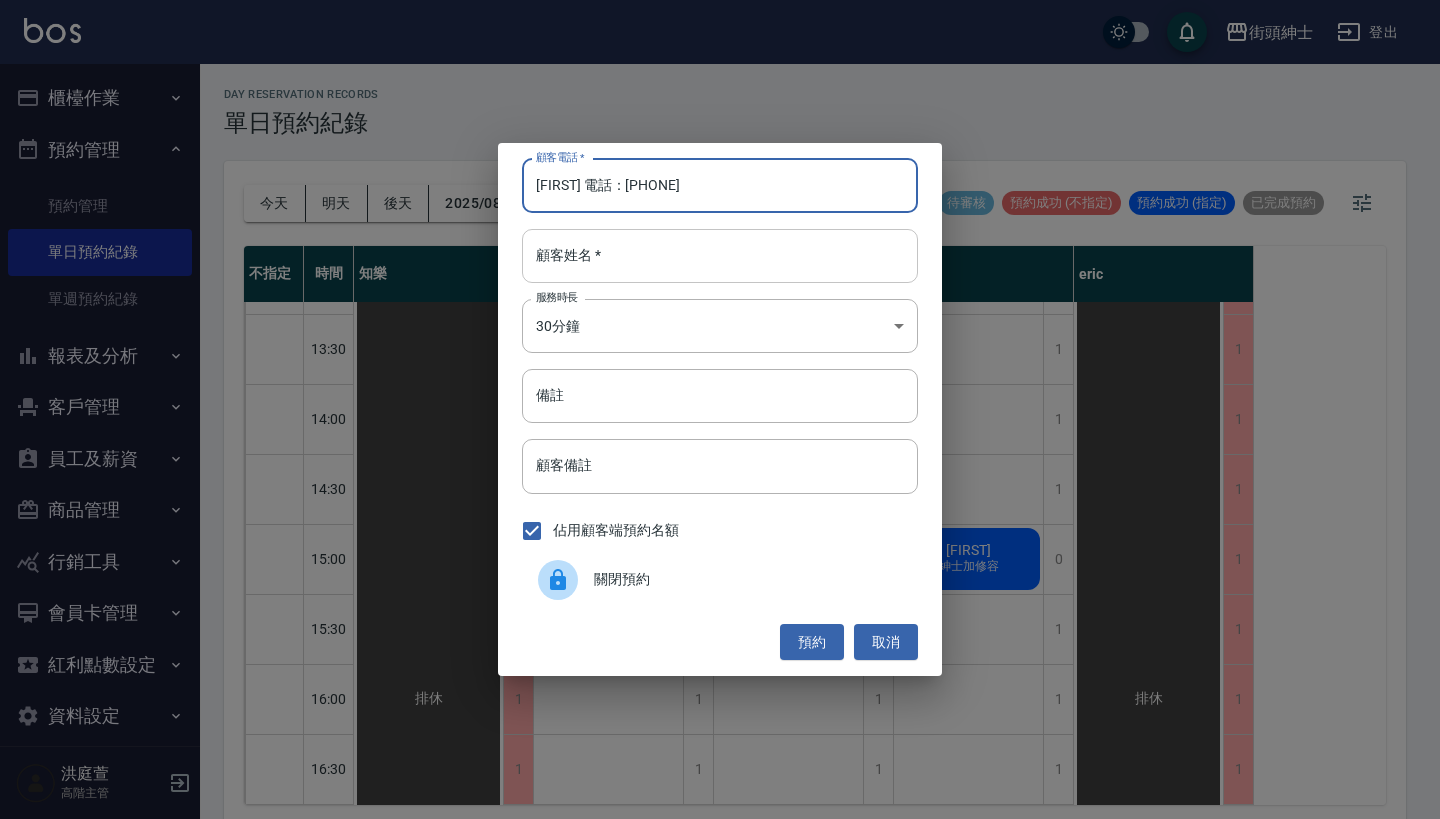 type on "恩魁 電話：0952278528" 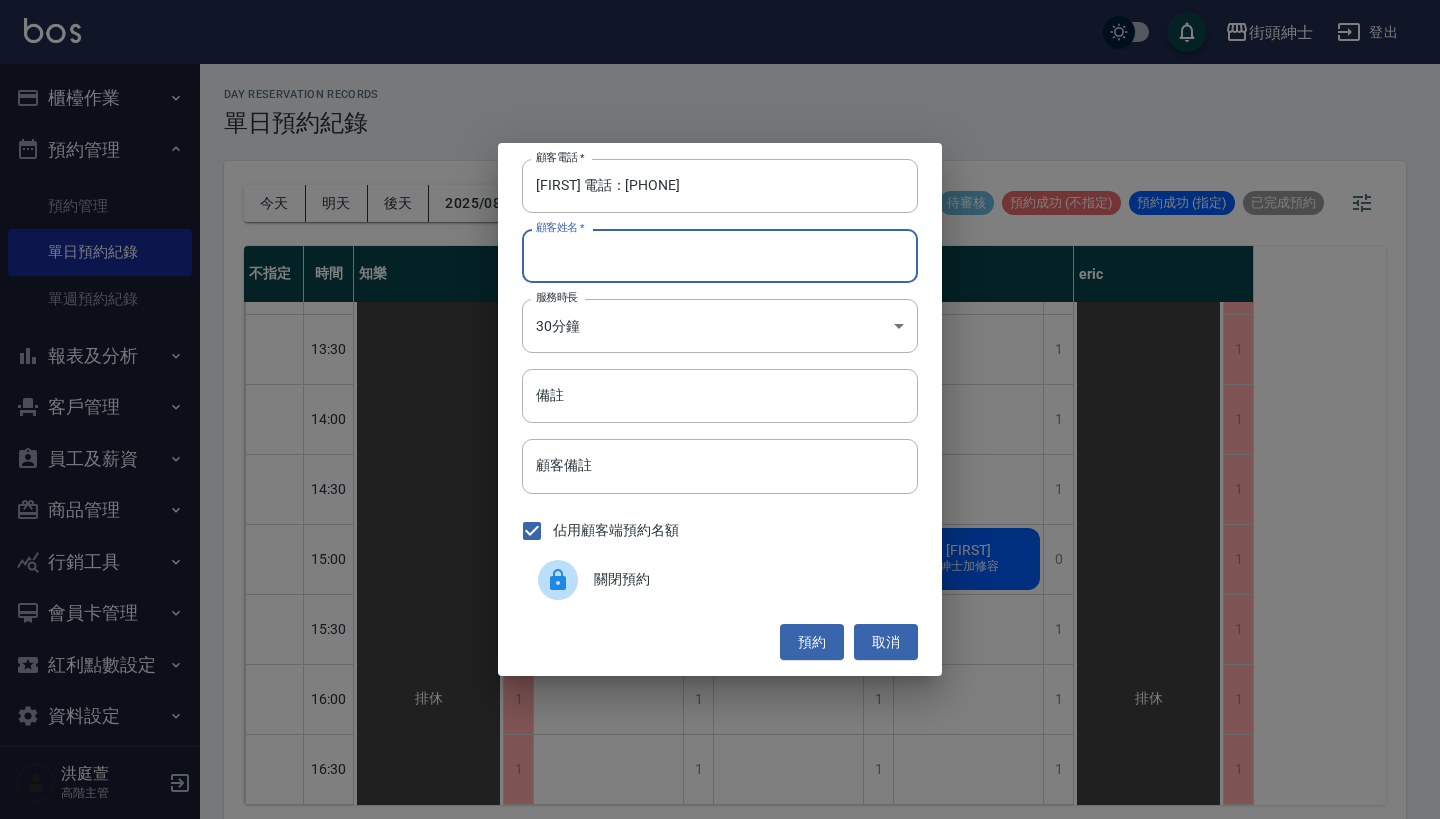 paste on "恩魁 電話：0952278528" 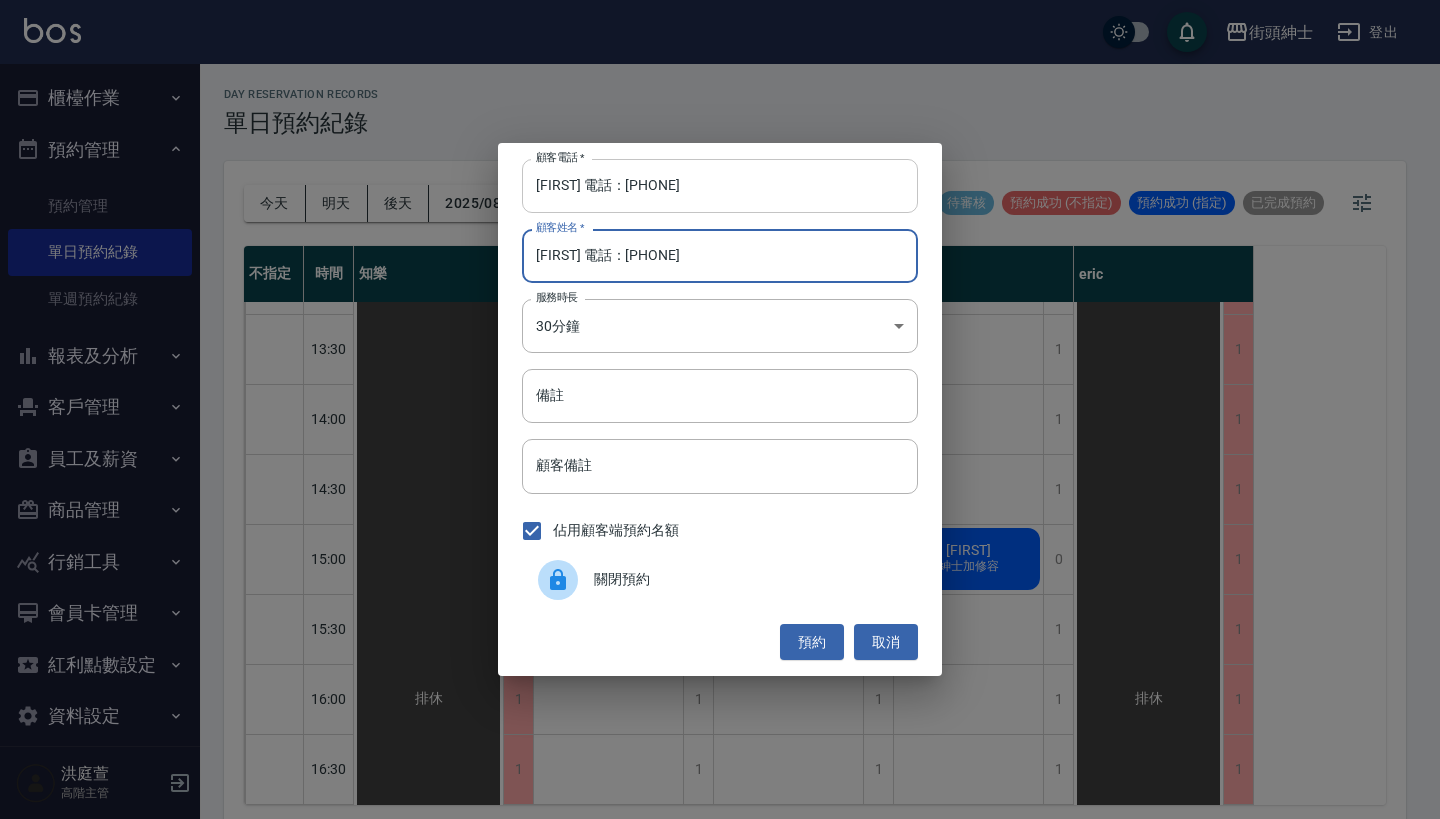 type on "恩魁 電話：0952278528" 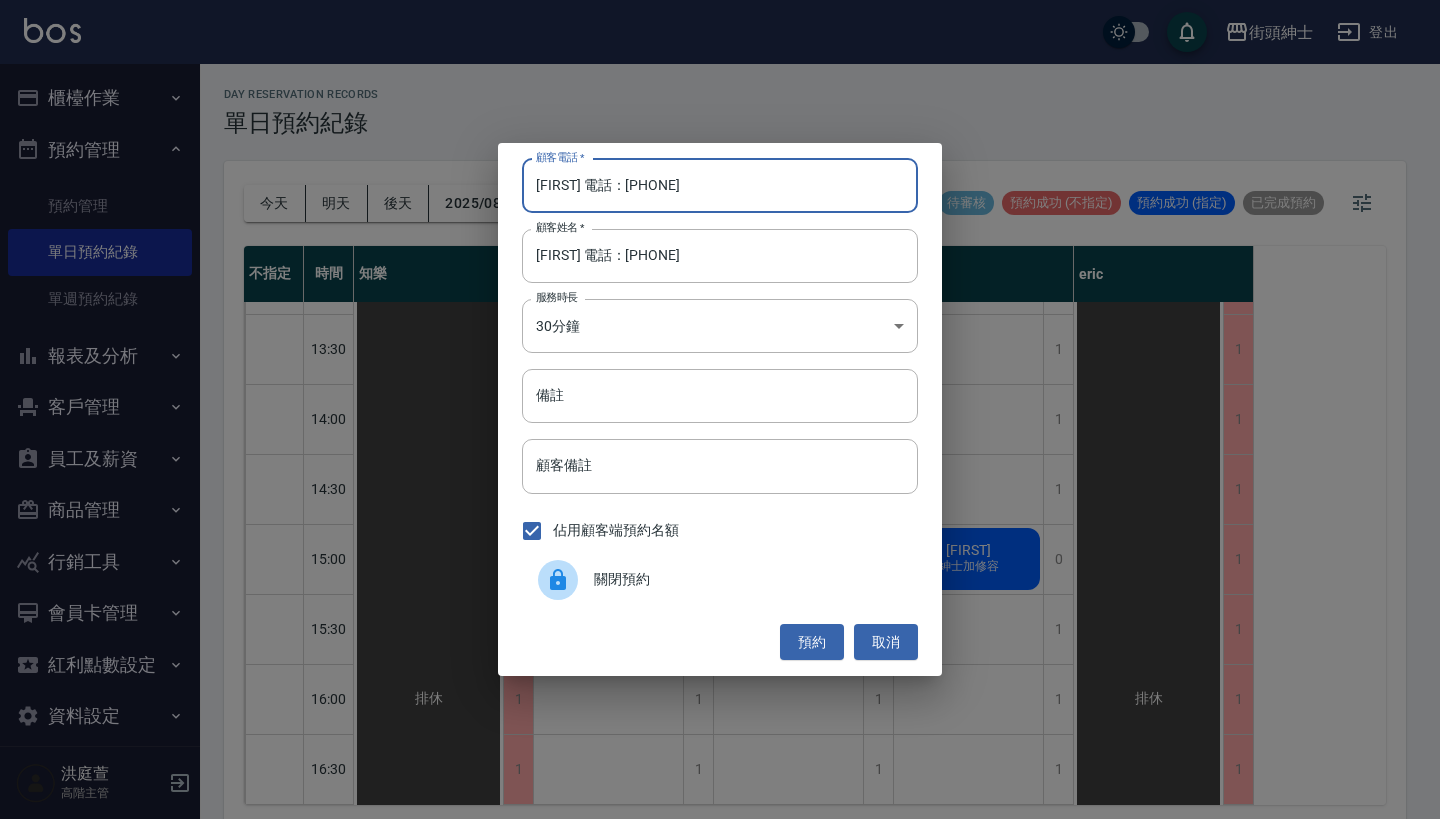 drag, startPoint x: 605, startPoint y: 188, endPoint x: 484, endPoint y: 188, distance: 121 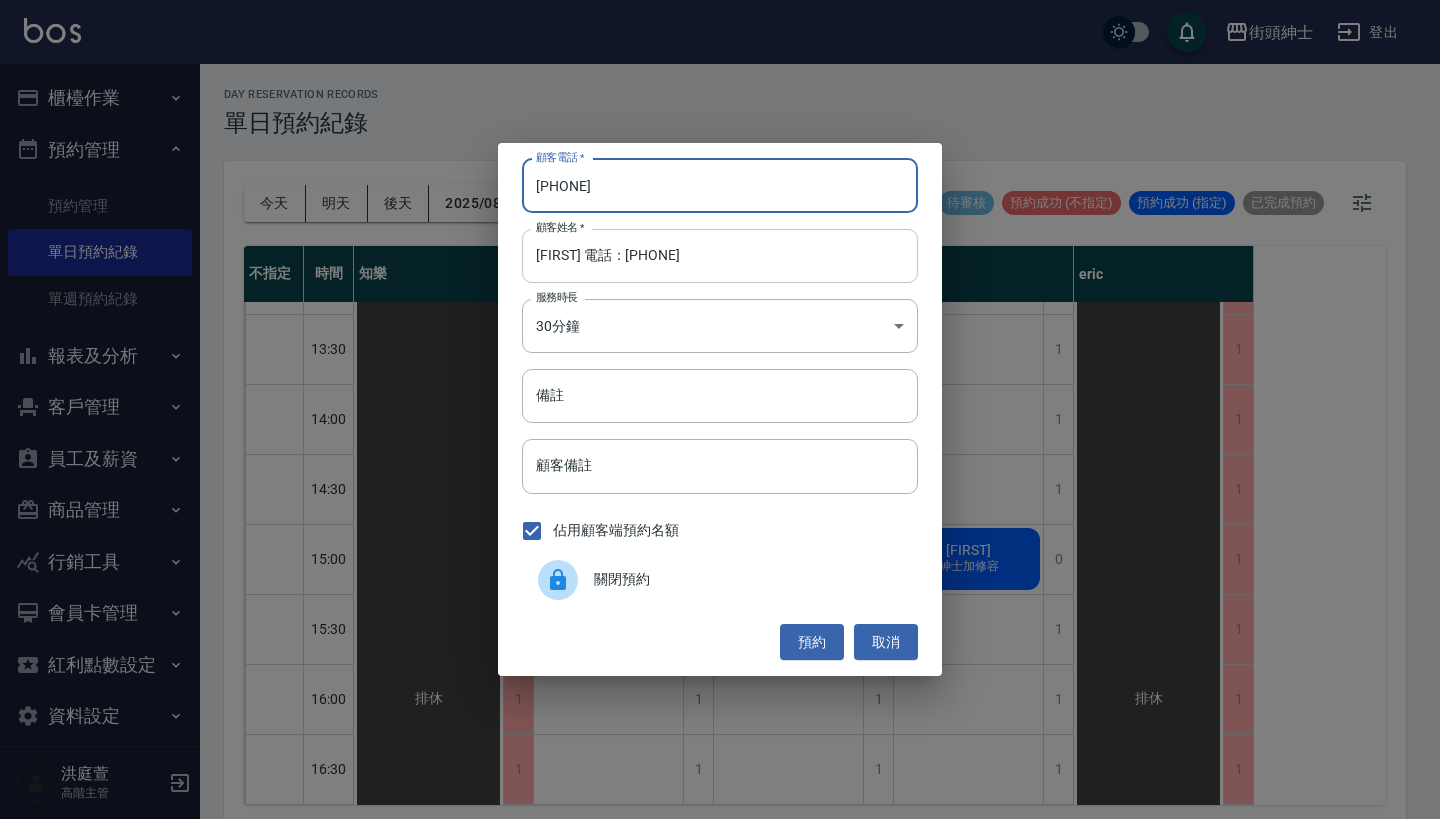 type on "0952278528" 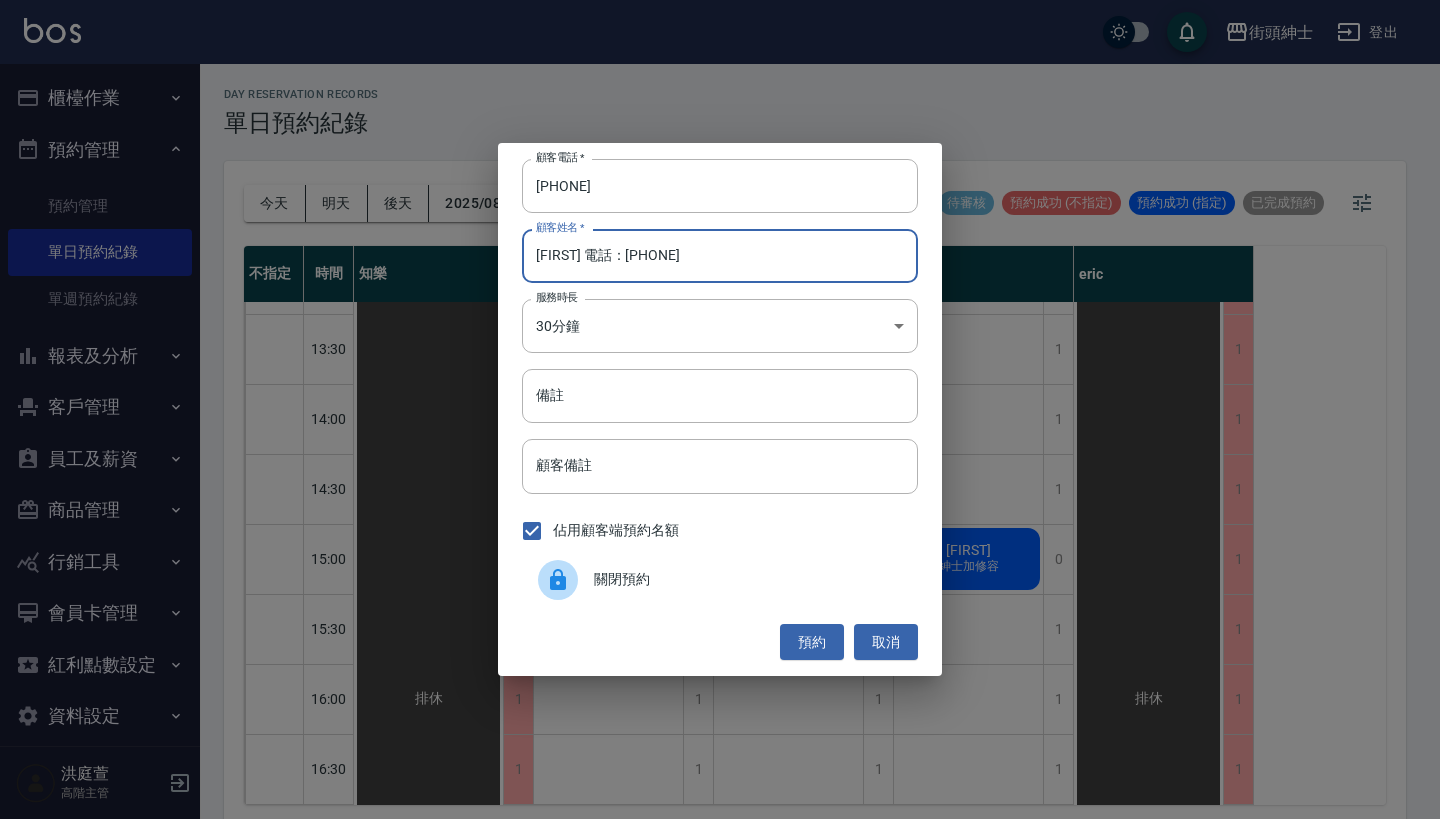 drag, startPoint x: 716, startPoint y: 279, endPoint x: 559, endPoint y: 259, distance: 158.26875 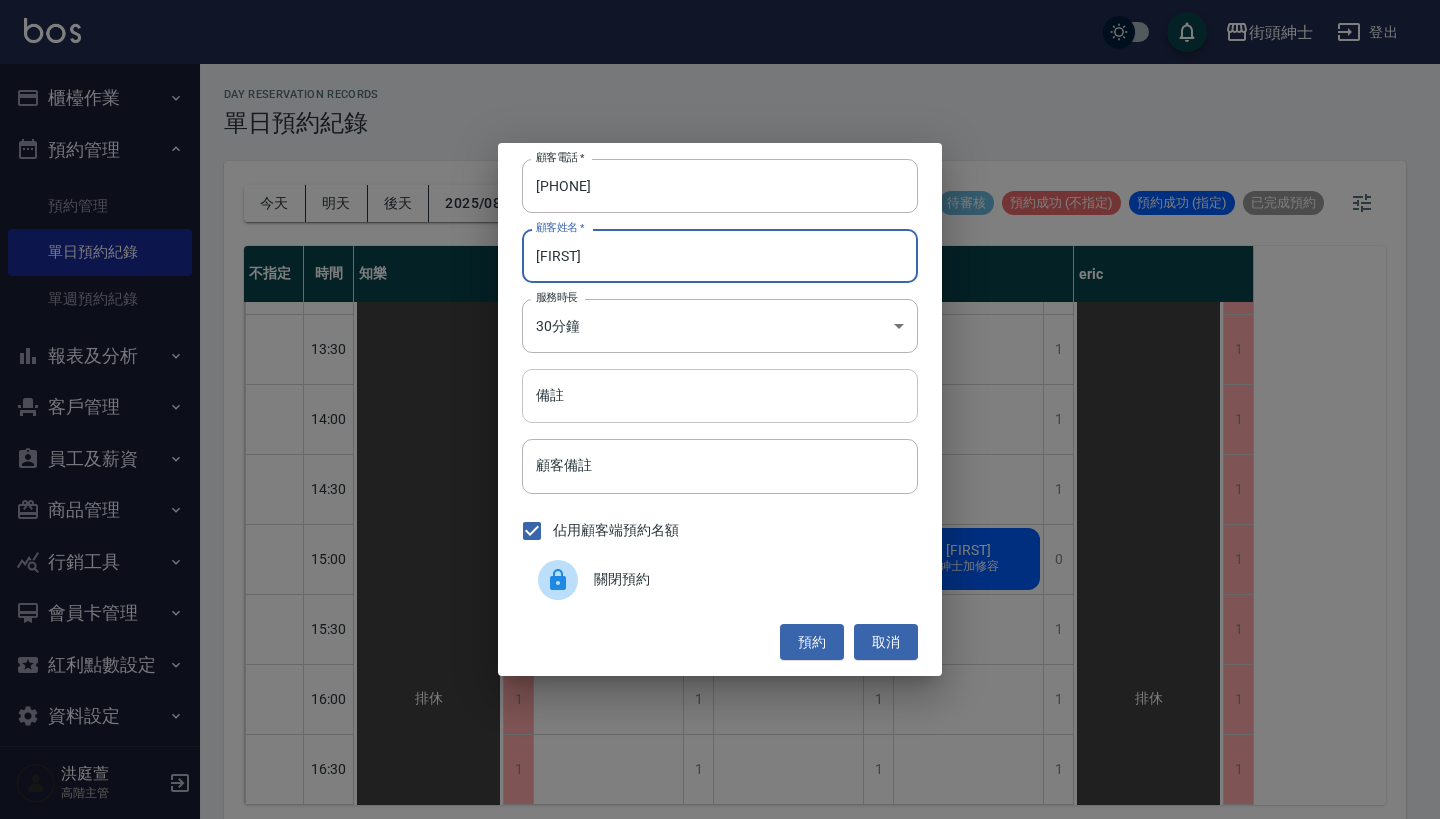 type on "恩魁" 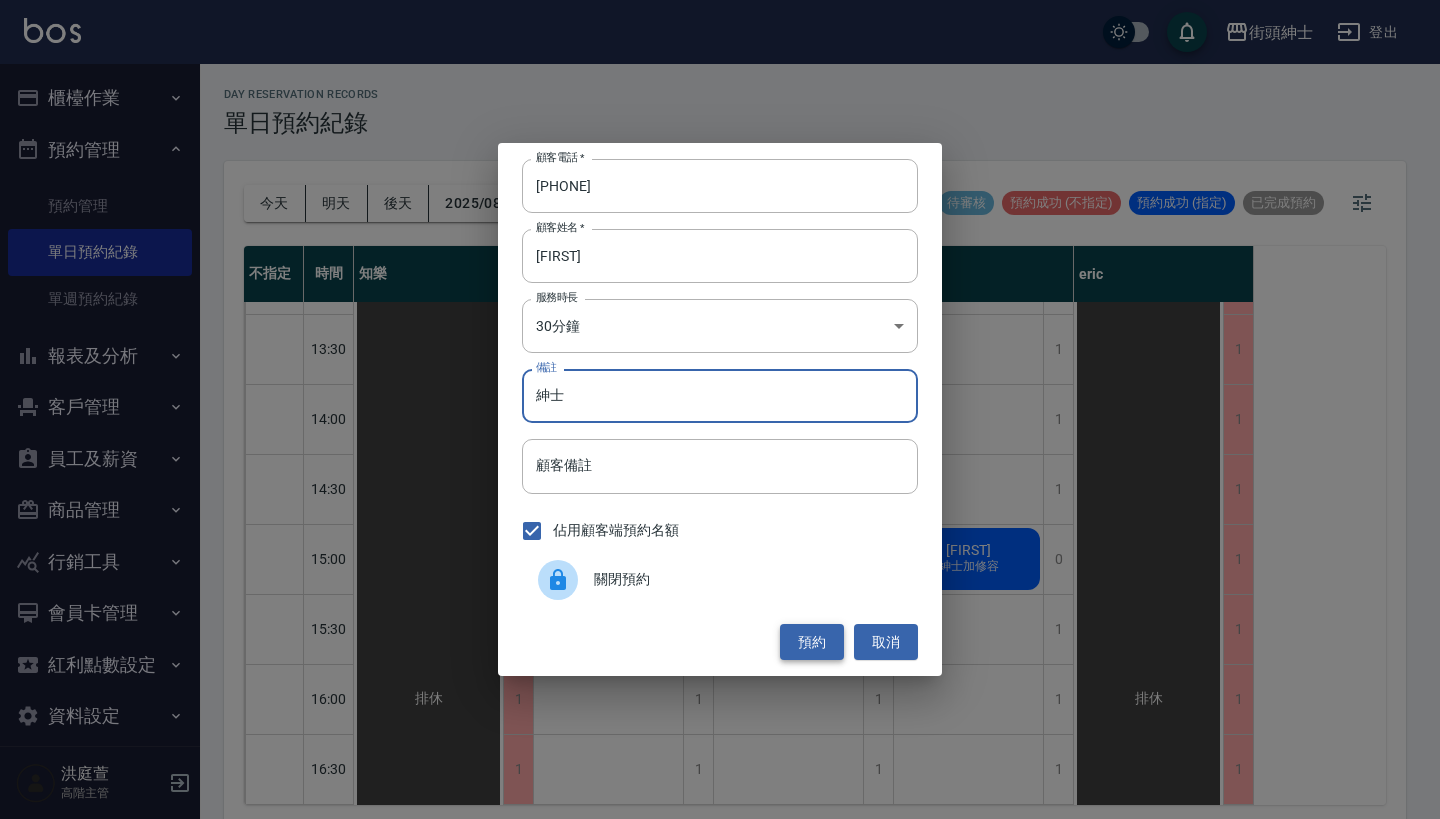 type on "紳士" 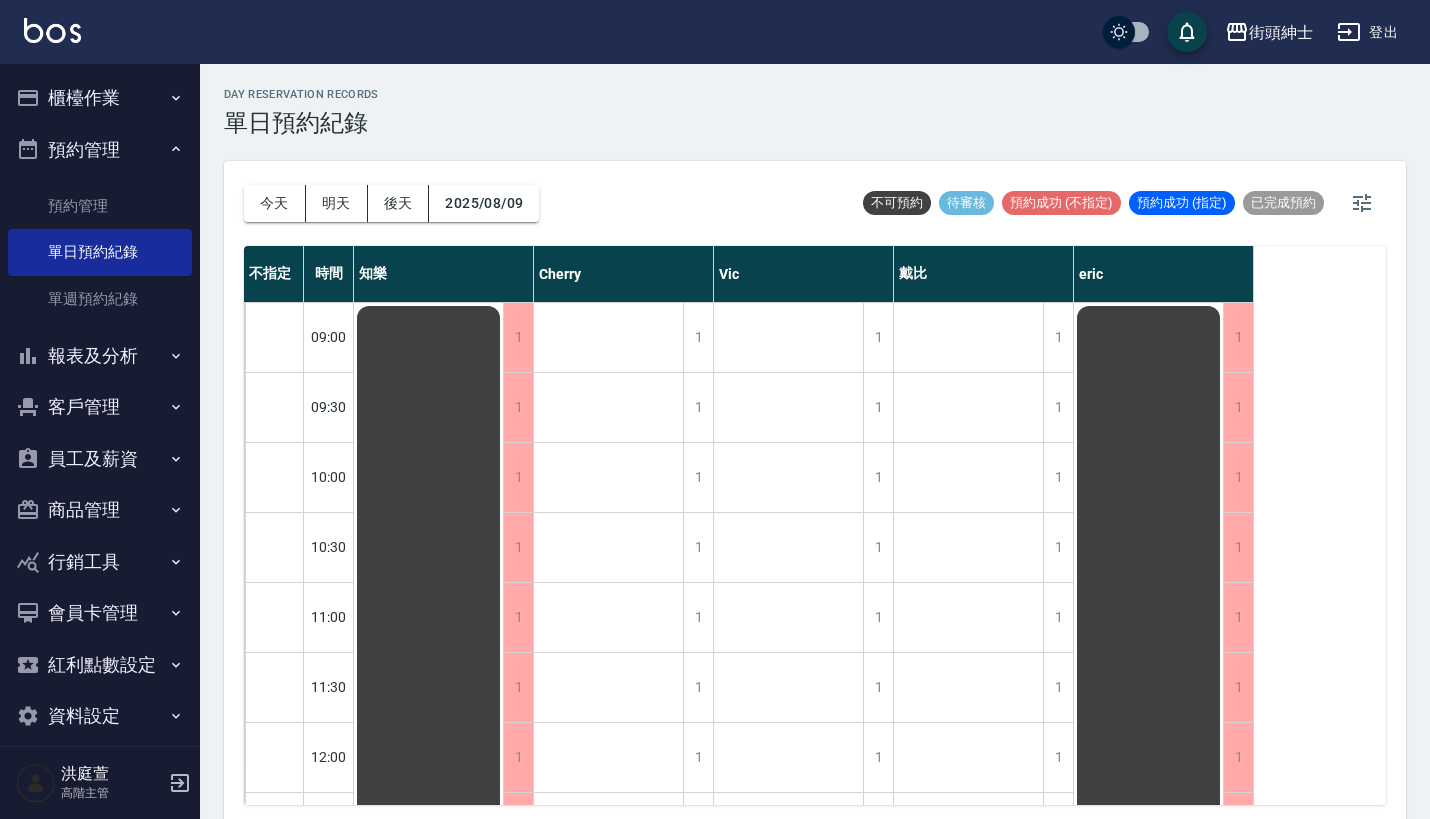 scroll, scrollTop: 0, scrollLeft: 0, axis: both 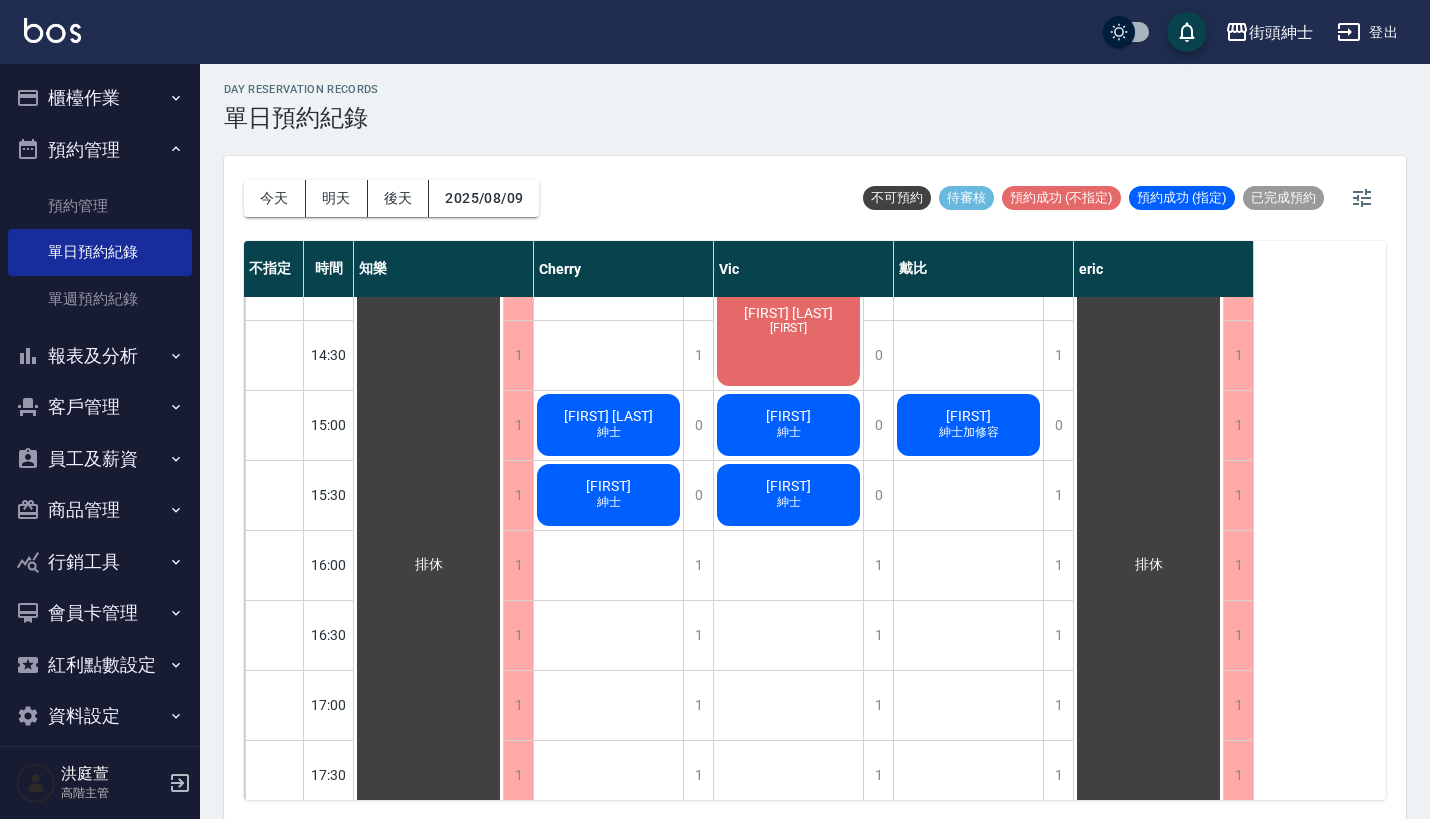 click on "恩魁 紳士" at bounding box center (428, 565) 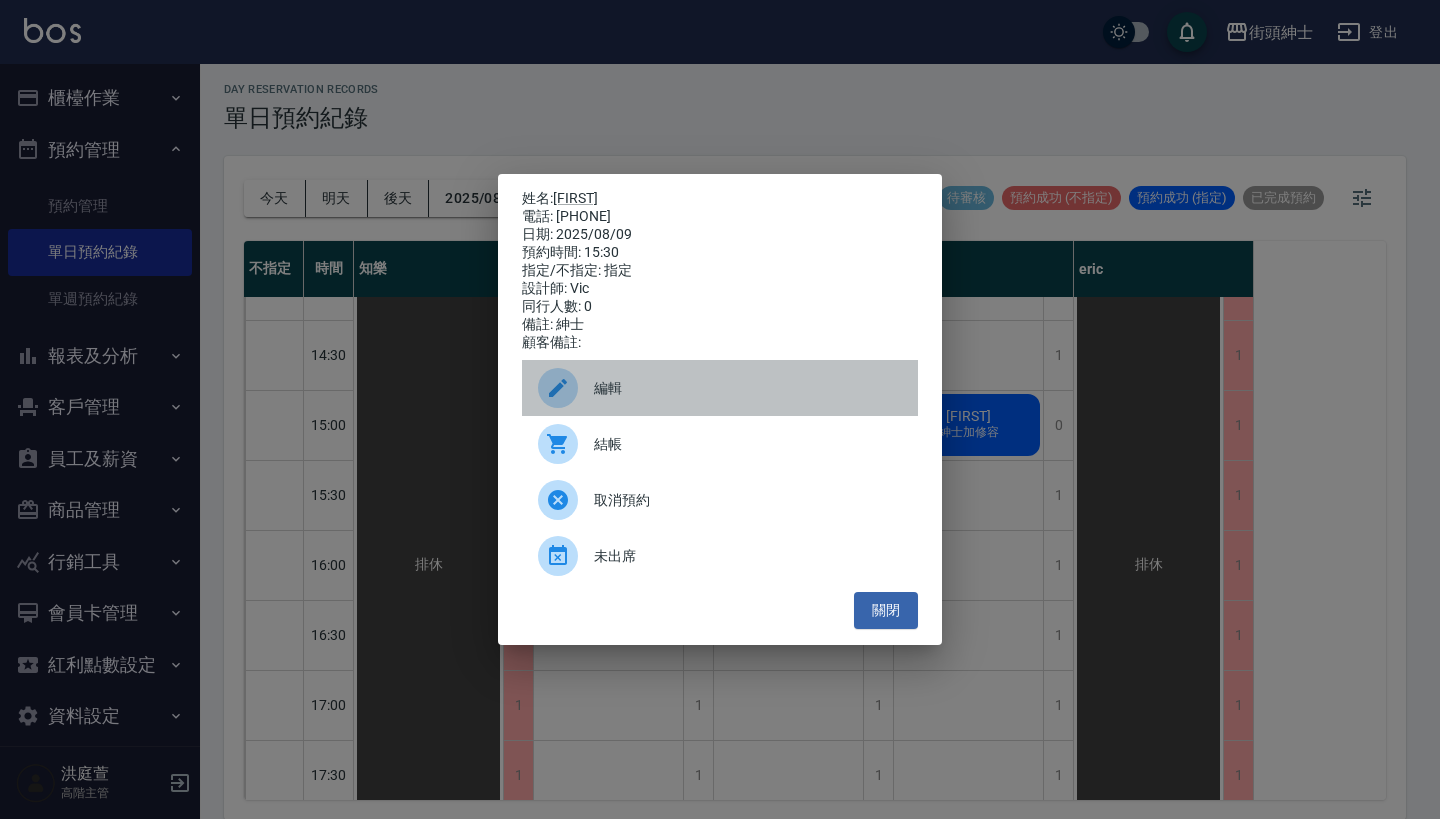 click on "編輯" at bounding box center [720, 388] 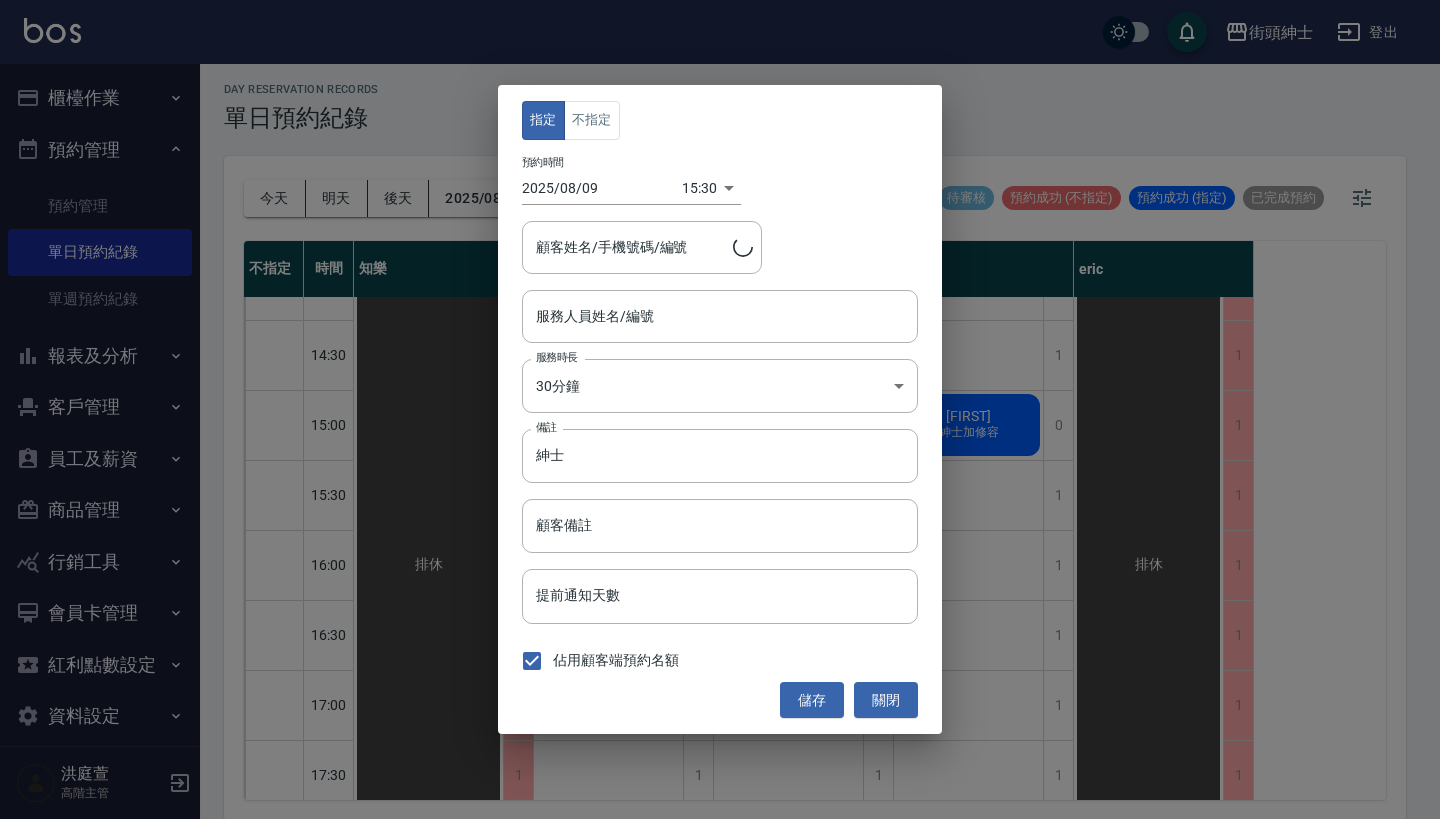 type on "Vic(無代號)" 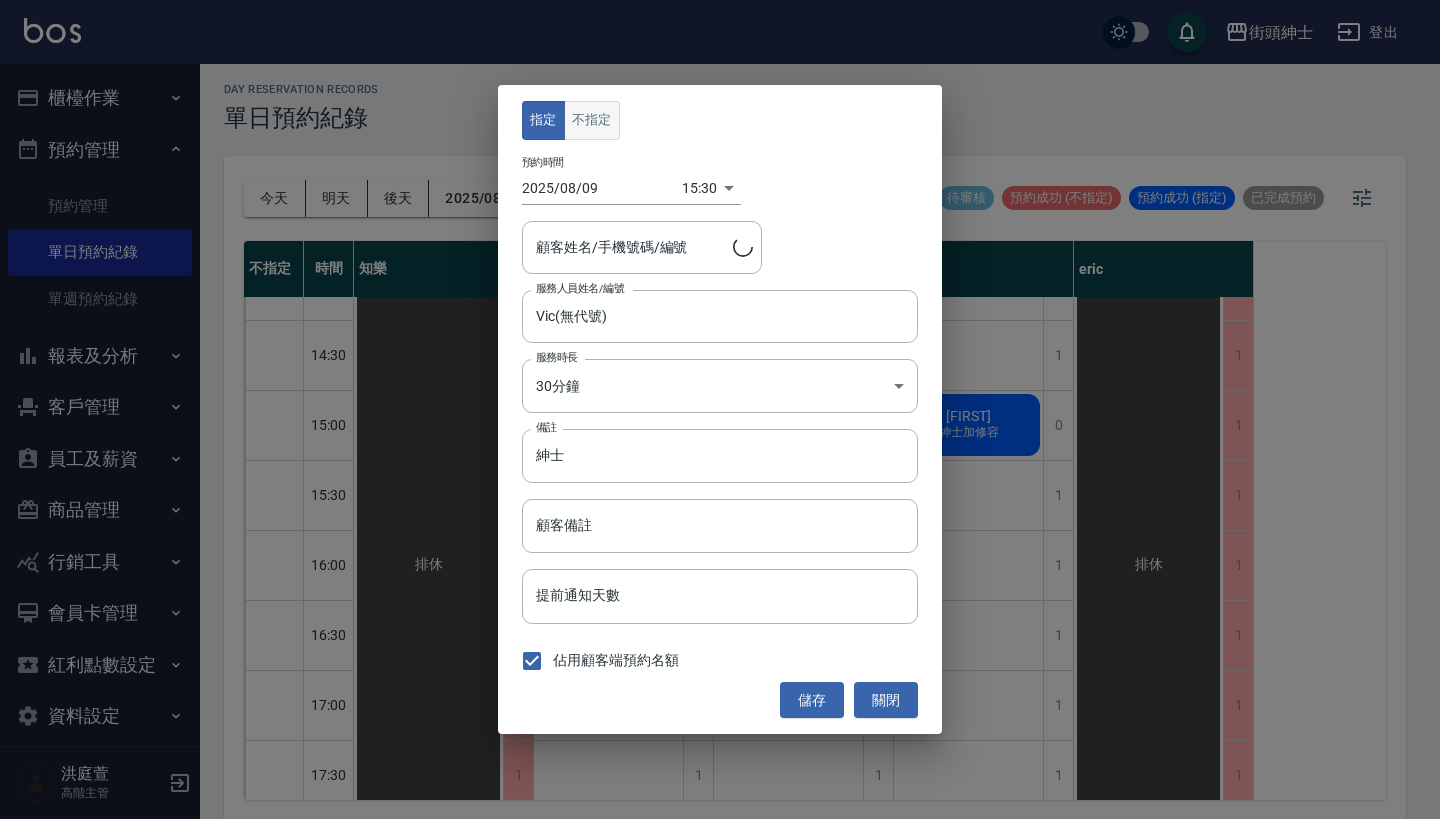 type on "恩魁/0952278528" 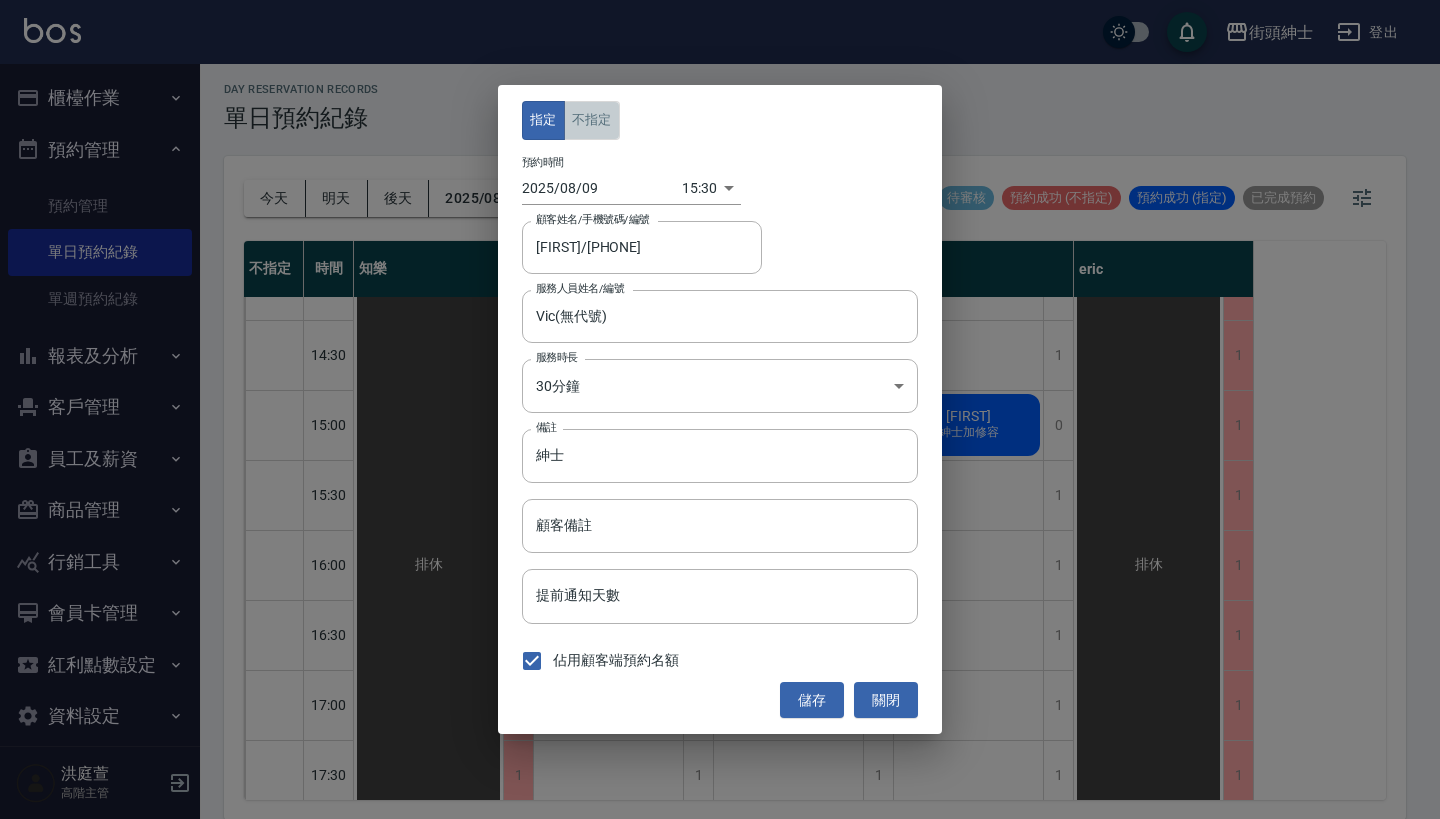 click on "不指定" at bounding box center (592, 120) 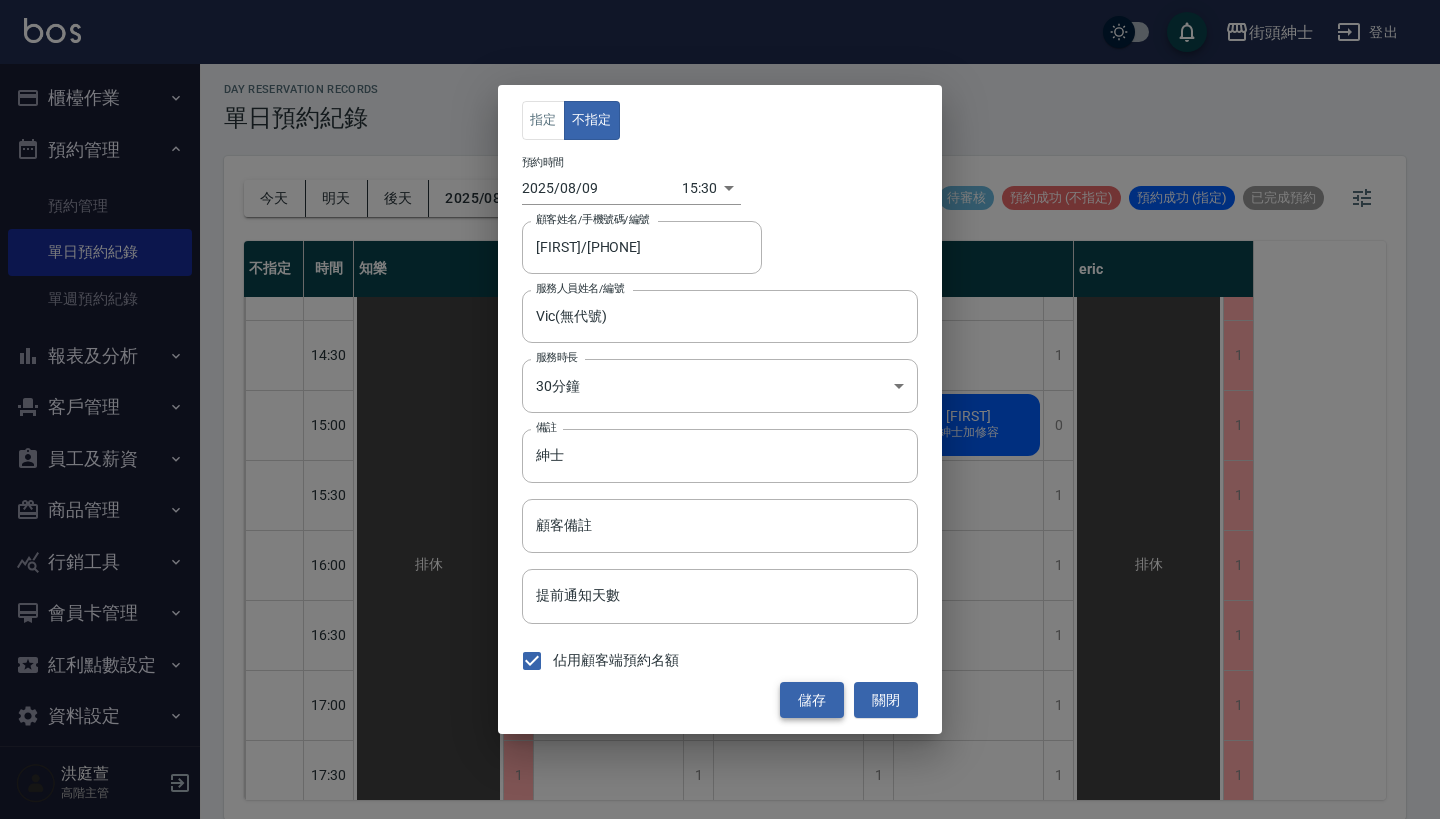click on "儲存" at bounding box center [812, 700] 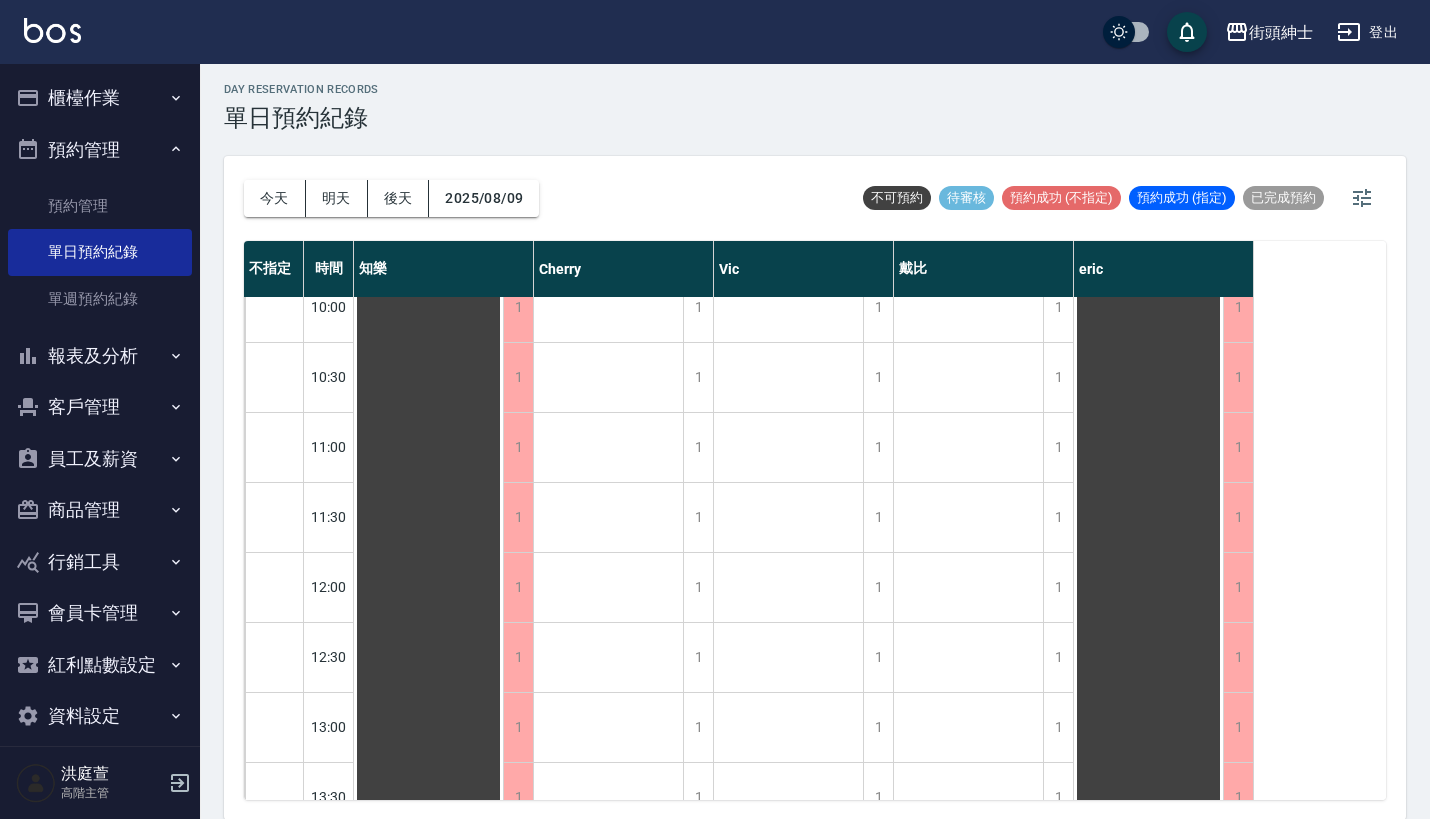 scroll, scrollTop: 408, scrollLeft: 0, axis: vertical 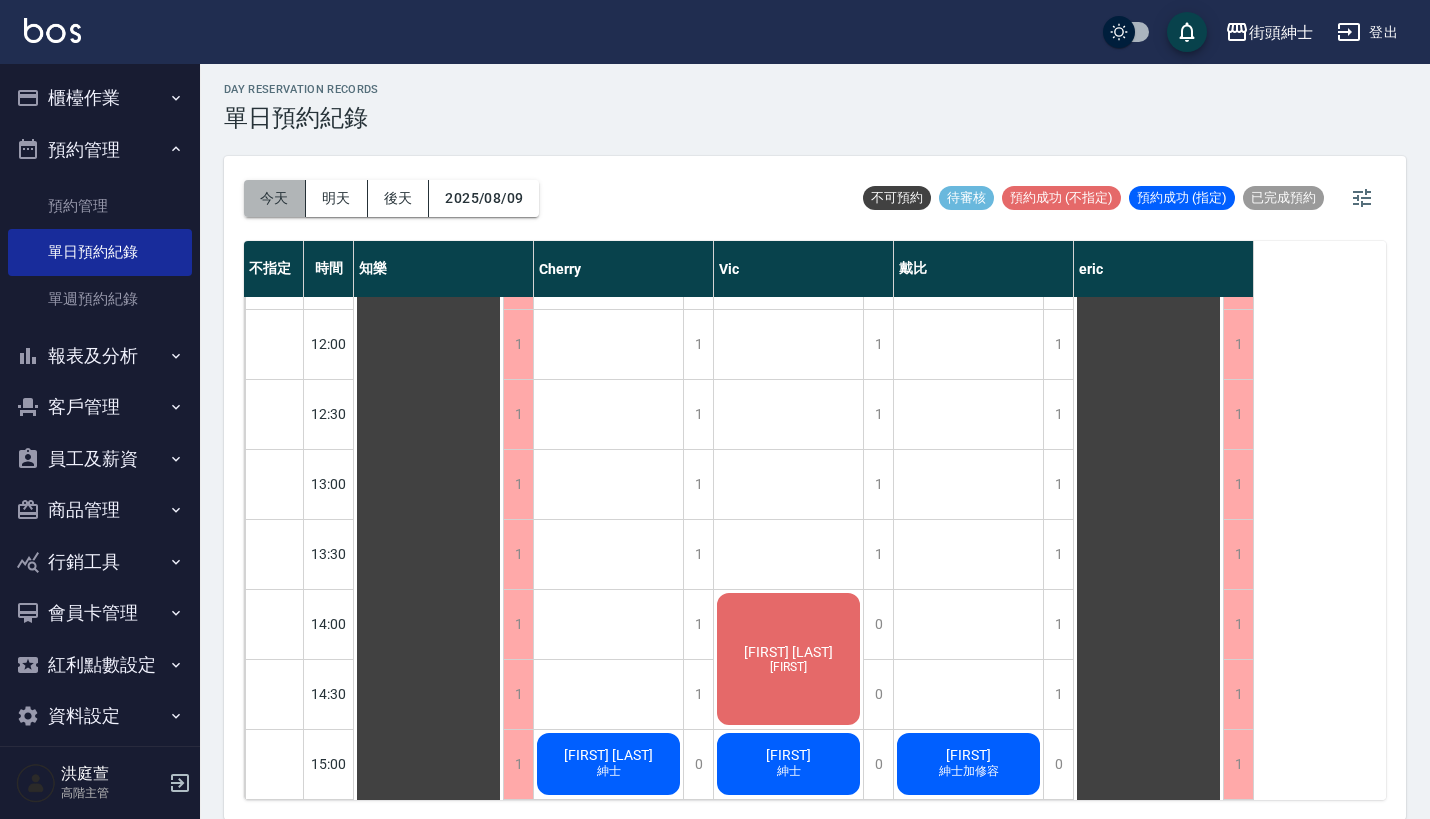 click on "今天" at bounding box center [275, 198] 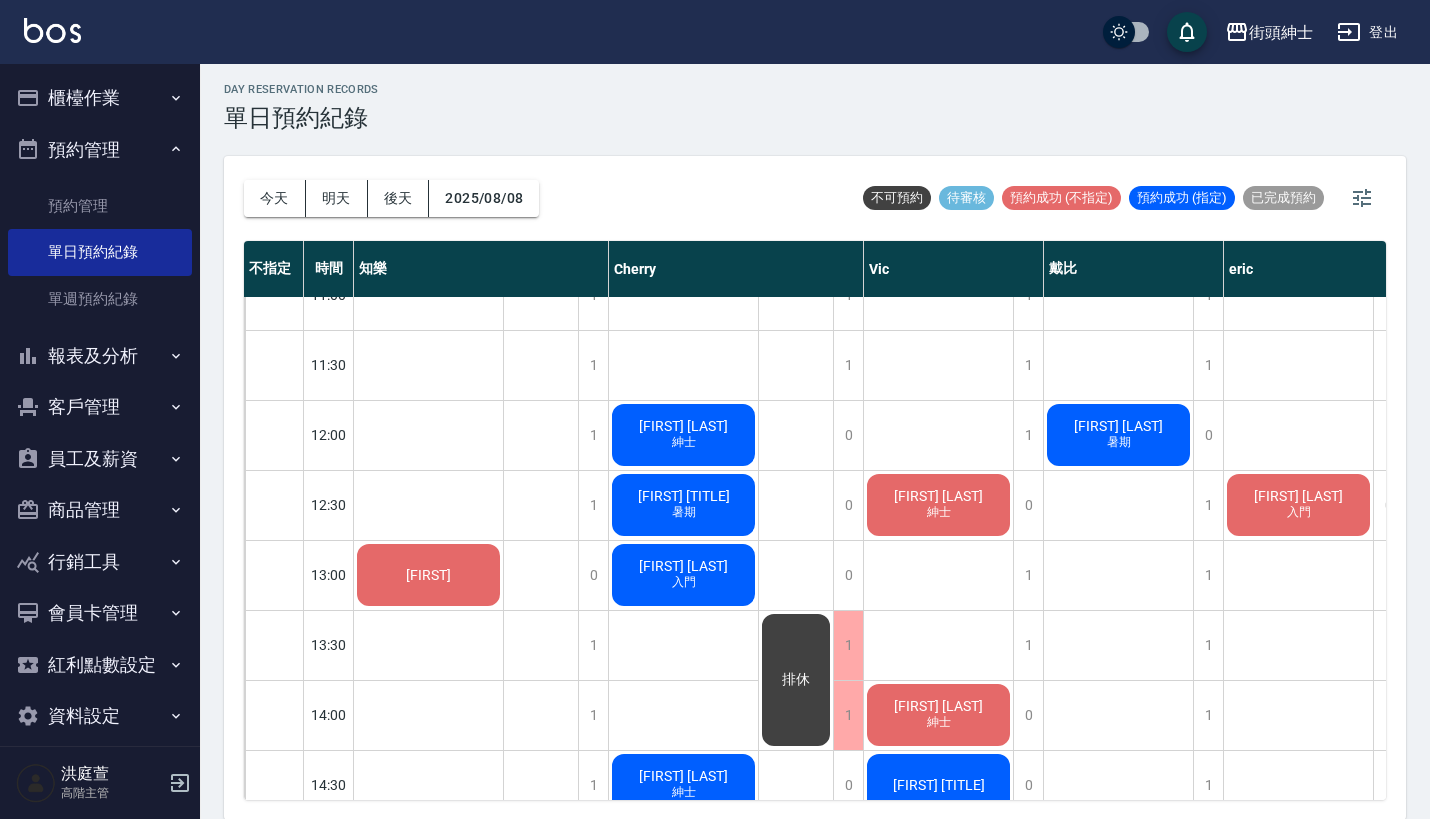 scroll, scrollTop: 316, scrollLeft: 0, axis: vertical 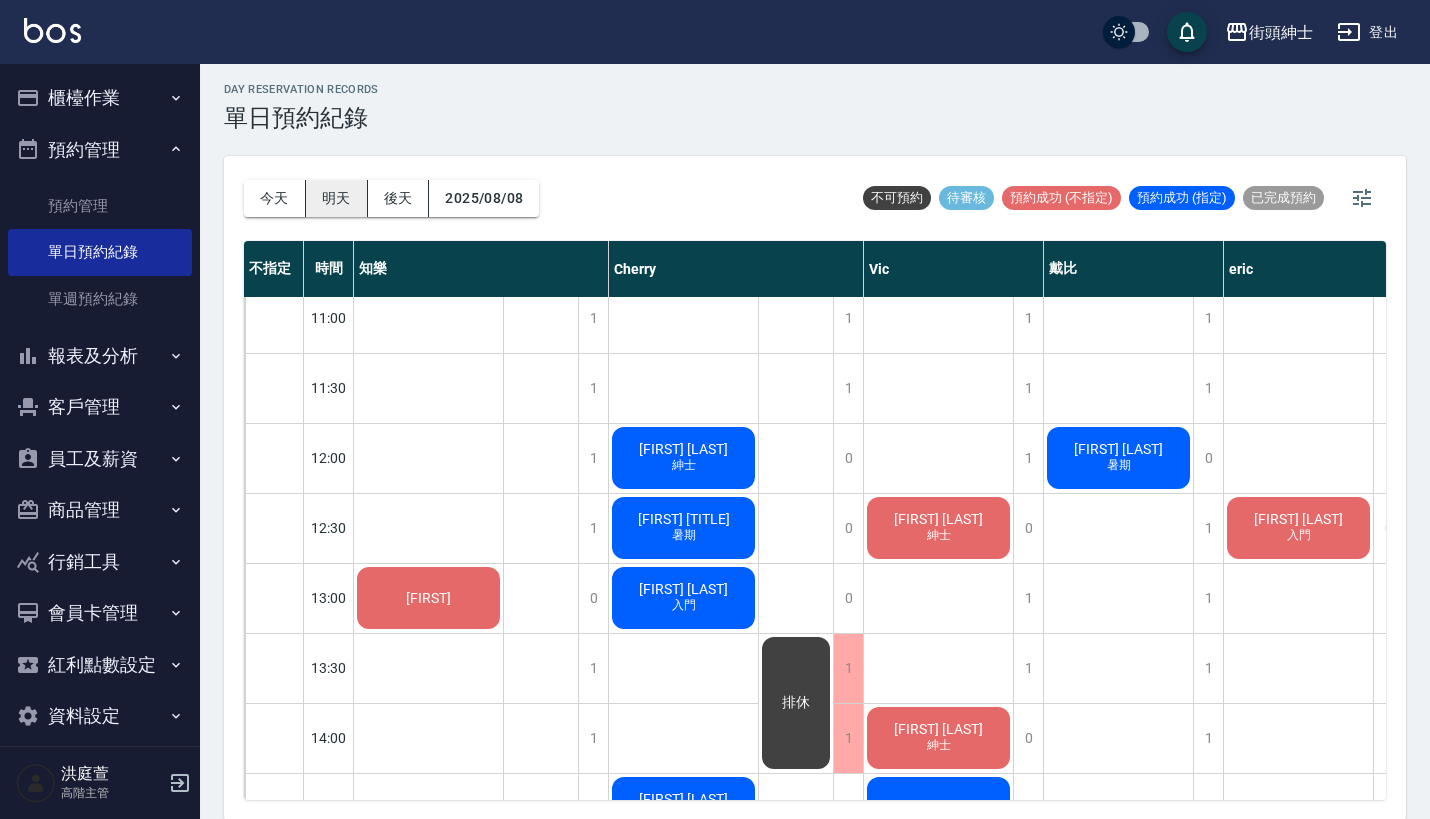 click on "明天" at bounding box center (337, 198) 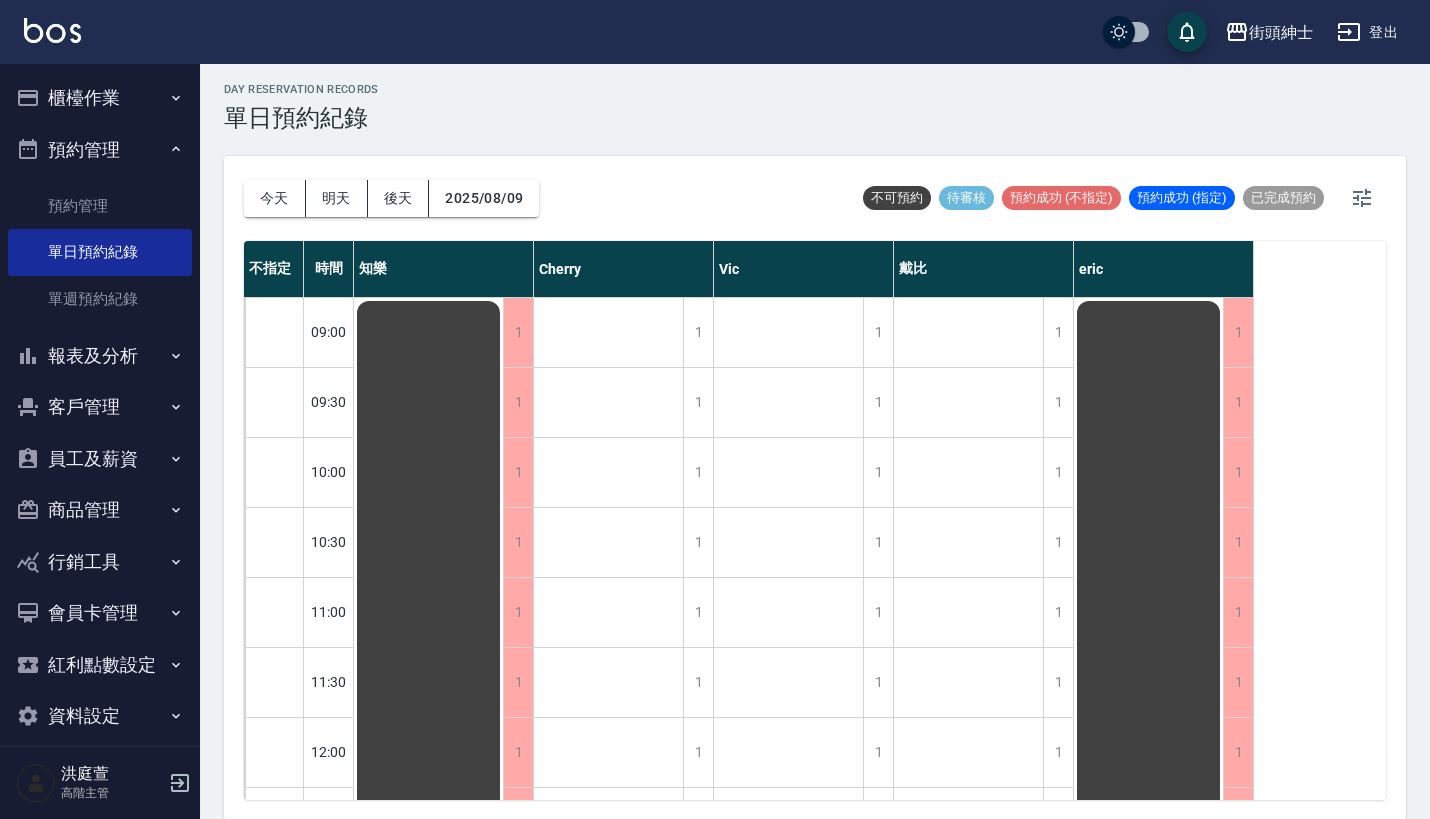 scroll, scrollTop: 0, scrollLeft: 0, axis: both 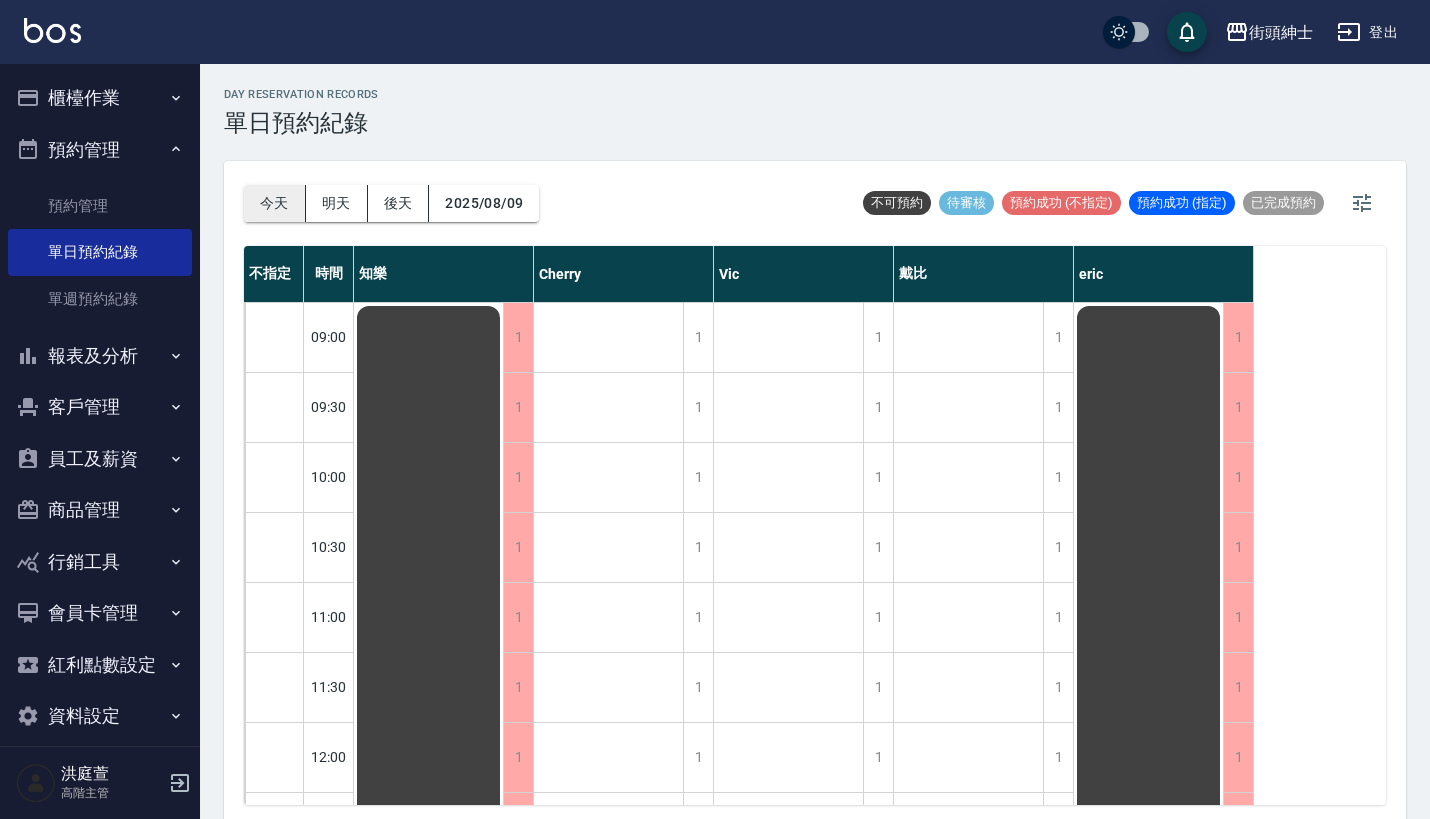 click on "今天" at bounding box center (275, 203) 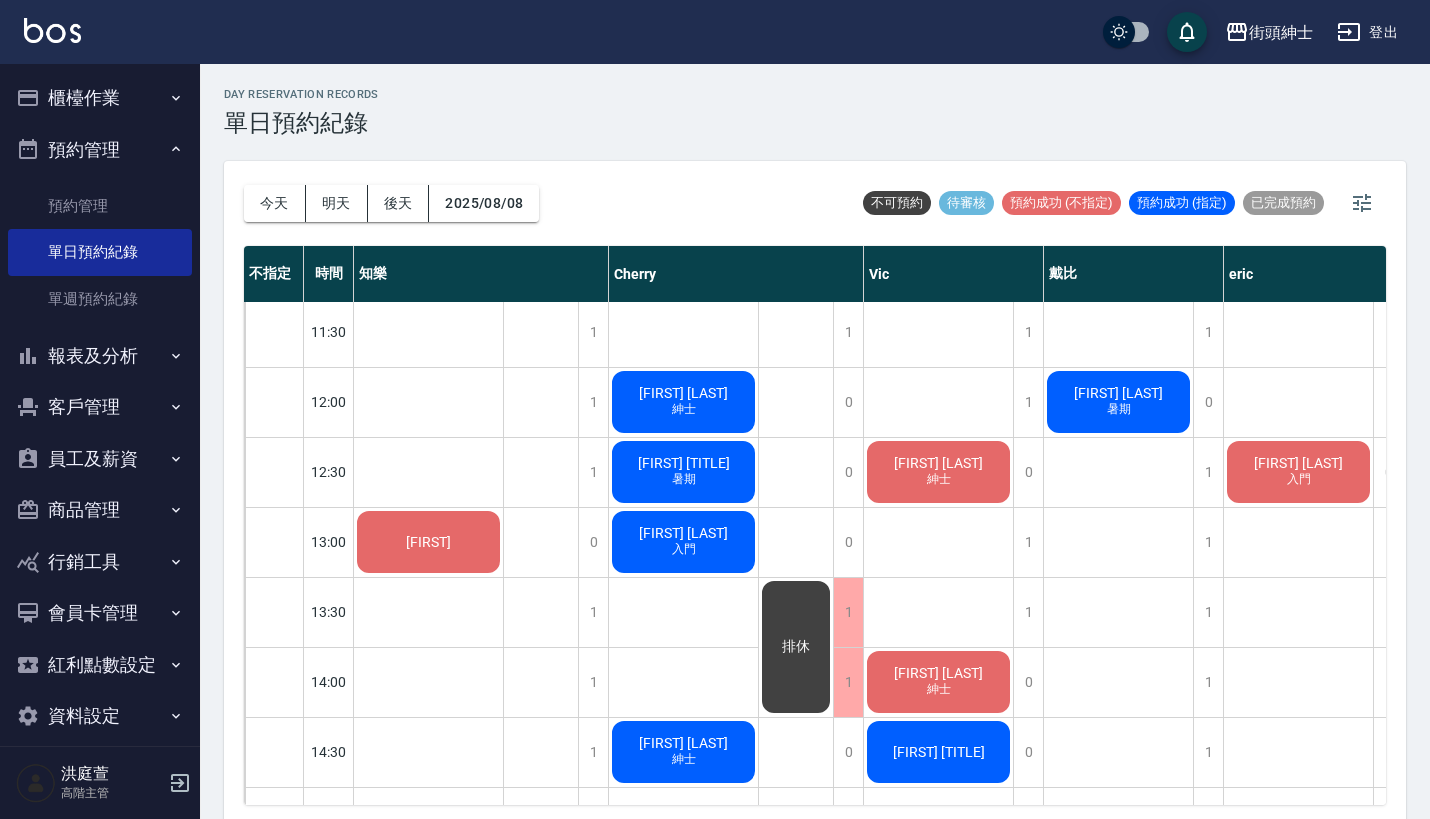 scroll, scrollTop: 356, scrollLeft: 0, axis: vertical 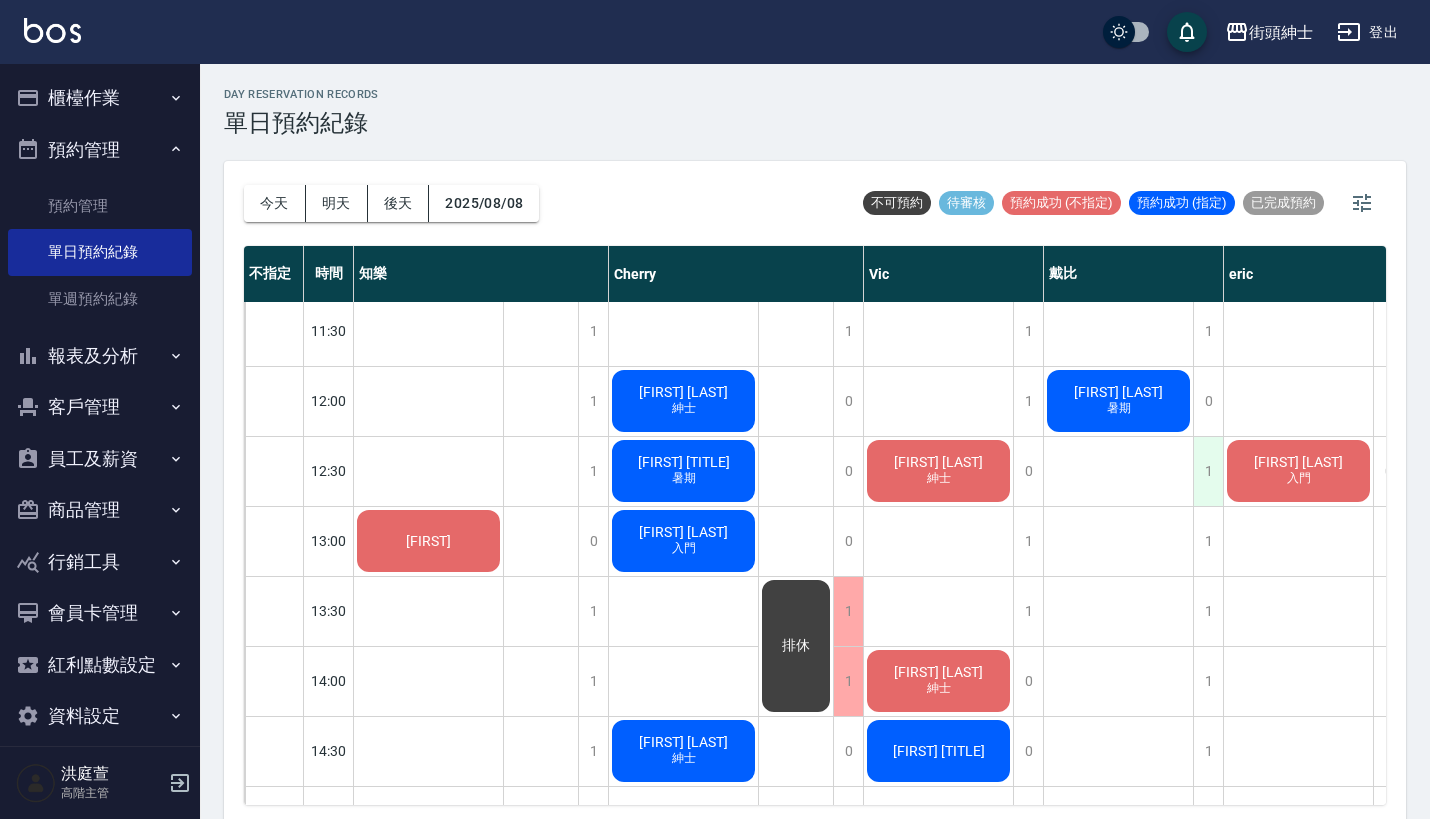 click on "1" at bounding box center [1208, 471] 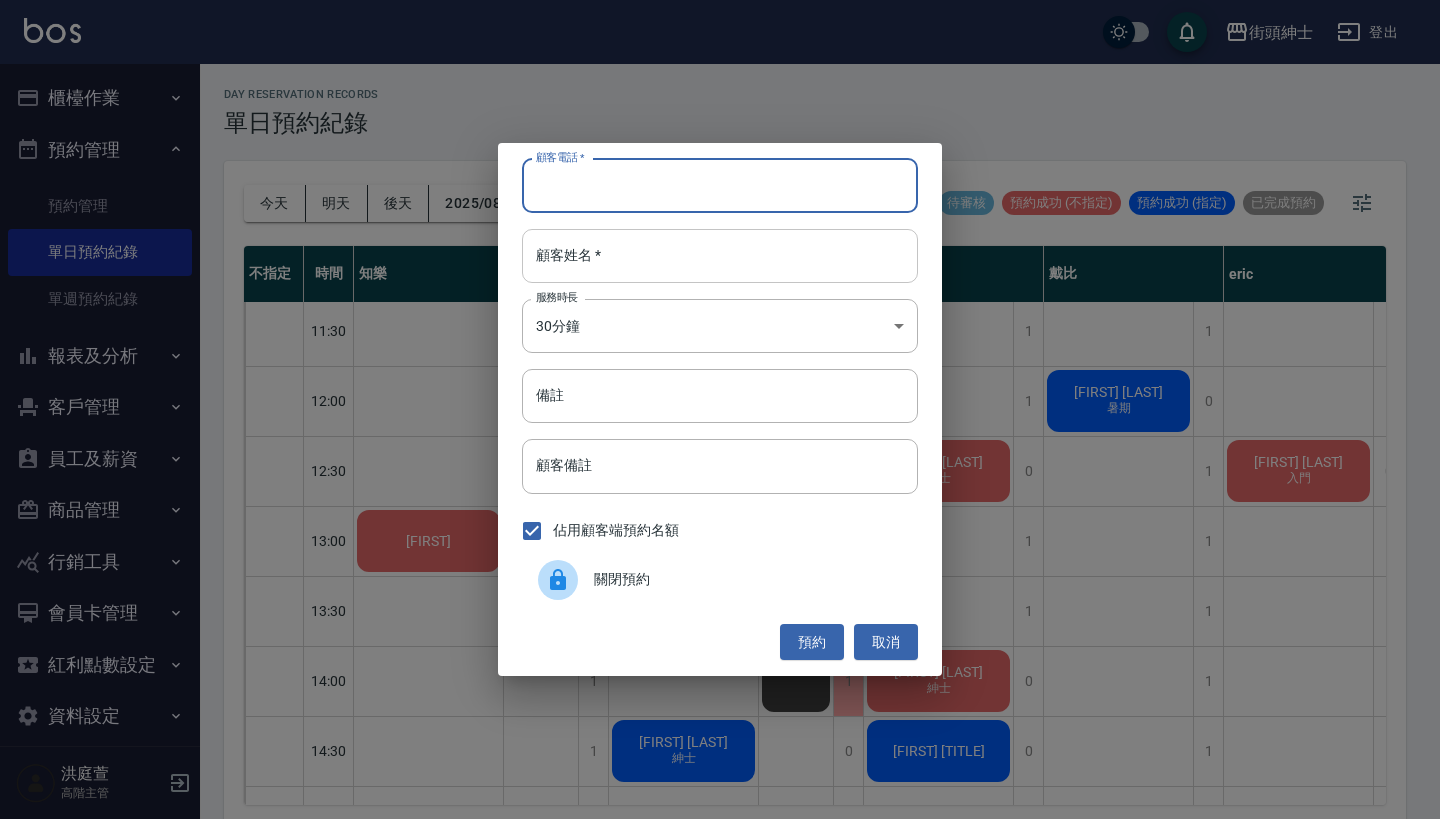 paste on "林漢潁 電話：0989289907" 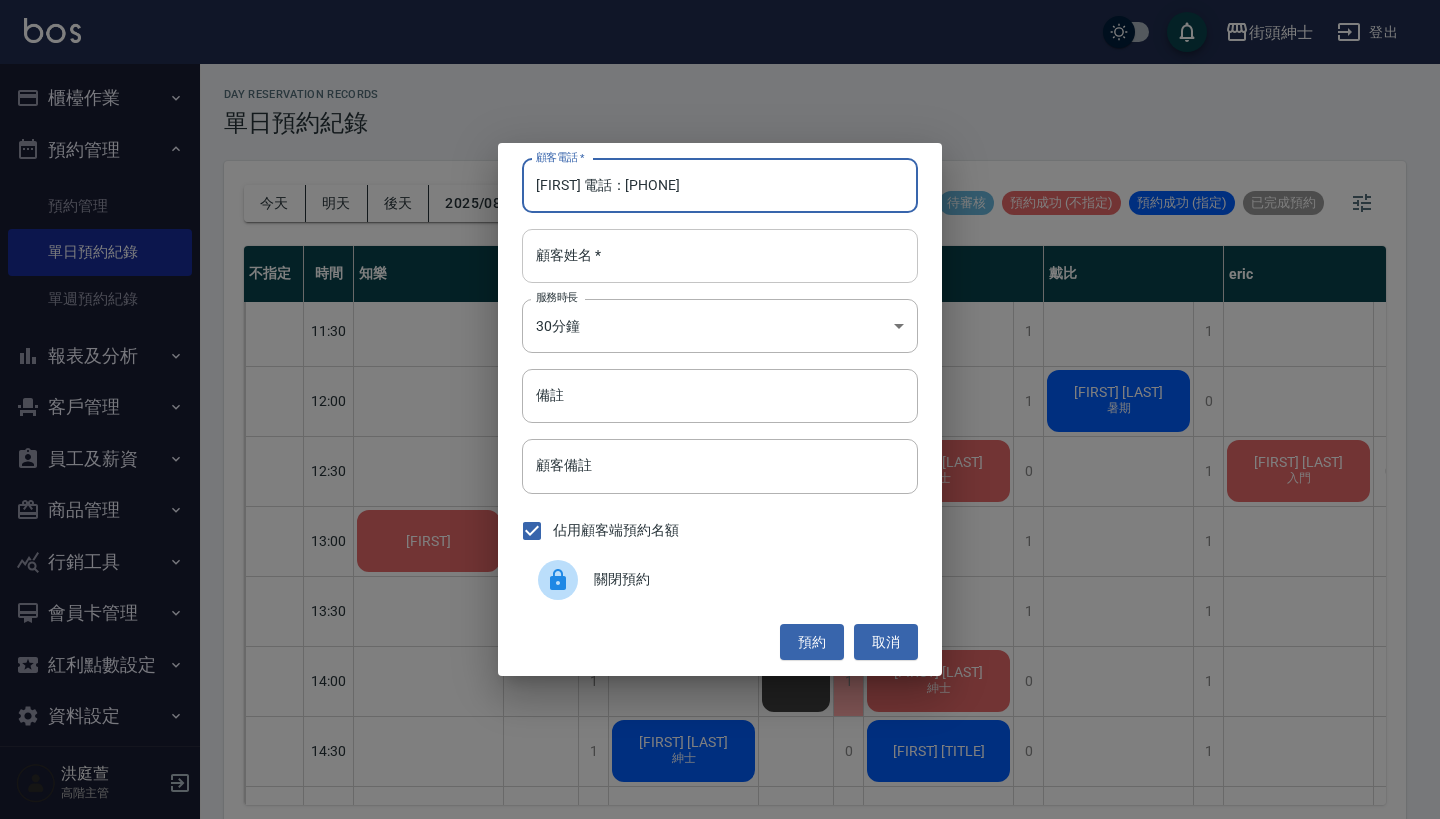 type on "林漢潁 電話：0989289907" 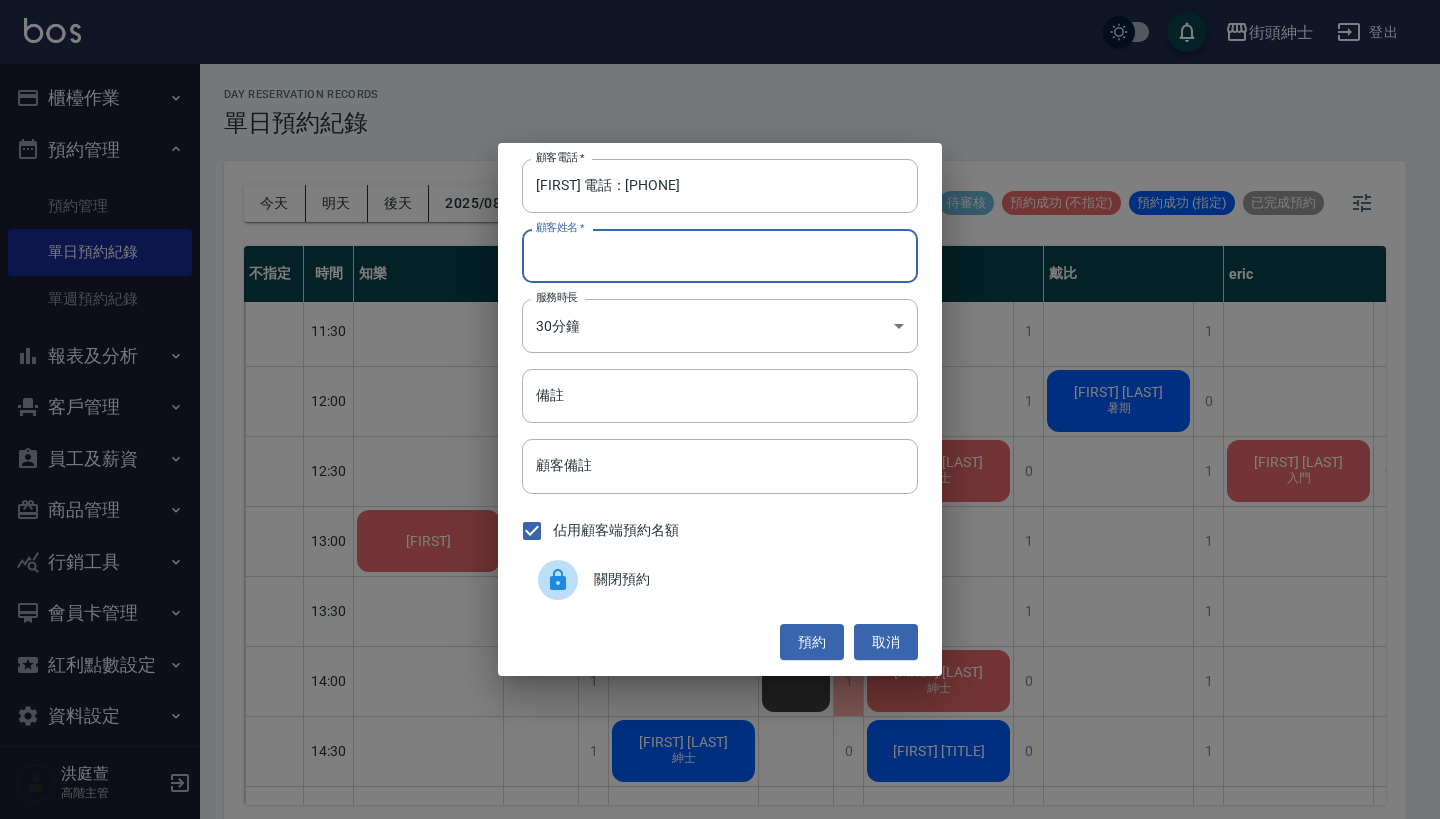paste on "林漢潁 電話：0989289907" 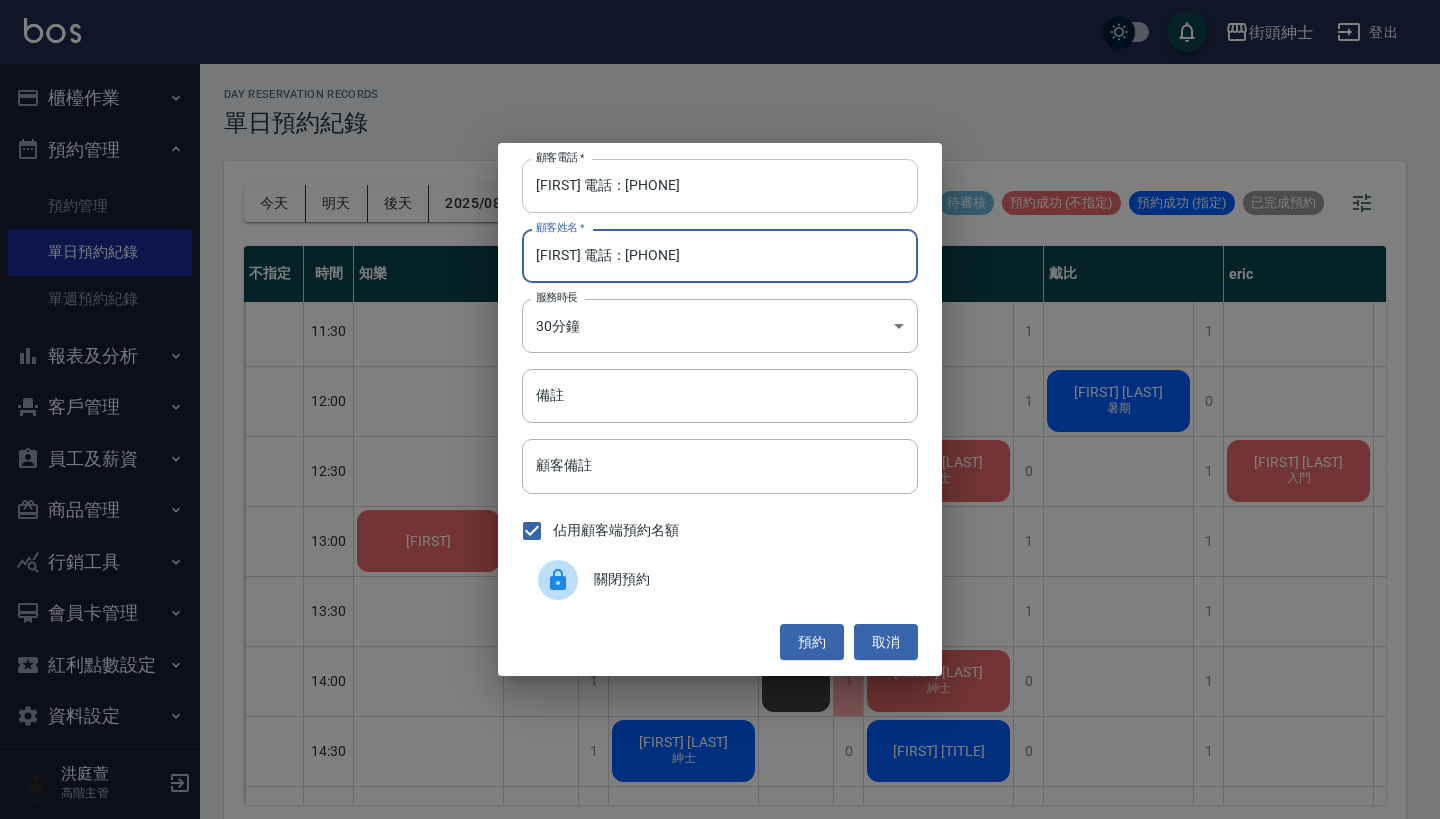 type on "林漢潁 電話：0989289907" 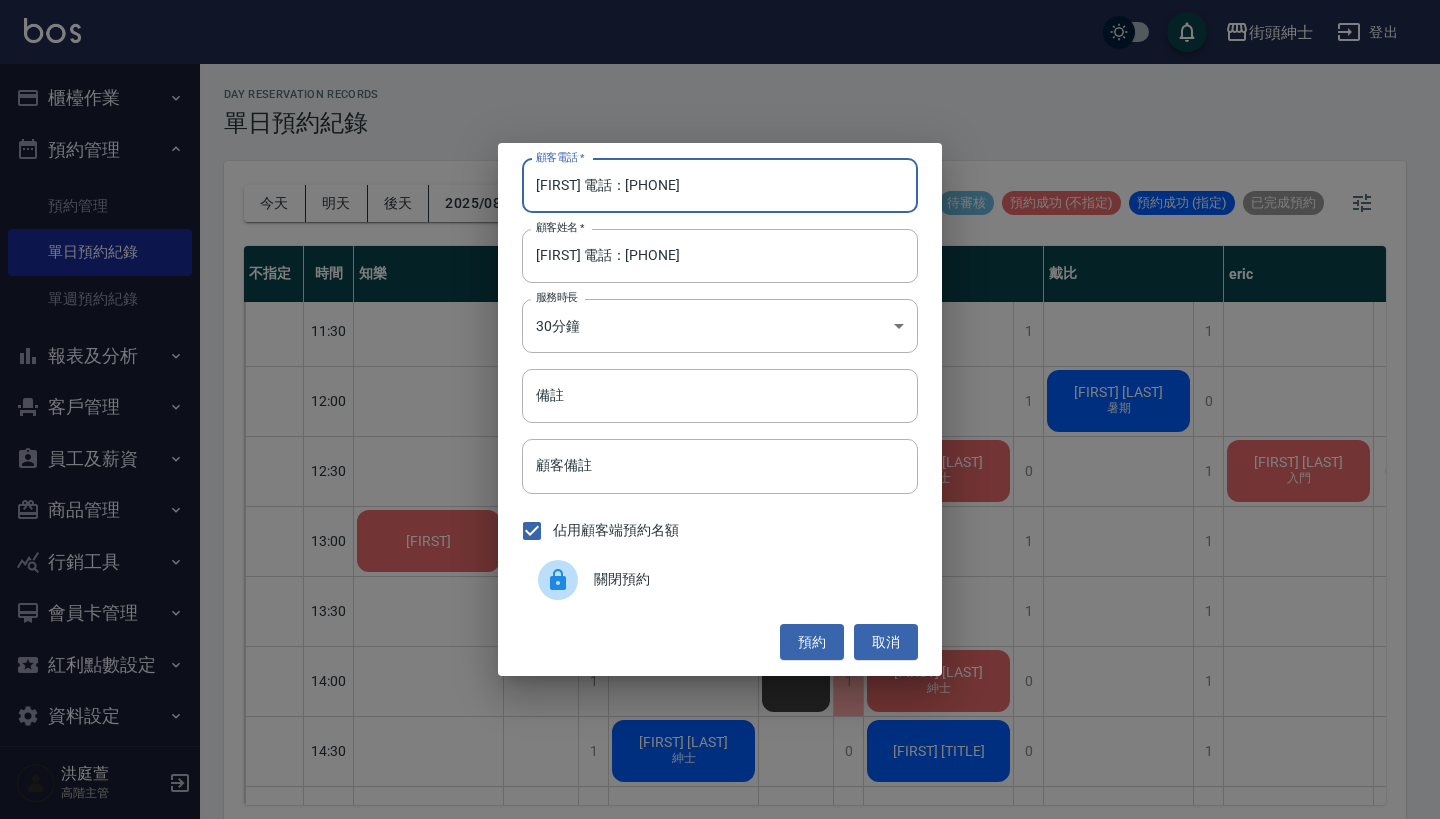 drag, startPoint x: 621, startPoint y: 190, endPoint x: 332, endPoint y: 210, distance: 289.69122 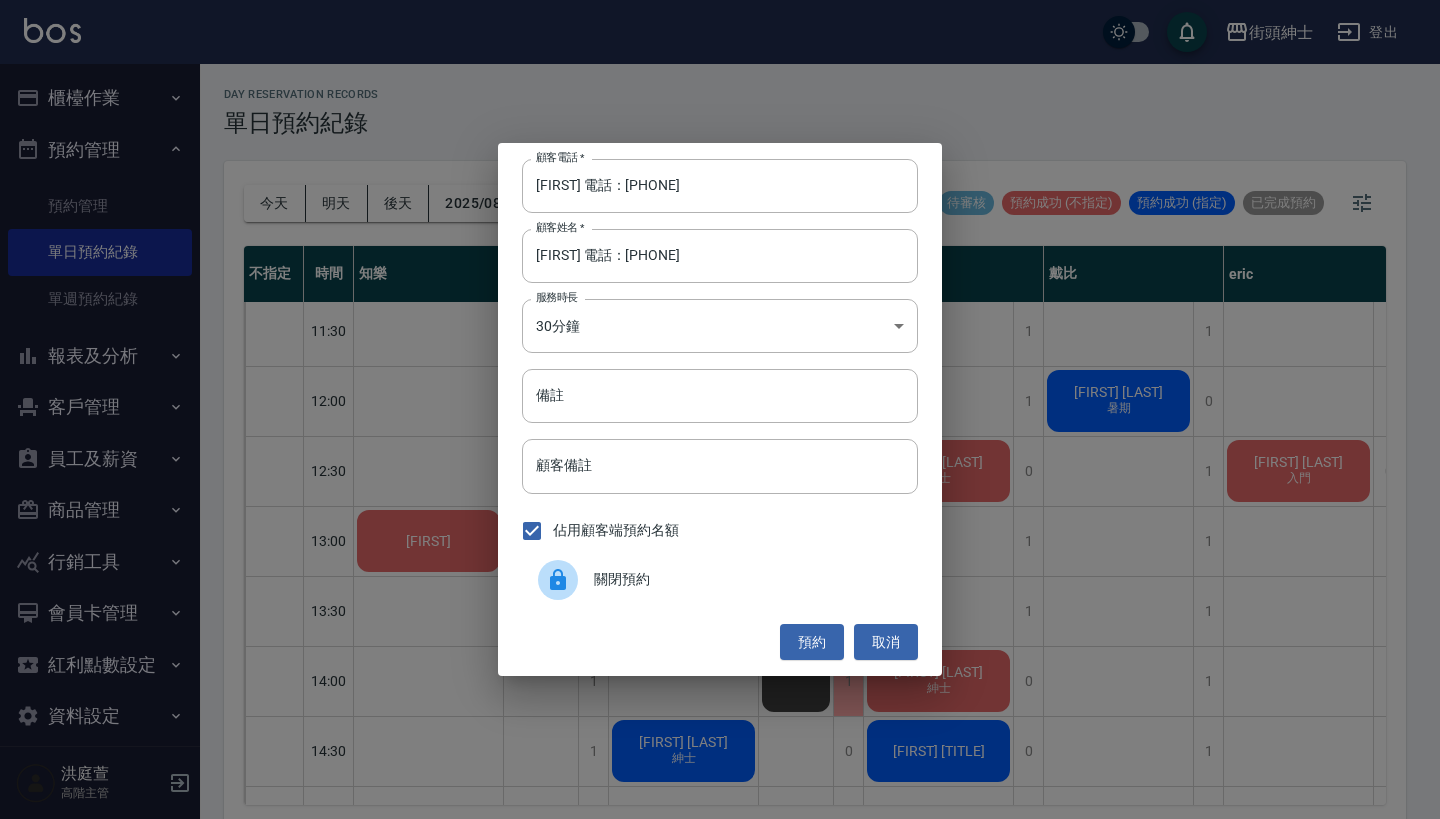 click on "顧客電話   * 林漢潁 電話：0989289907 顧客電話   * 顧客姓名   * 林漢潁 電話：0989289907 顧客姓名   * 服務時長 30分鐘 1 服務時長 備註 備註 顧客備註 顧客備註 佔用顧客端預約名額 關閉預約 預約 取消" at bounding box center (720, 409) 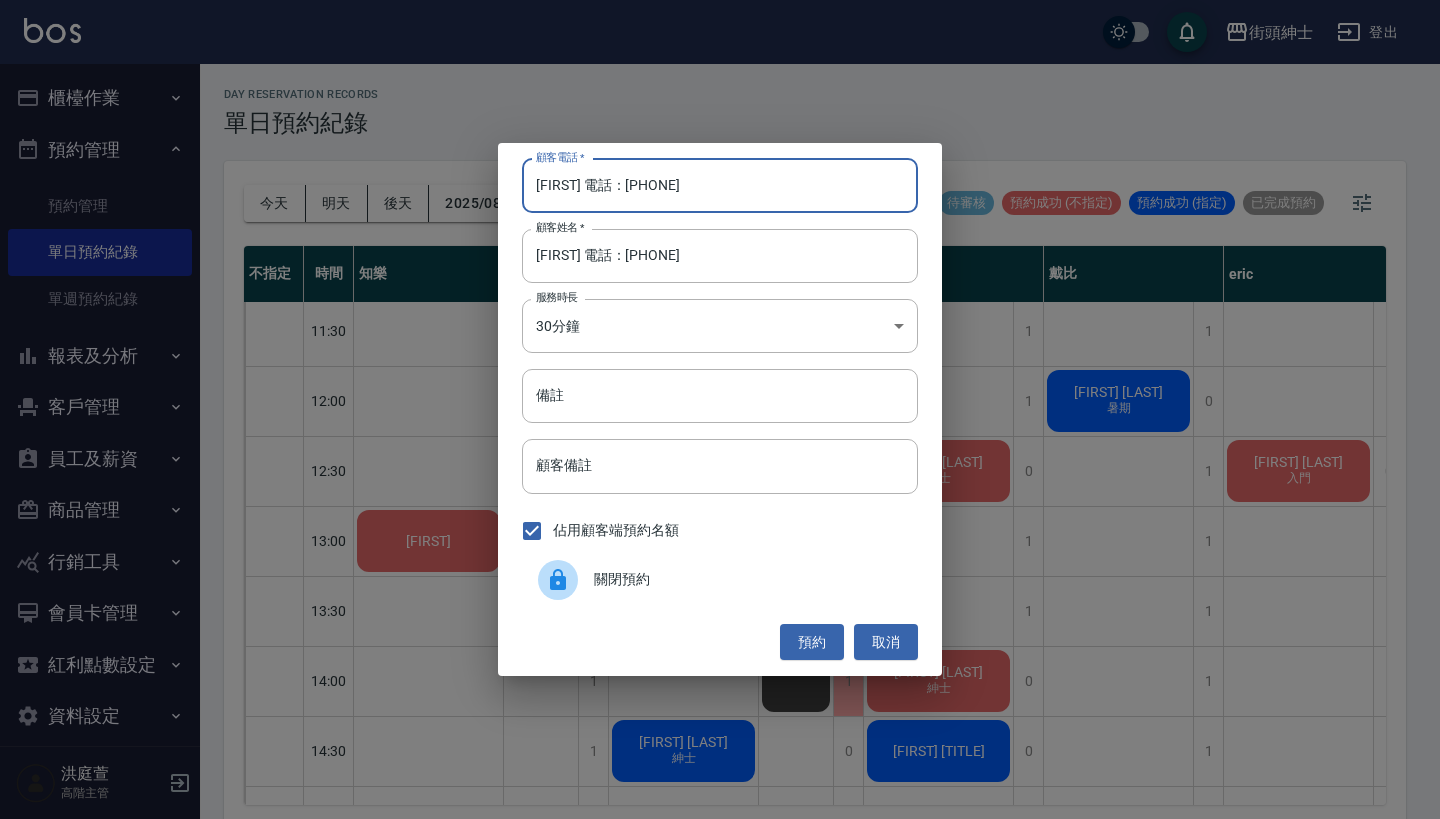 drag, startPoint x: 624, startPoint y: 185, endPoint x: 345, endPoint y: 185, distance: 279 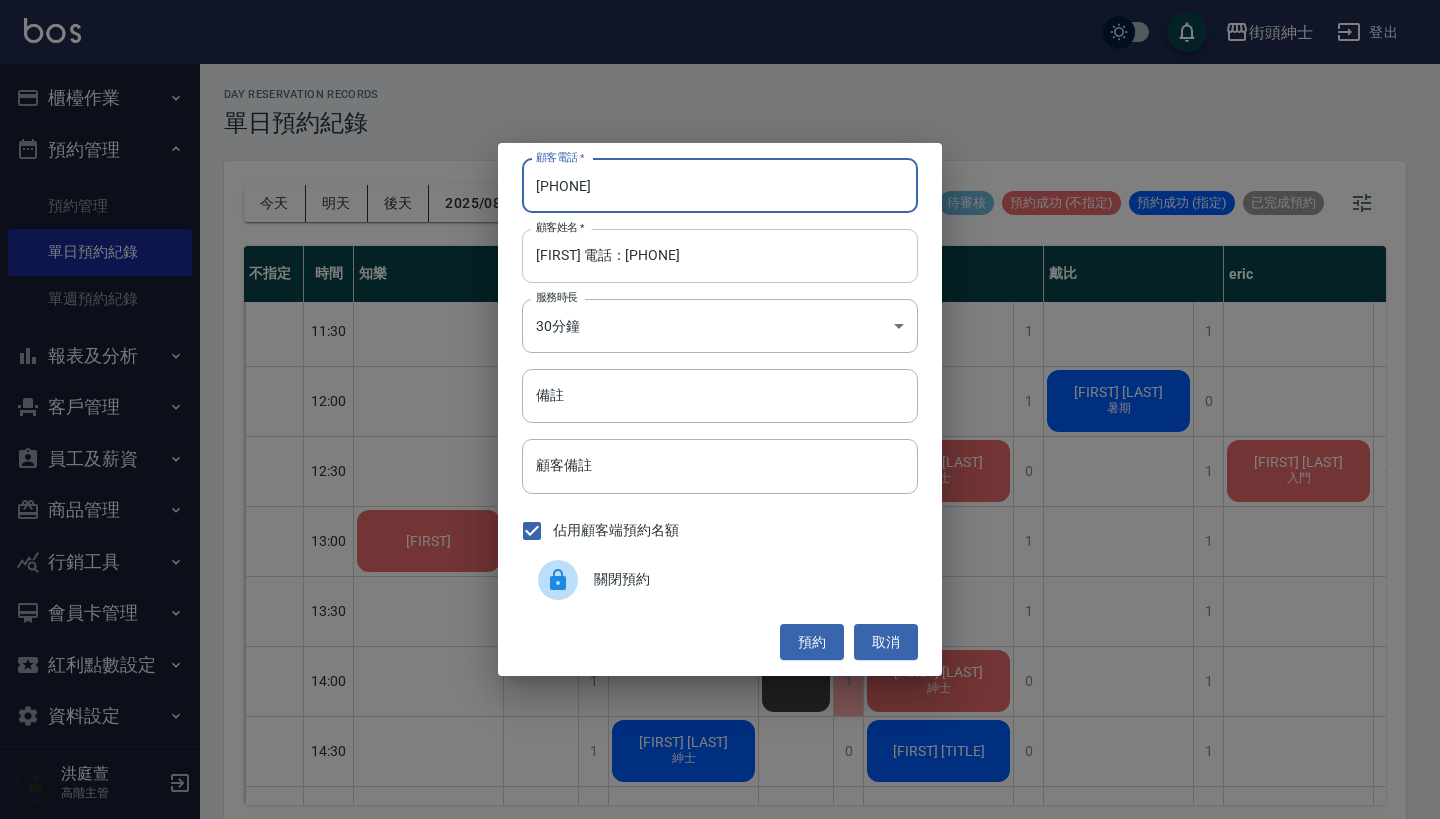 type on "0989289907" 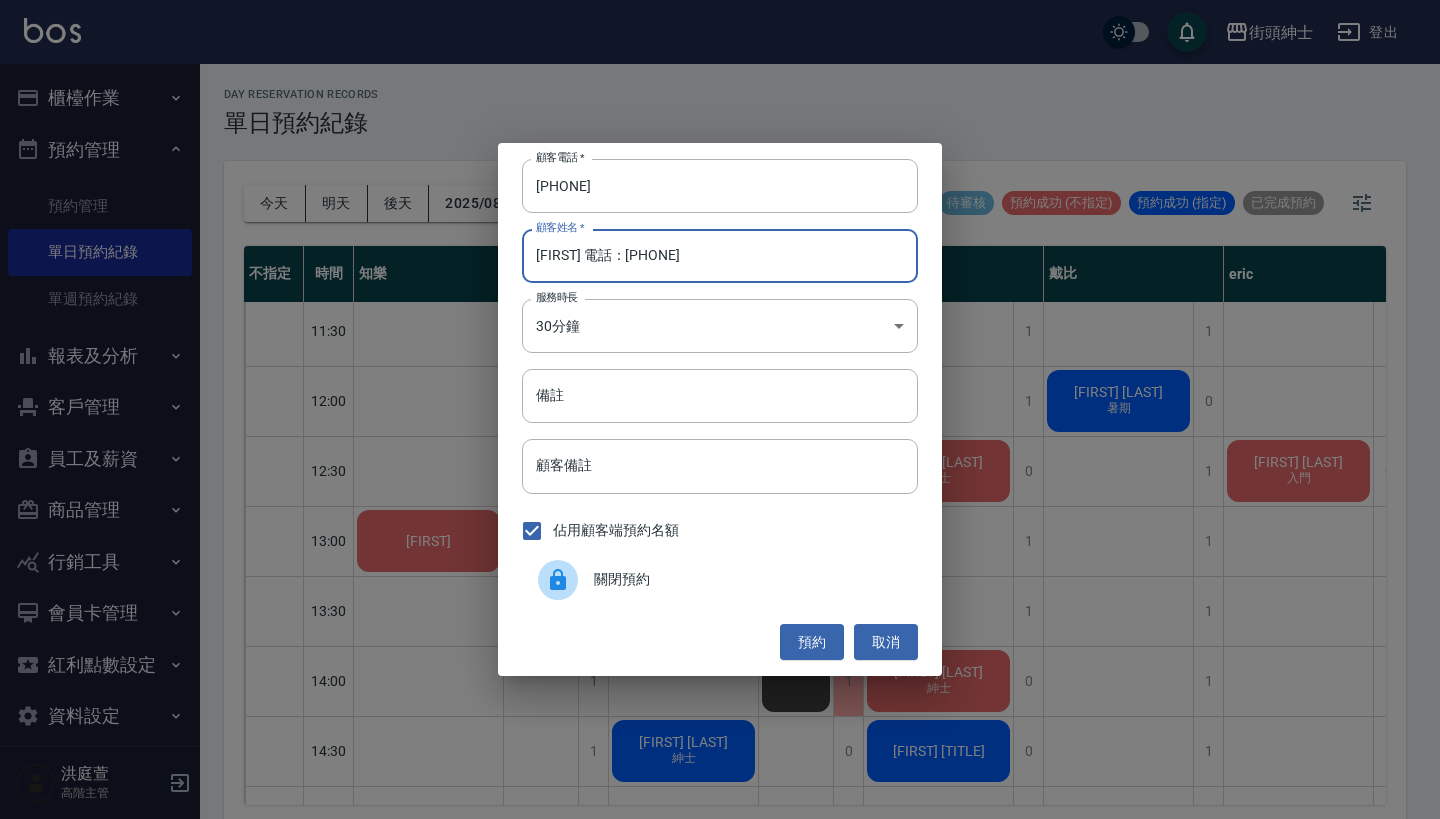 drag, startPoint x: 732, startPoint y: 258, endPoint x: 569, endPoint y: 257, distance: 163.00307 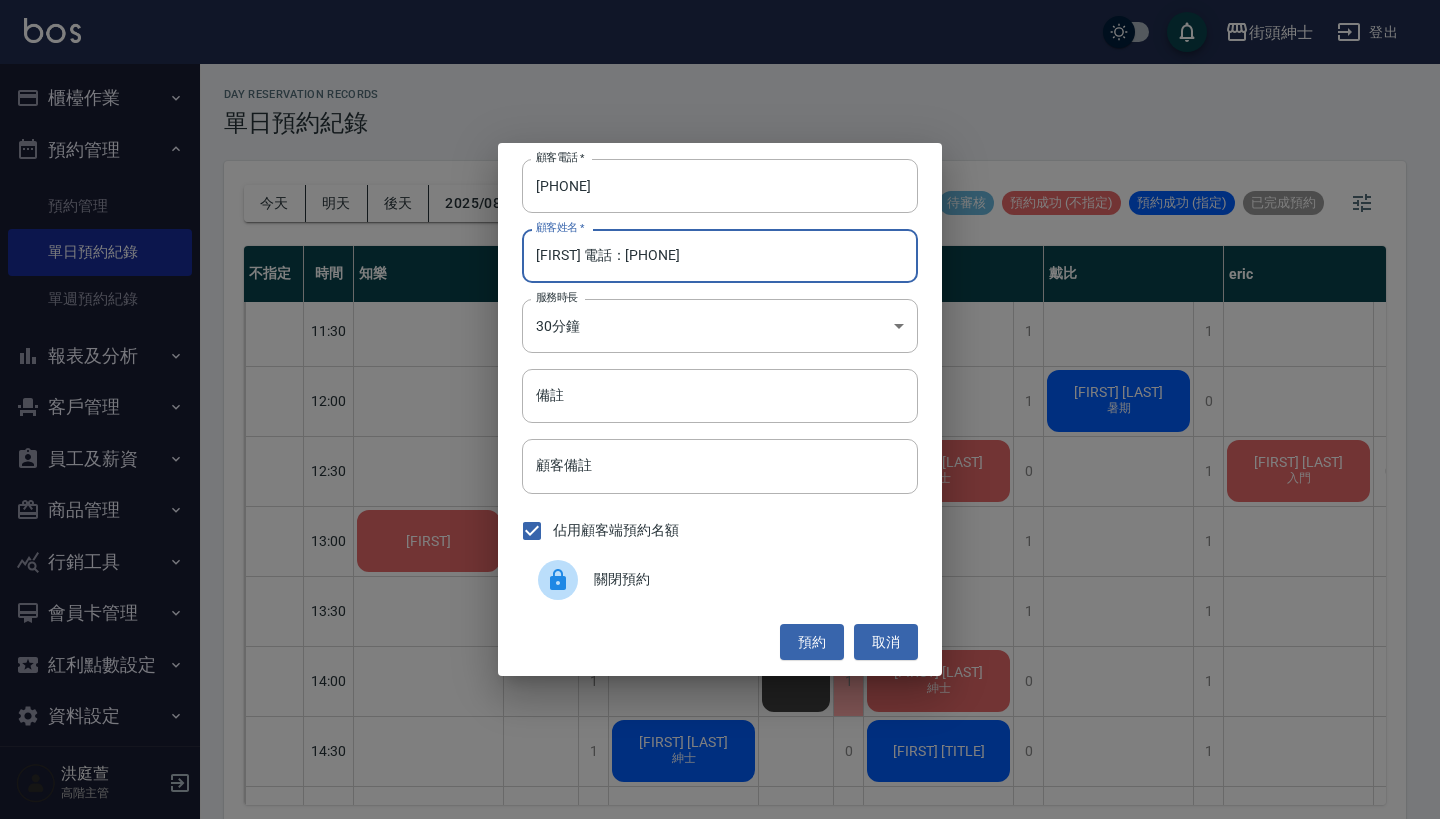 click on "林漢潁 電話：0989289907" at bounding box center [720, 256] 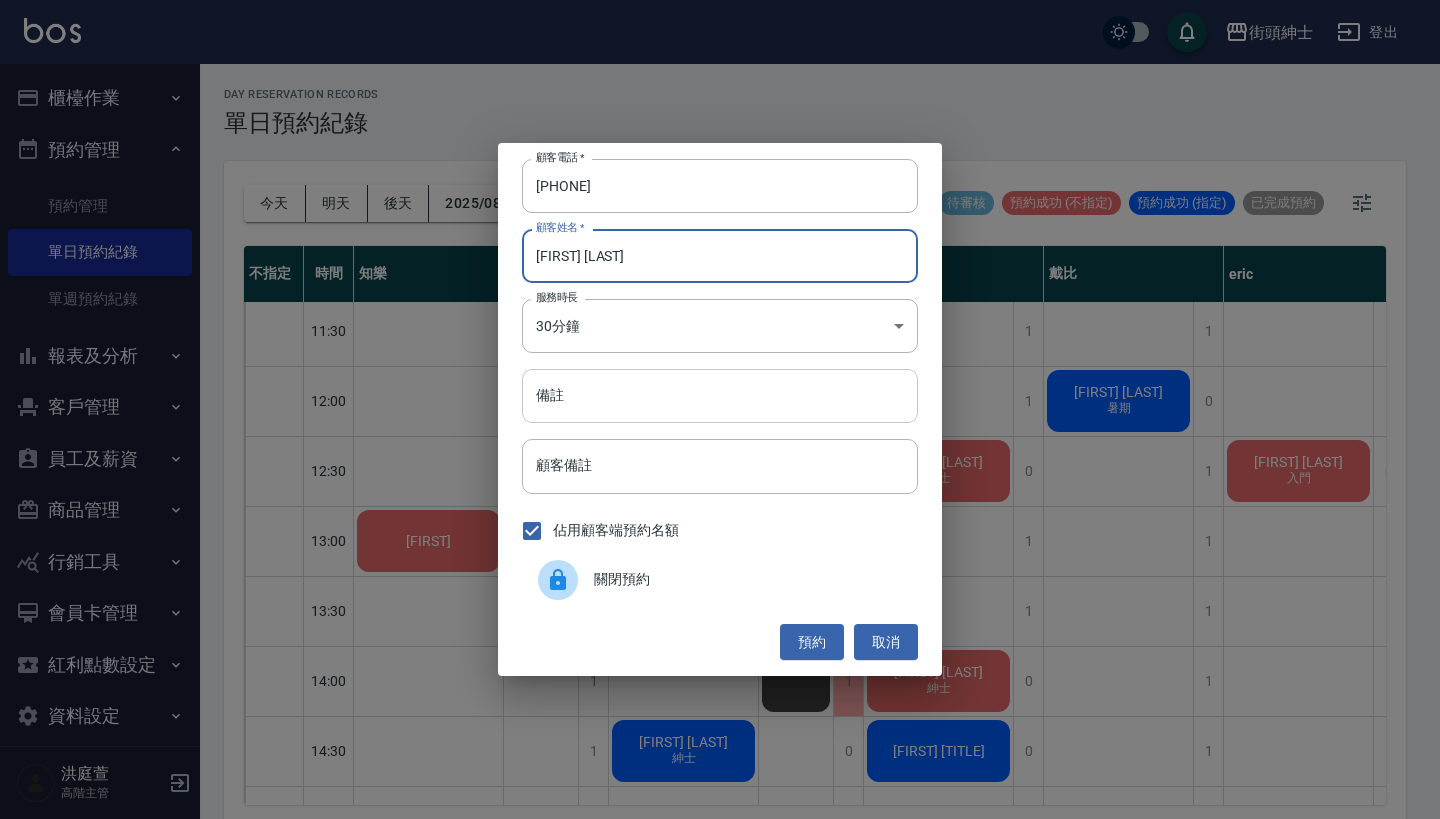 type on "林漢潁" 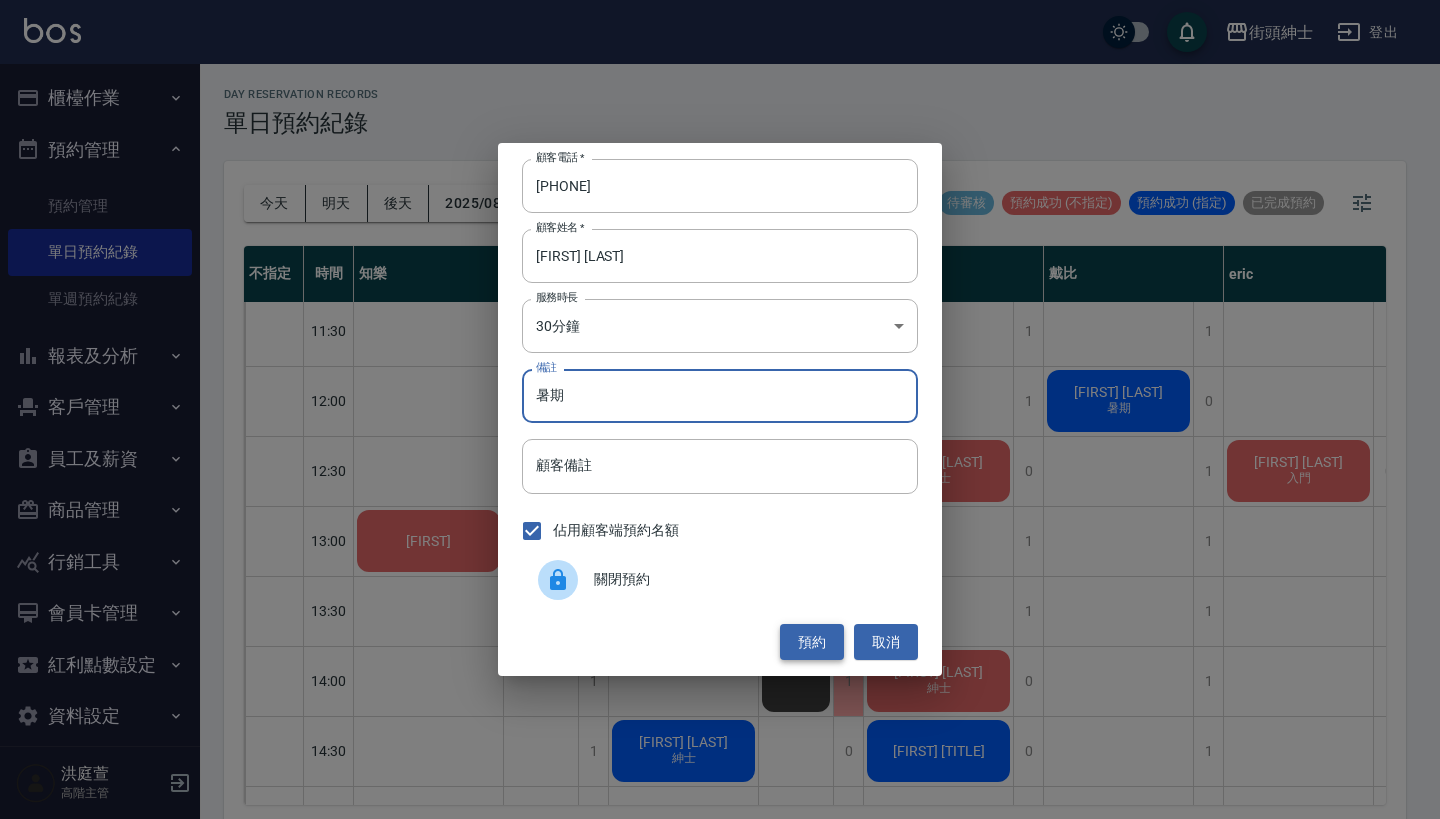 type on "暑期" 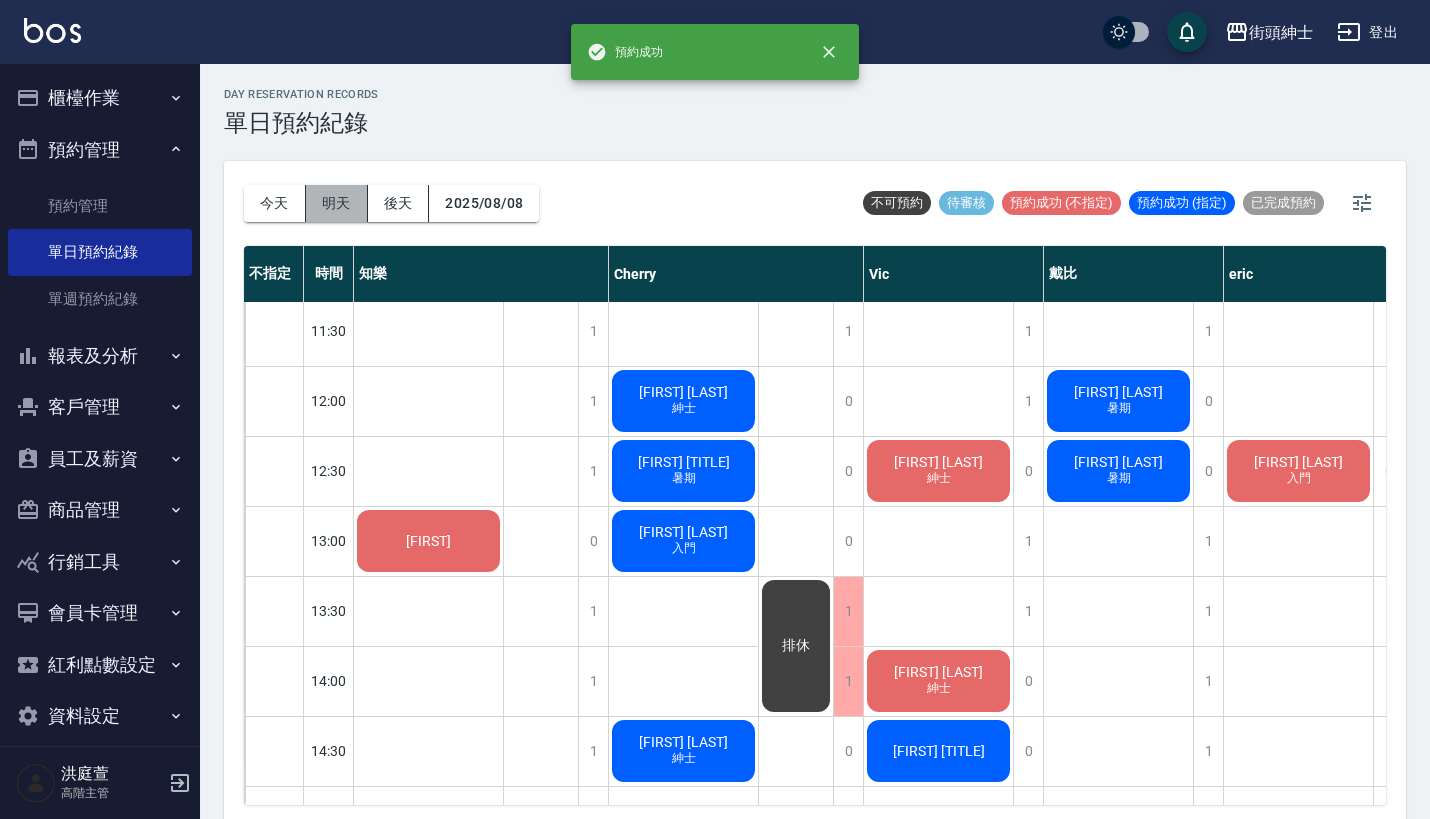 click on "明天" at bounding box center [337, 203] 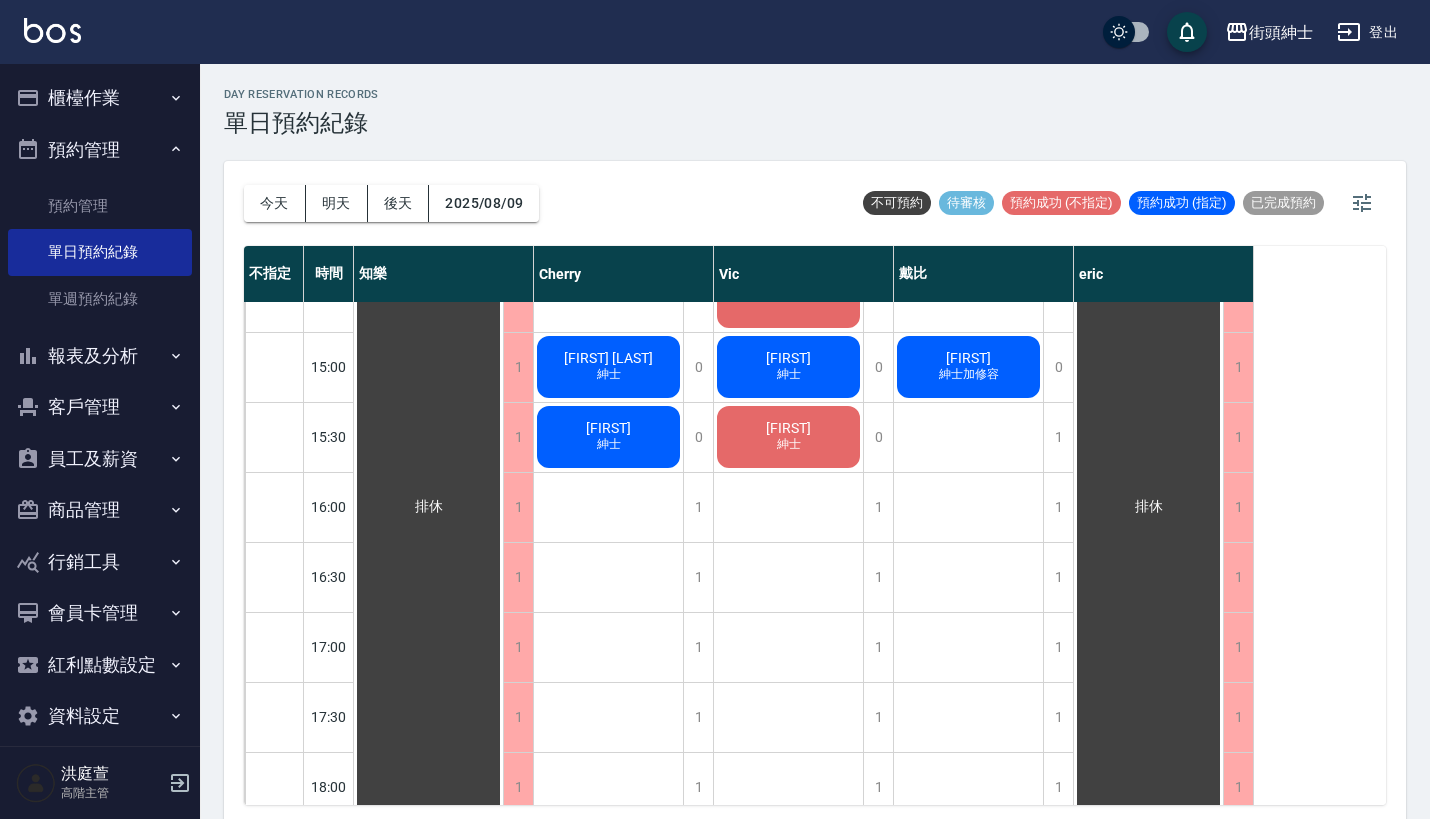 scroll, scrollTop: 805, scrollLeft: 0, axis: vertical 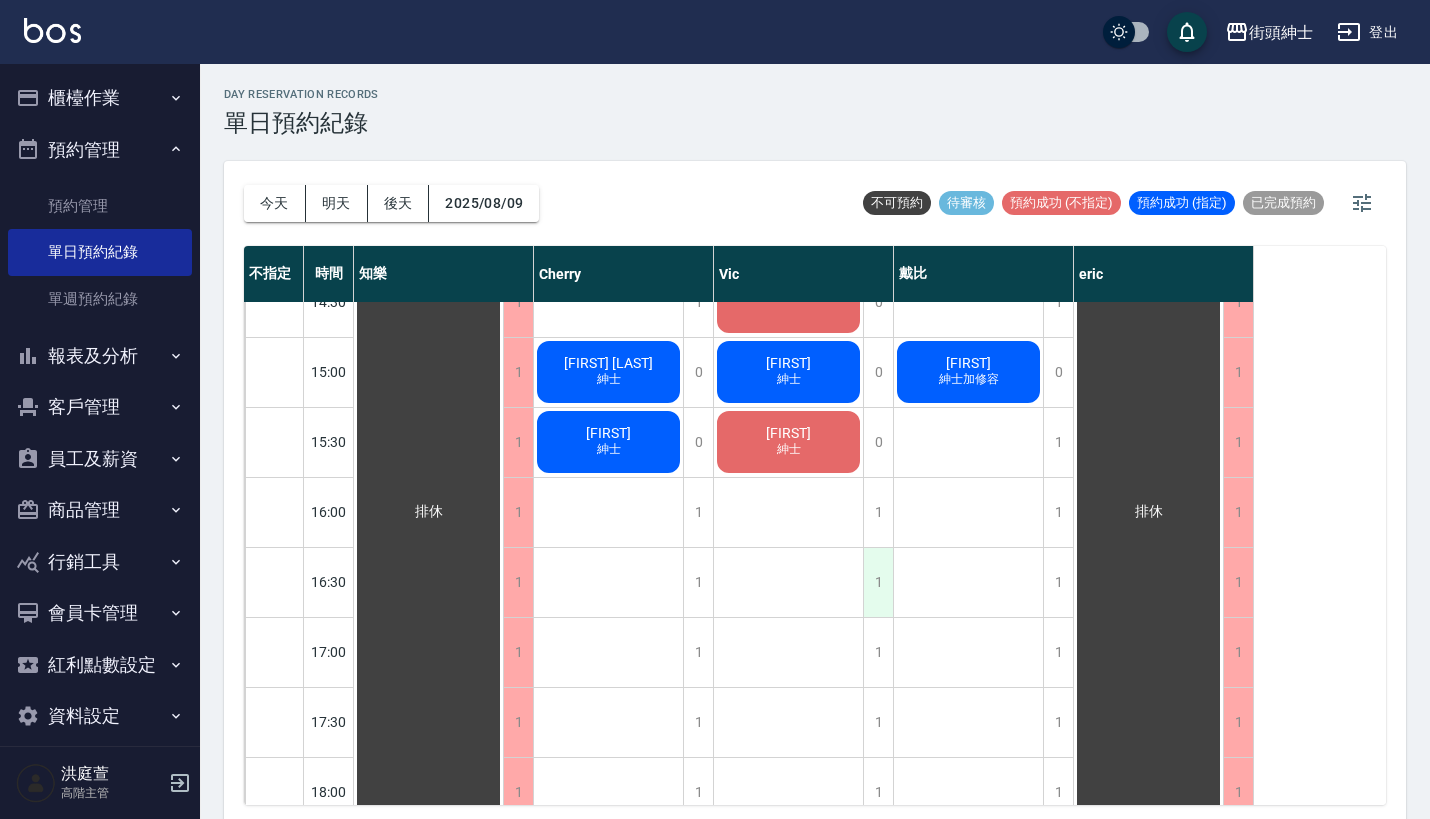 click on "1" at bounding box center (878, 582) 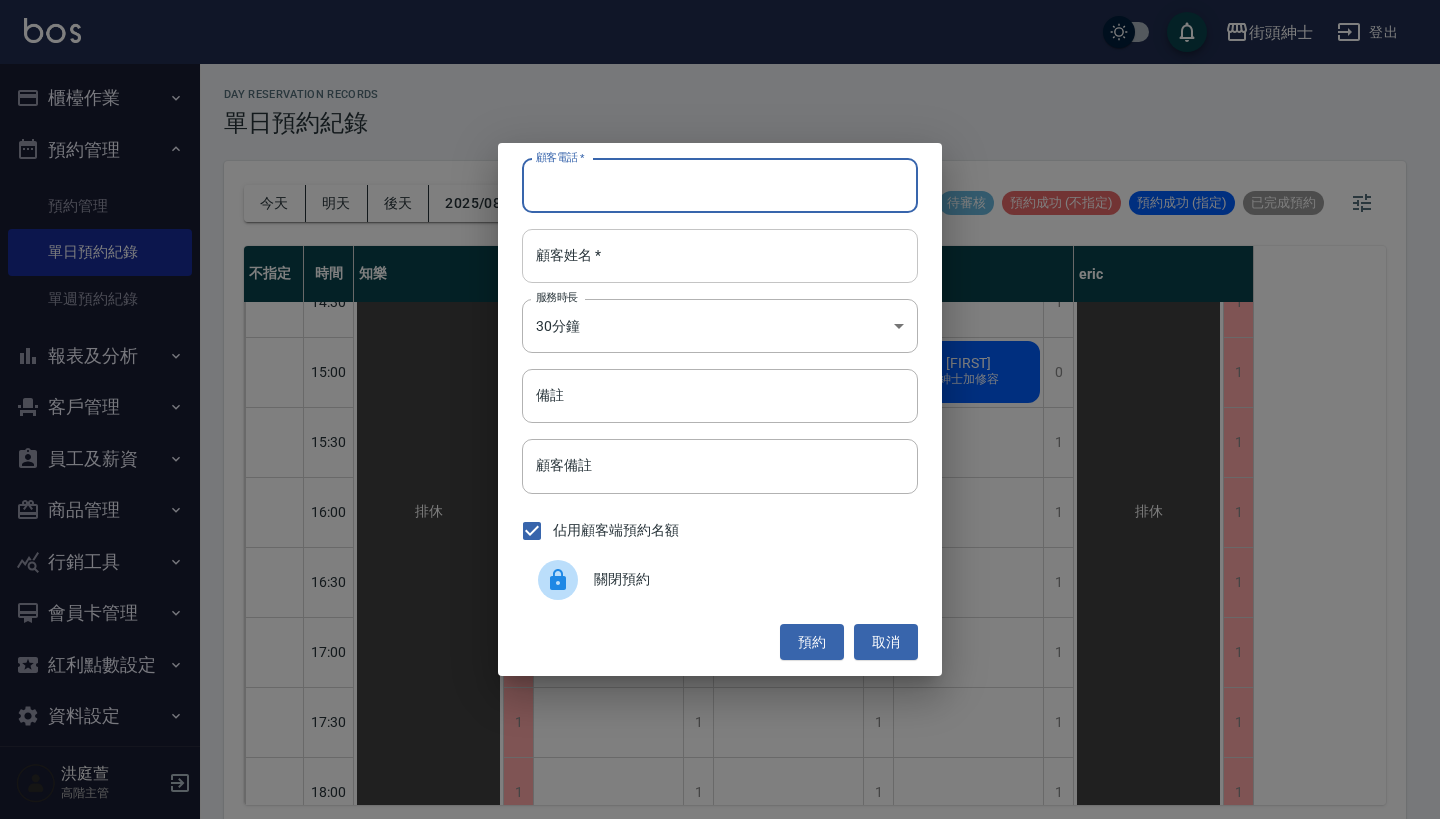 paste on "0972762966 陳忠偉" 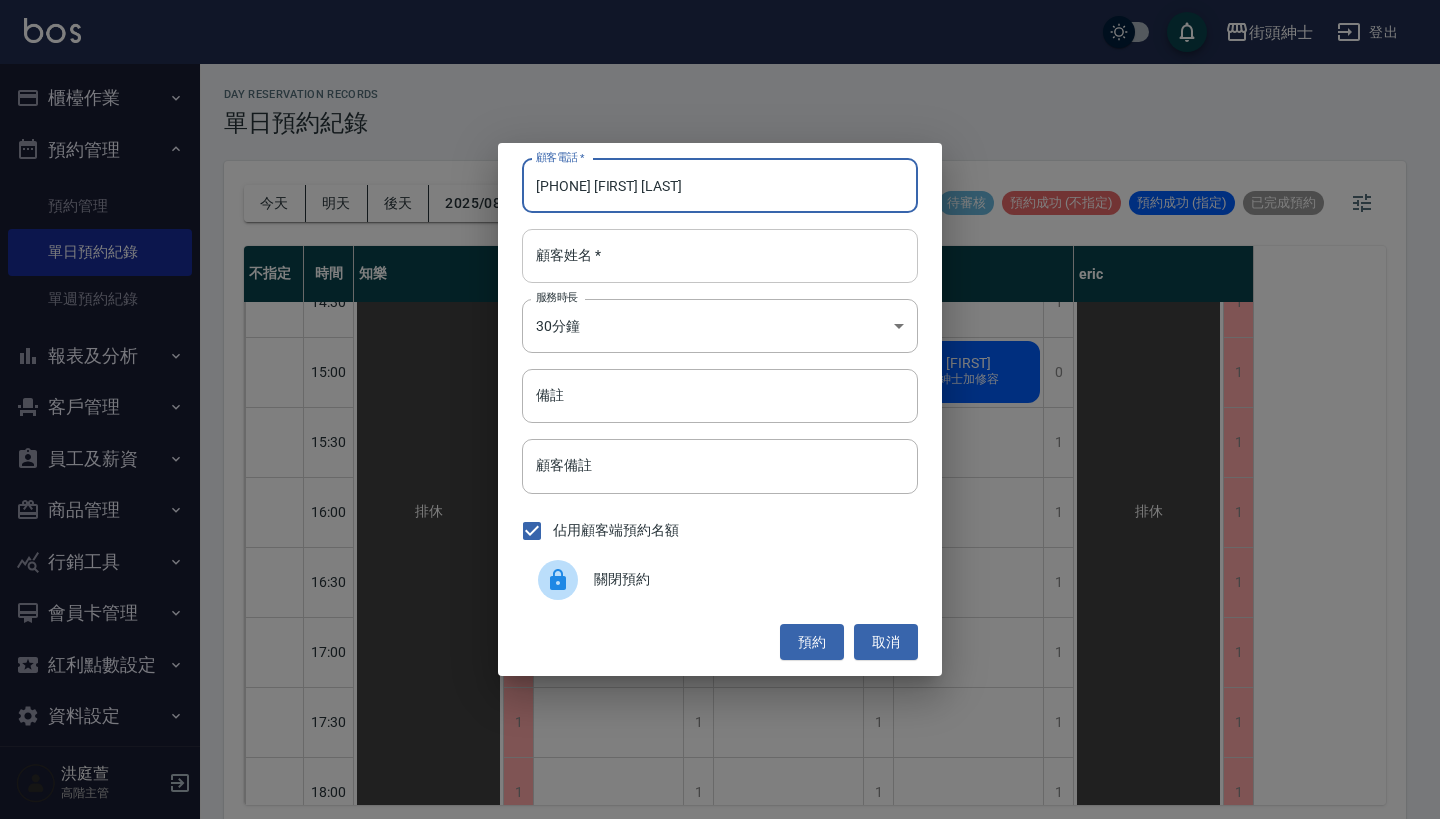 type on "0972762966 陳忠偉" 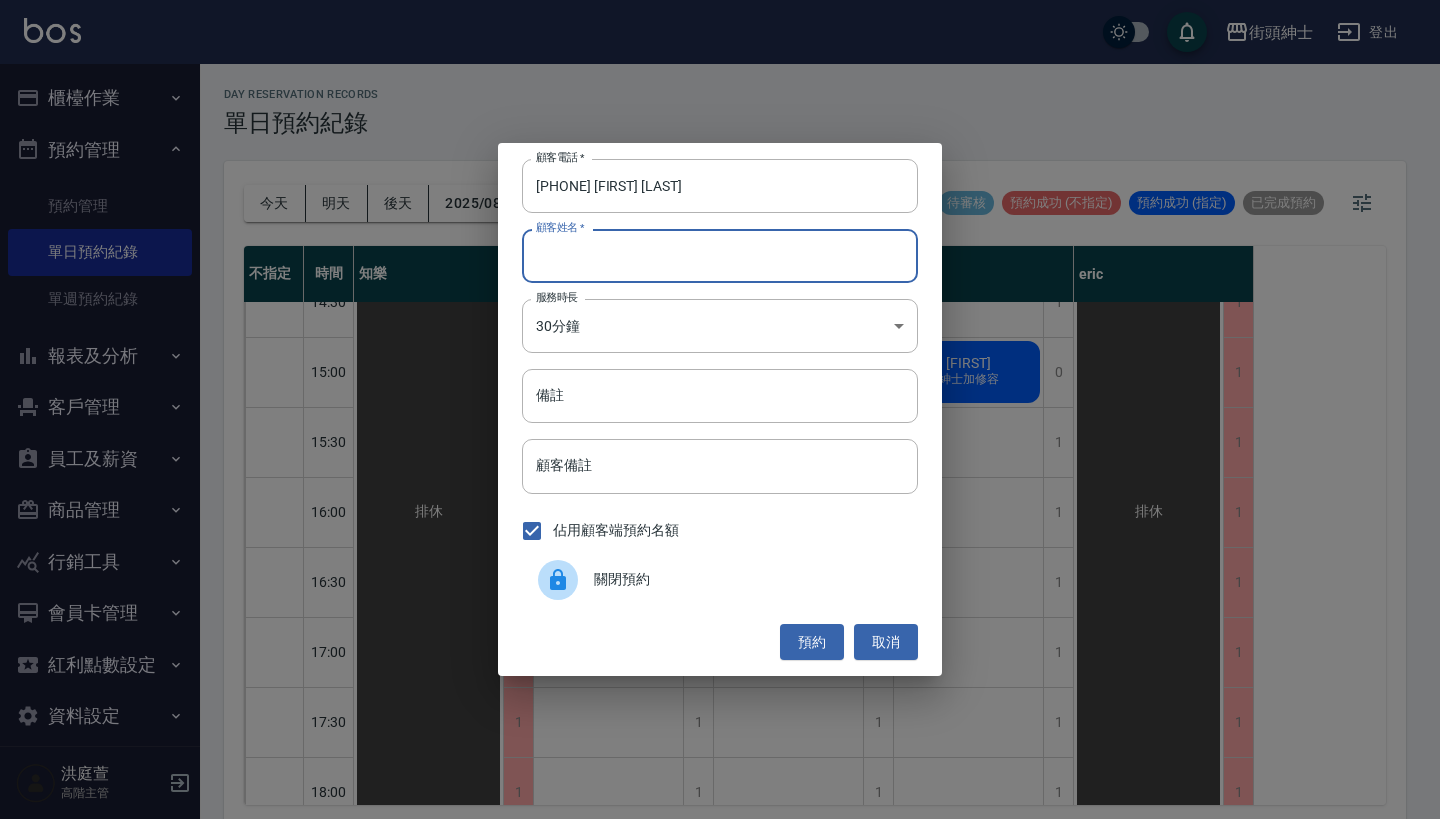 paste on "0972762966 陳忠偉" 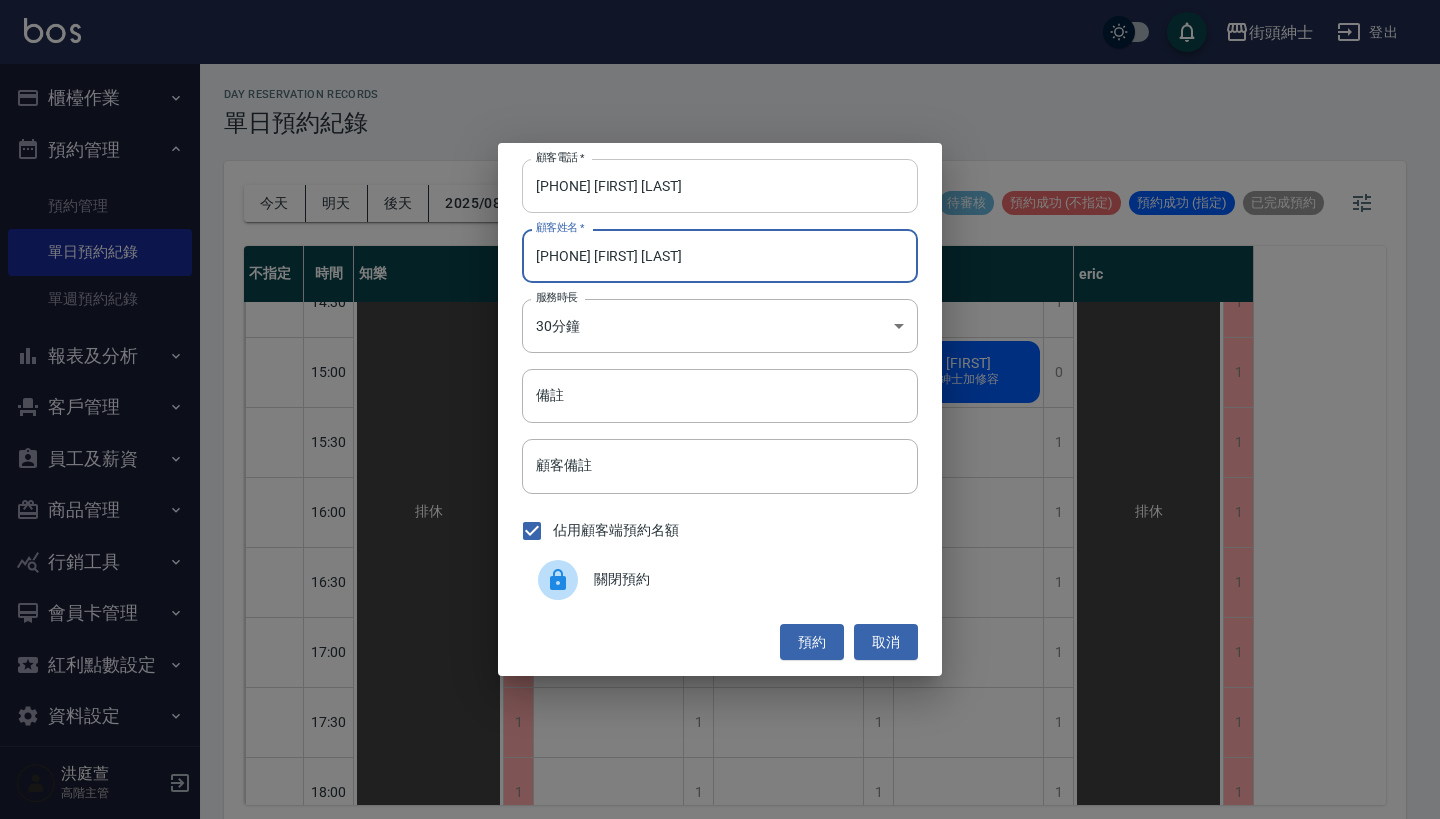 type on "0972762966 陳忠偉" 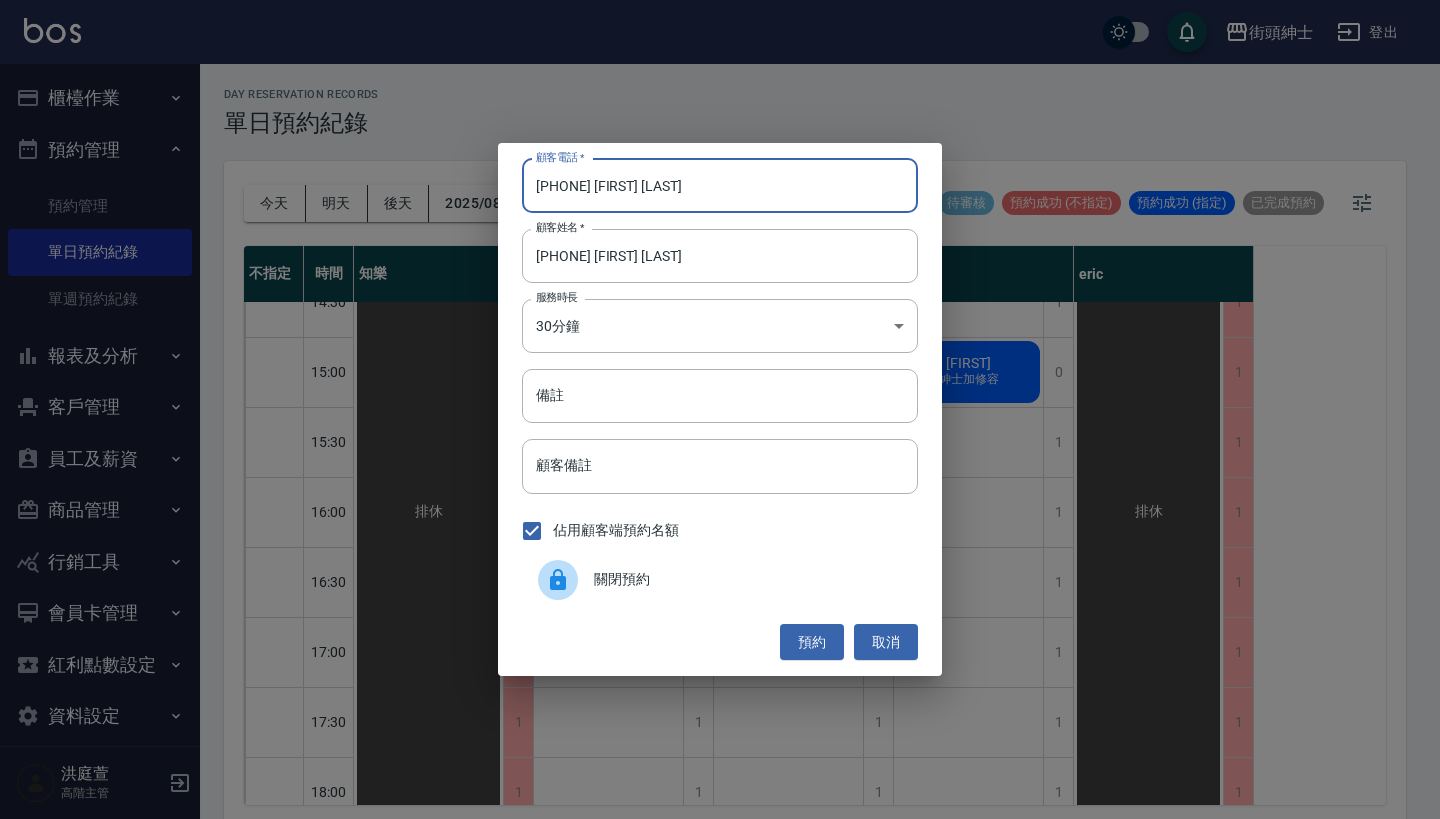 drag, startPoint x: 679, startPoint y: 185, endPoint x: 629, endPoint y: 181, distance: 50.159744 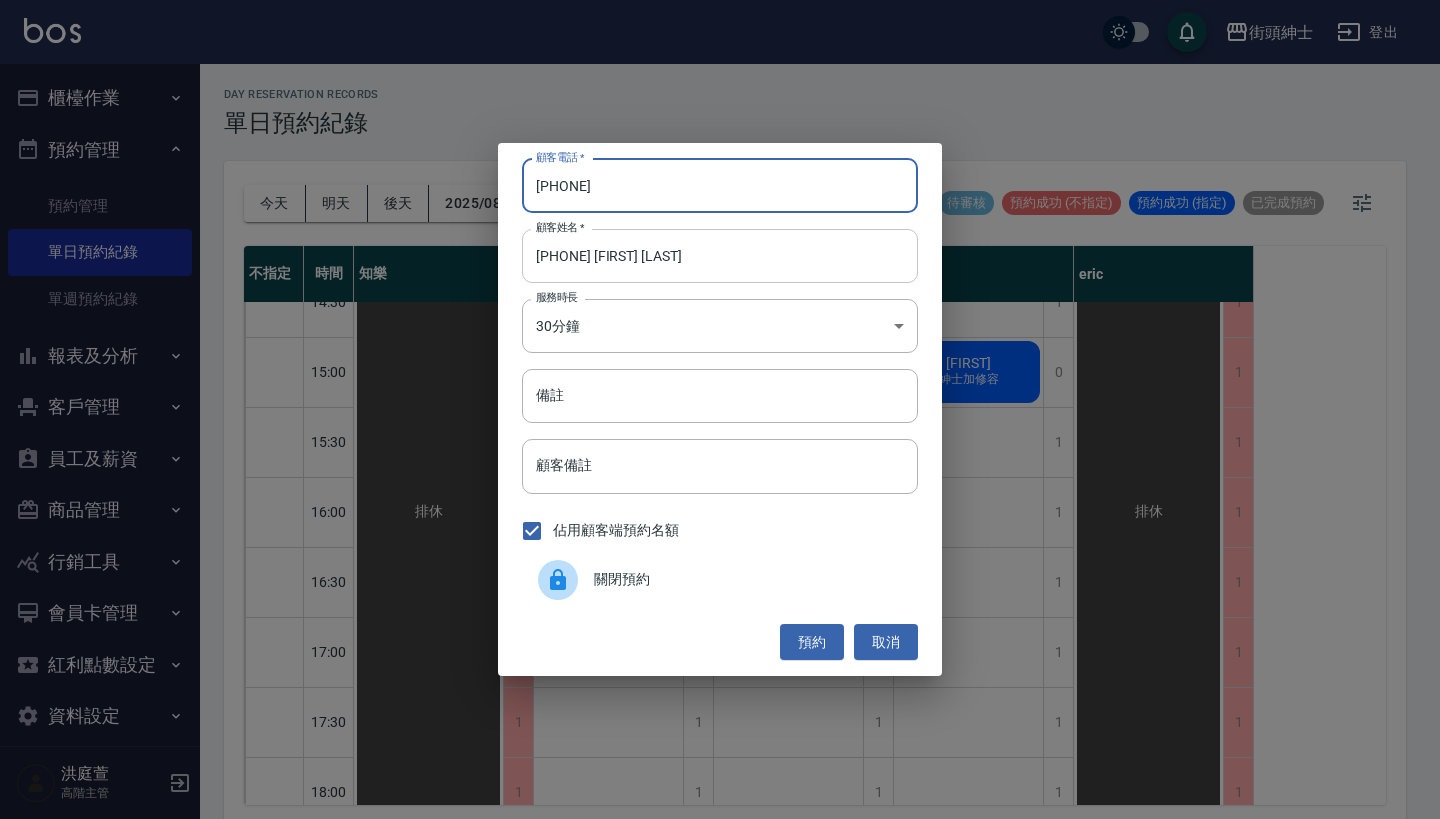 type on "0972762966" 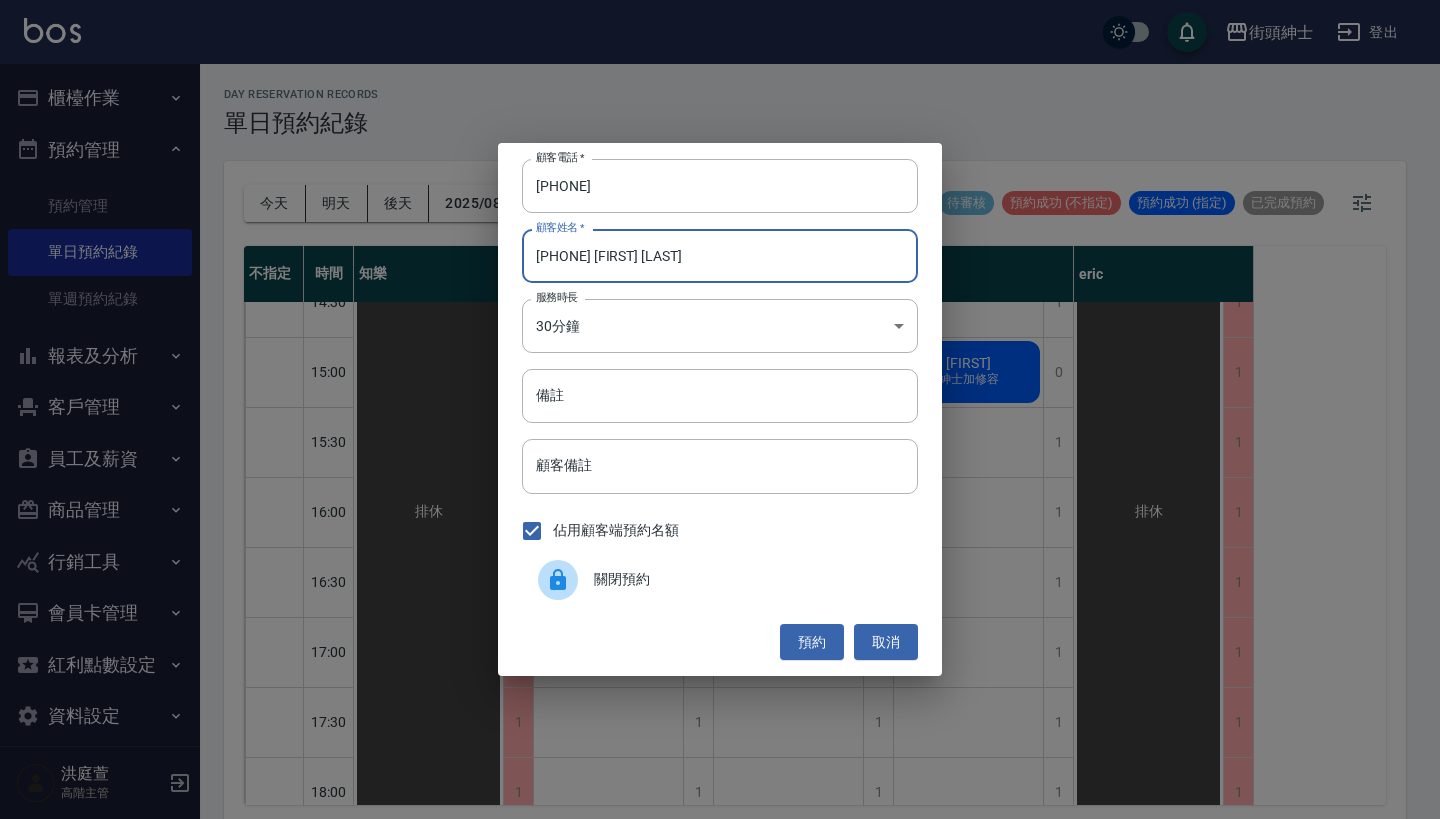 drag, startPoint x: 615, startPoint y: 255, endPoint x: 513, endPoint y: 247, distance: 102.31325 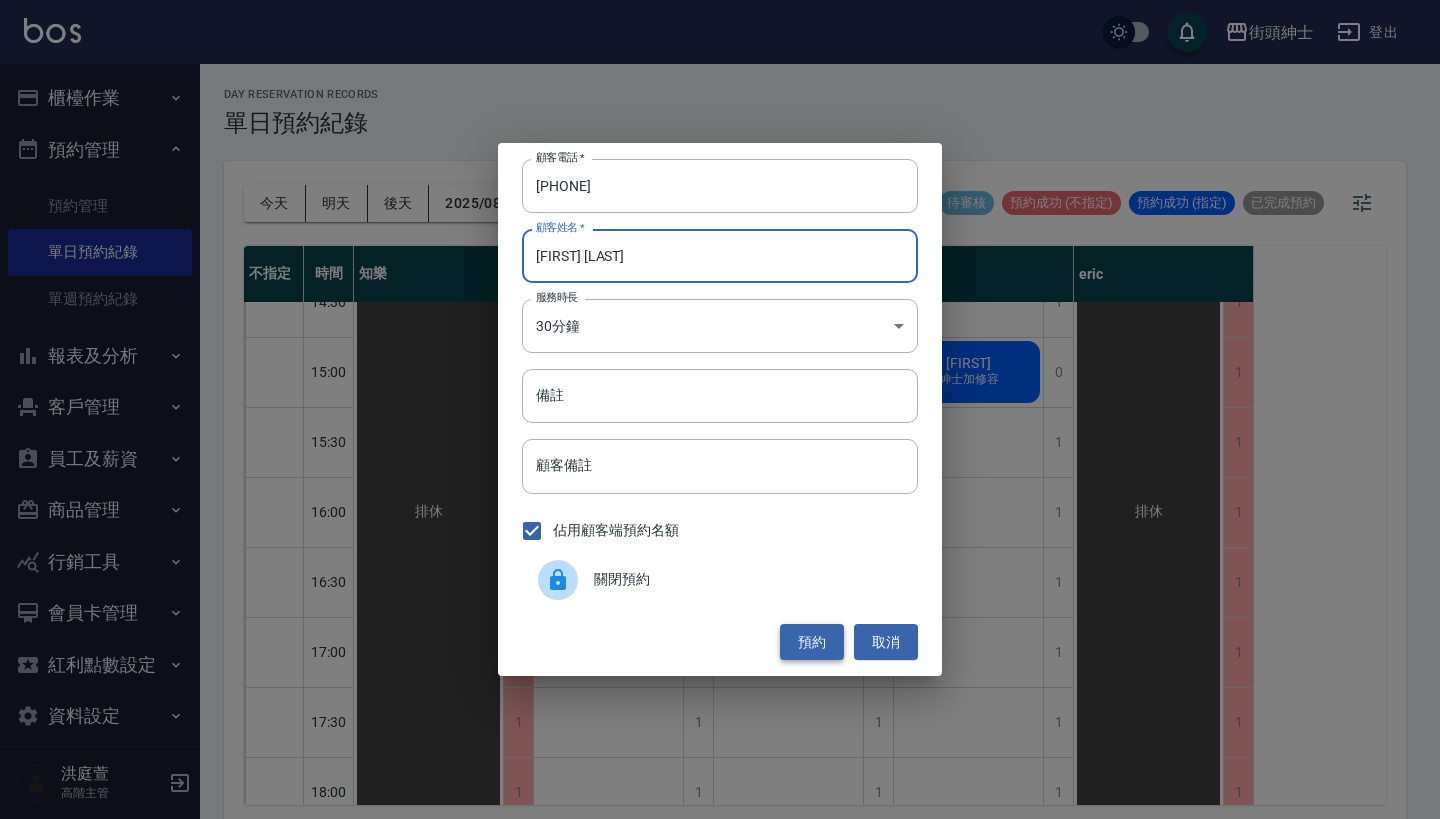 type on "陳忠偉" 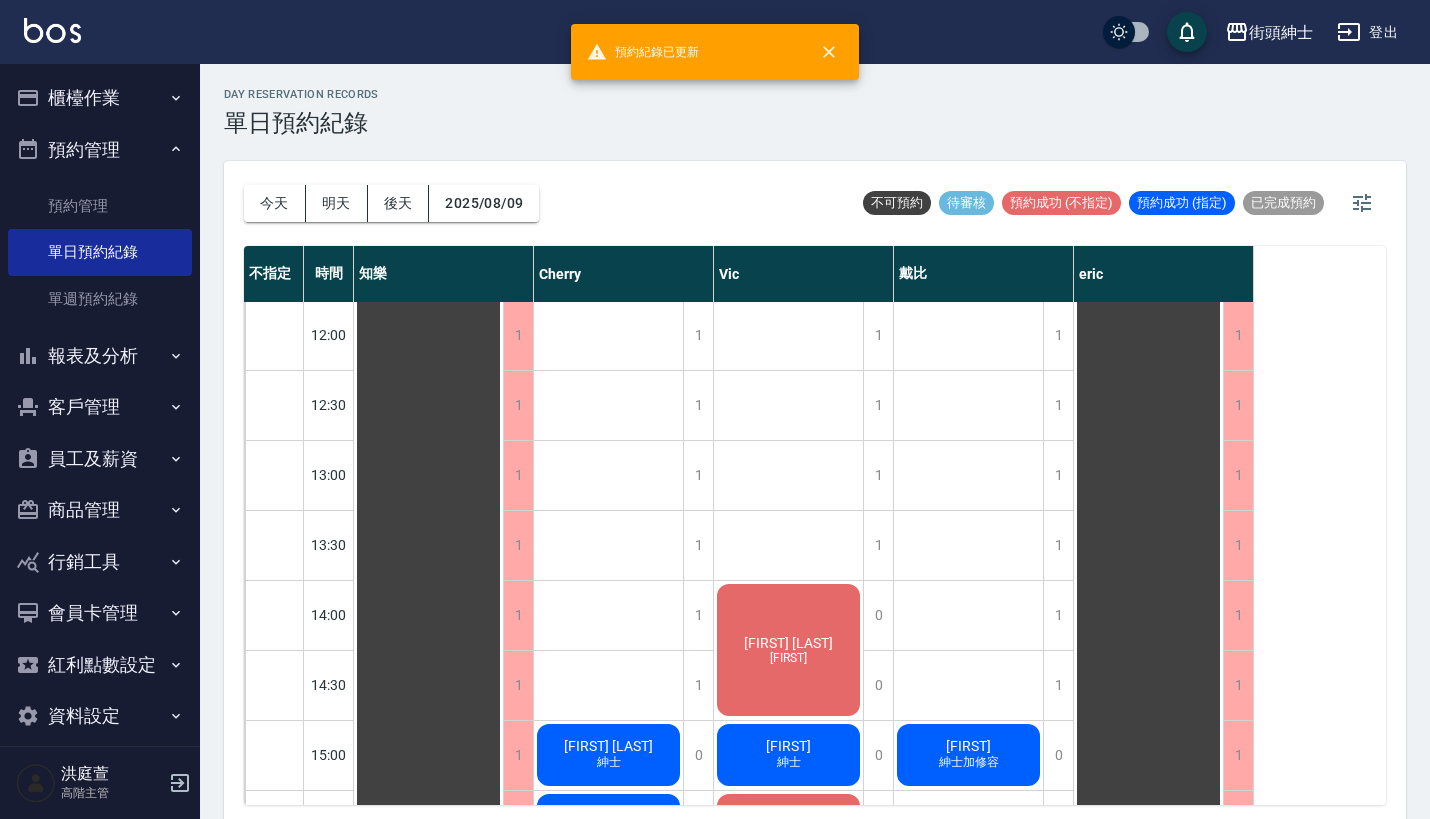 scroll, scrollTop: 512, scrollLeft: 0, axis: vertical 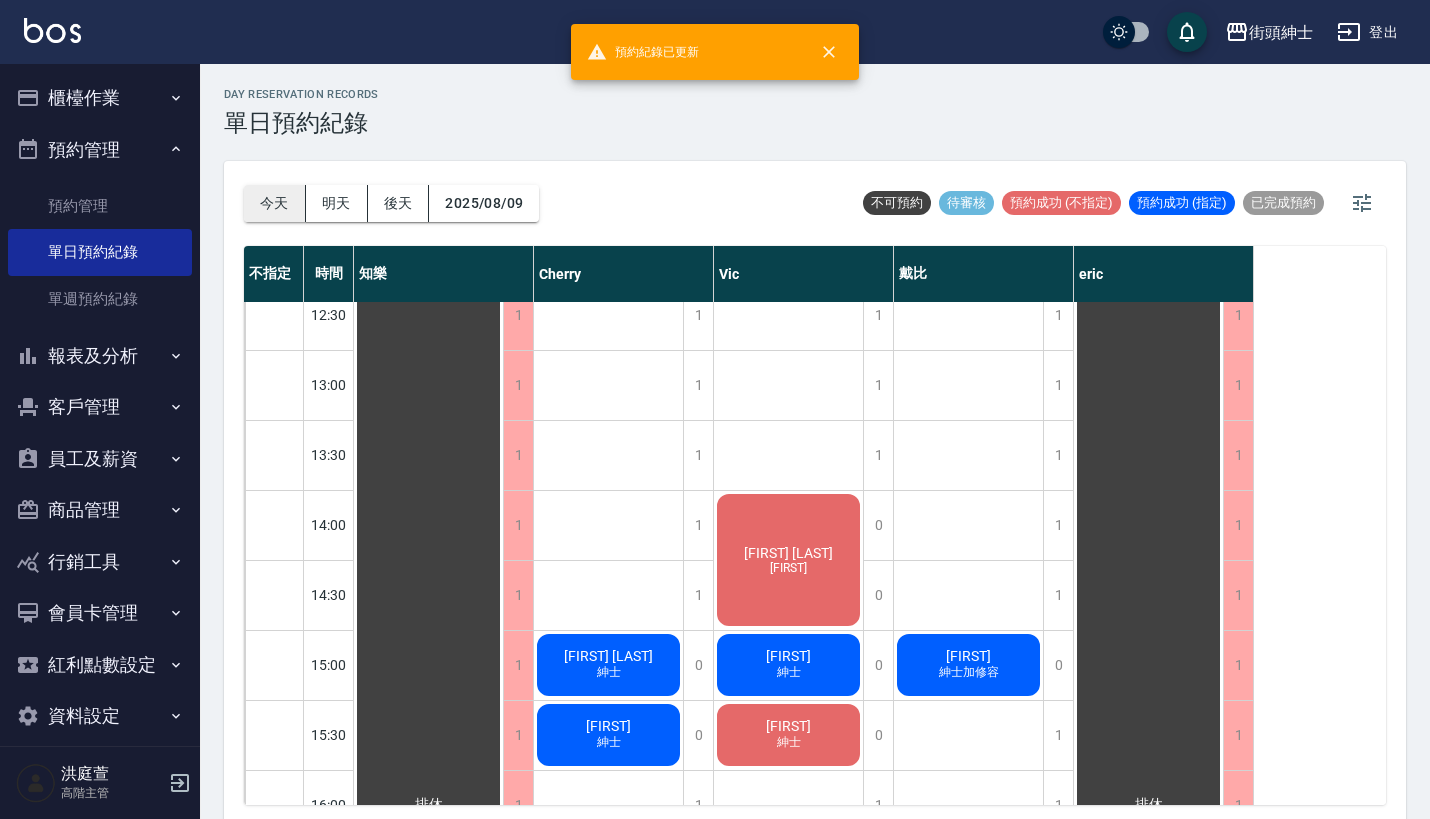 click on "今天" at bounding box center (275, 203) 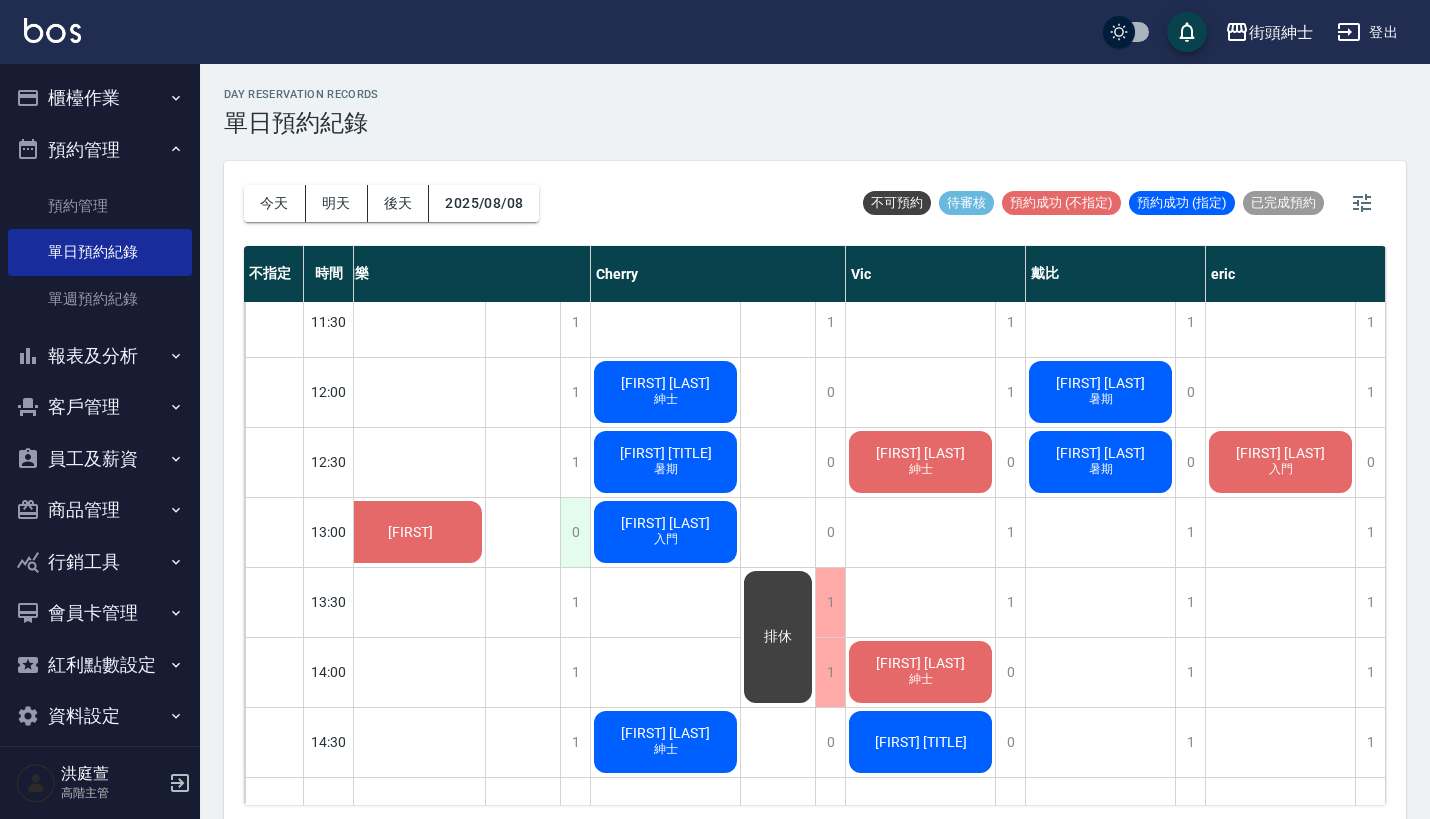 scroll, scrollTop: 365, scrollLeft: 28, axis: both 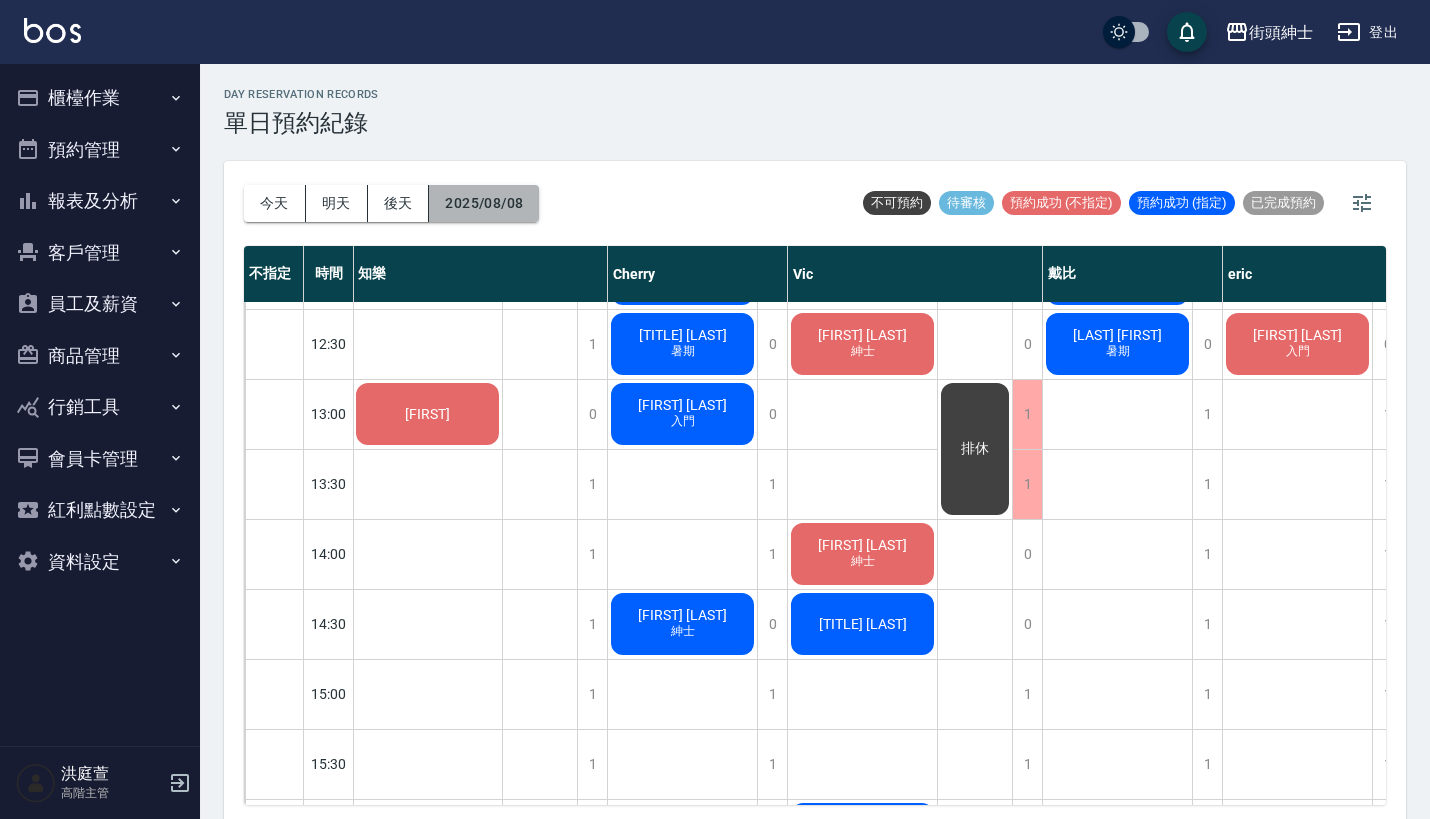 click on "2025/08/08" at bounding box center [484, 203] 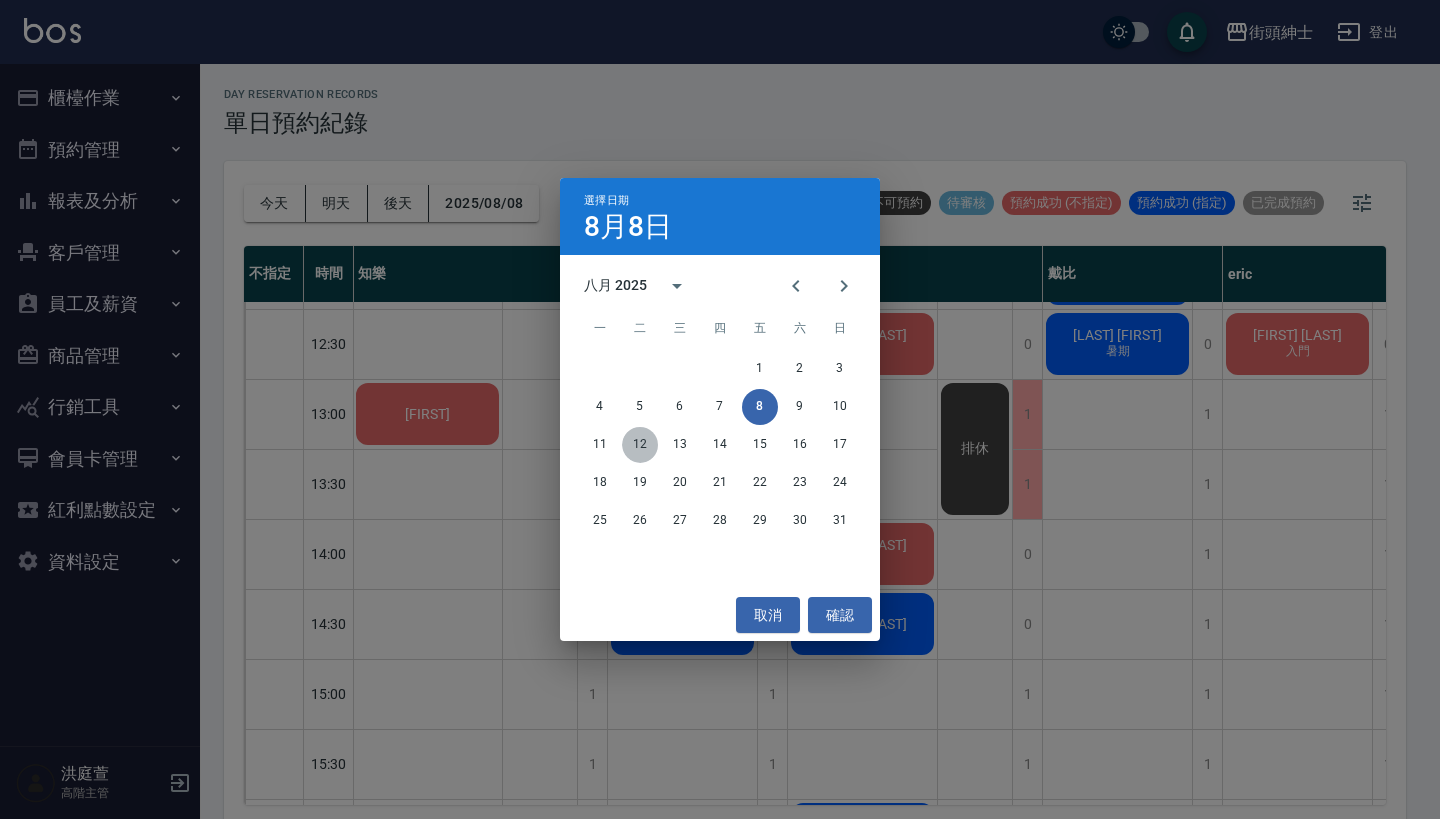 click on "12" at bounding box center [640, 445] 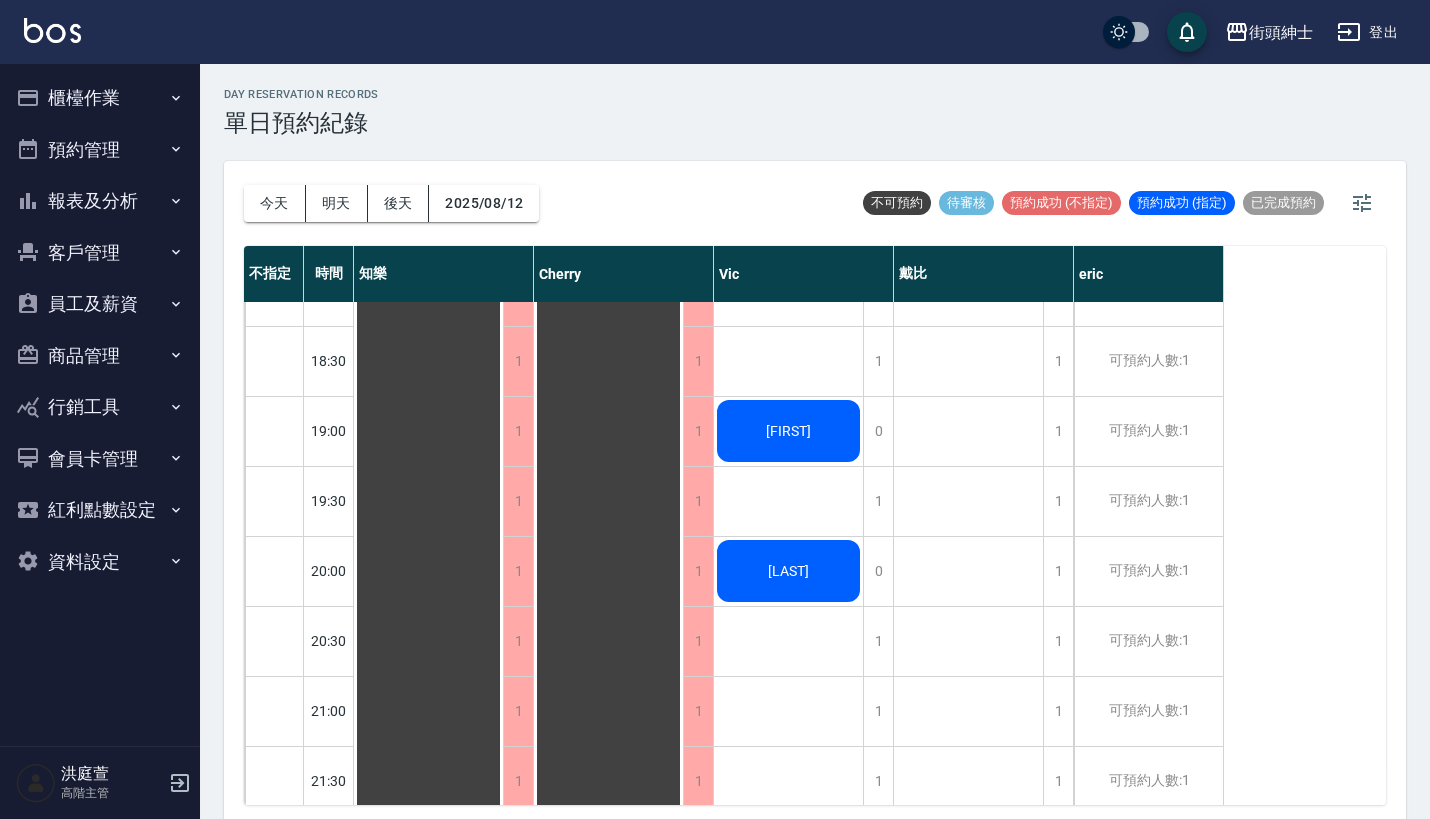 scroll, scrollTop: 1309, scrollLeft: 0, axis: vertical 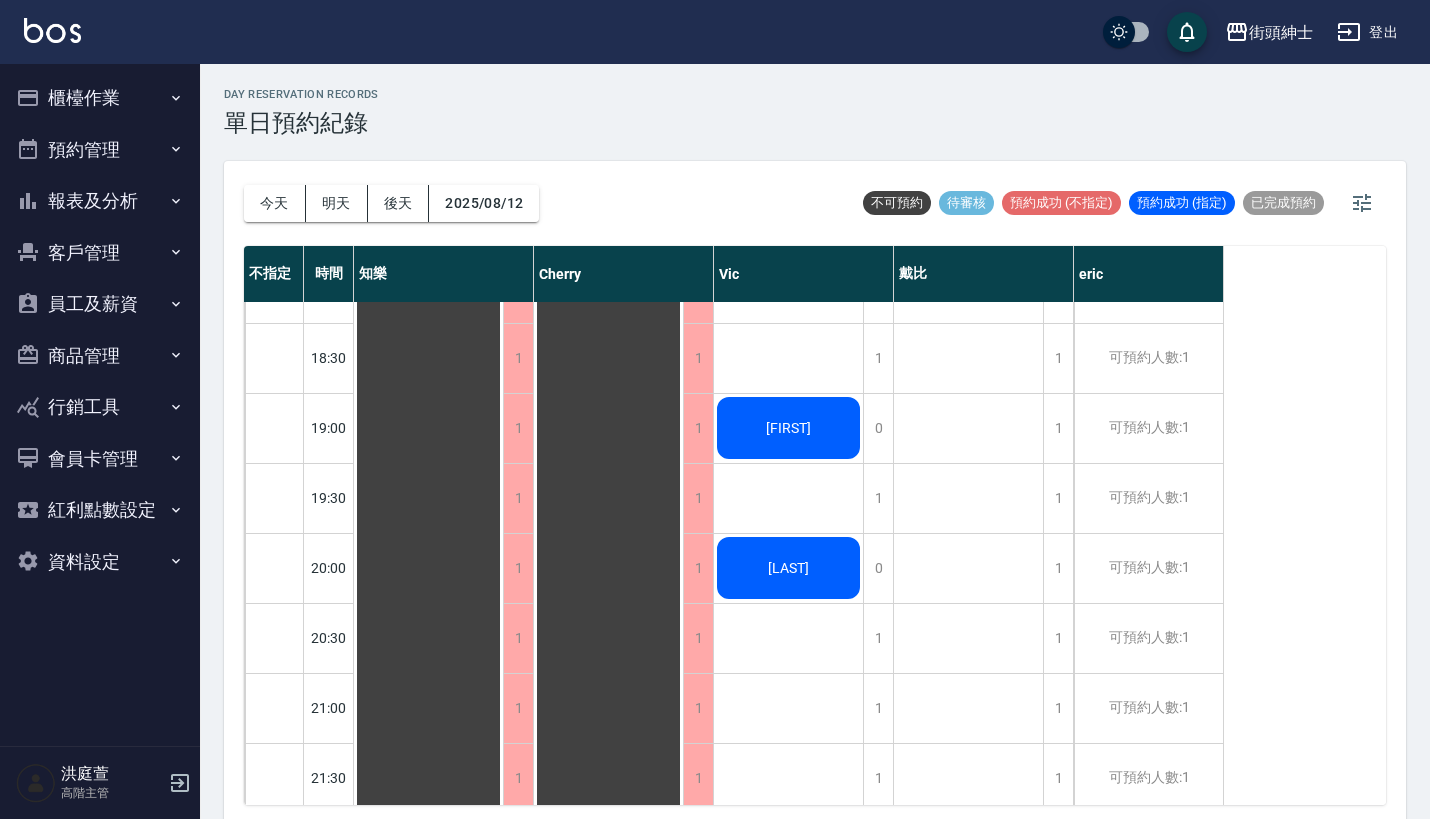 click on "nick" at bounding box center (428, 8) 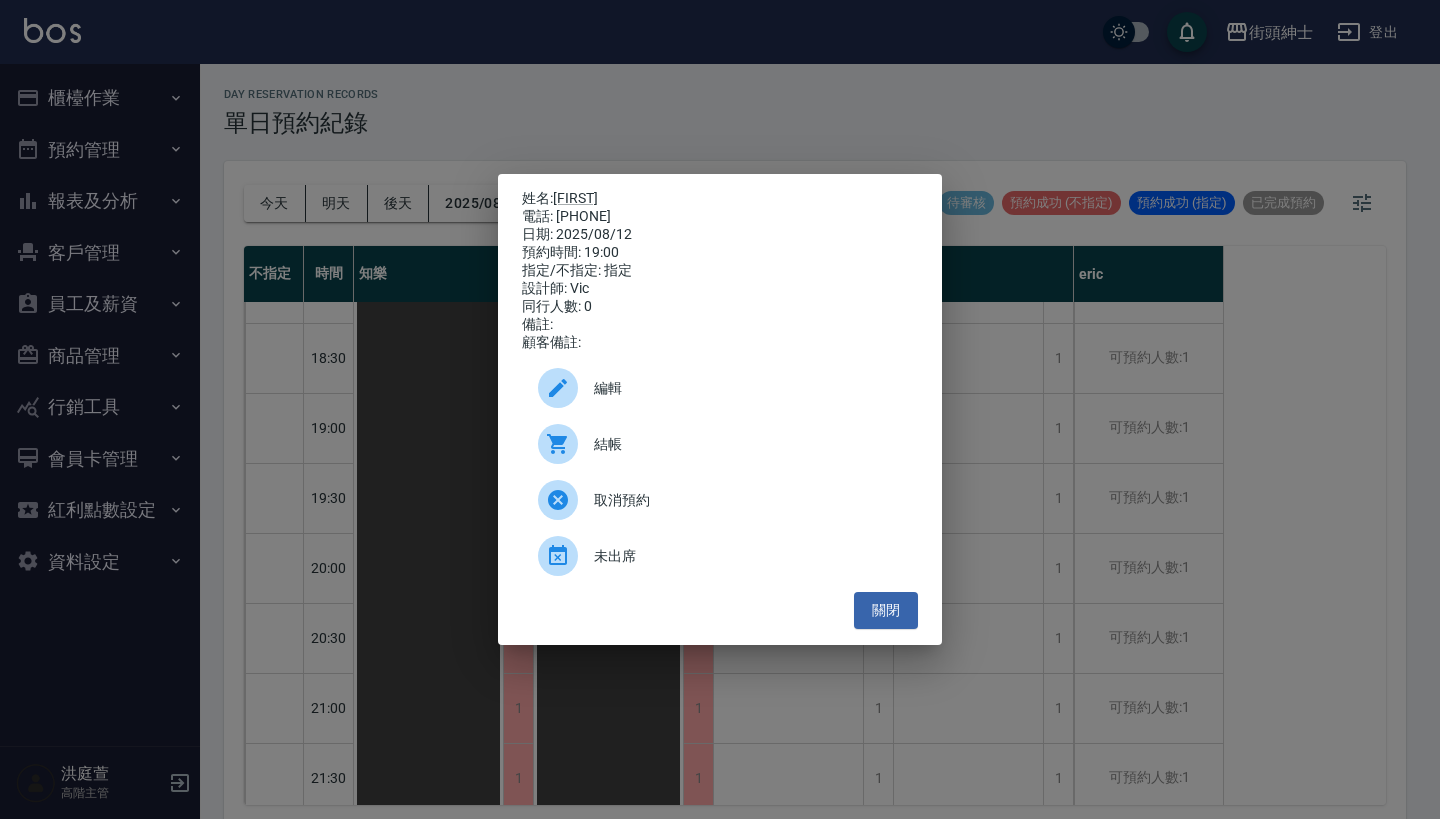 click on "姓名:  nick 電話: 0987879478 日期: 2025/08/12 預約時間: 19:00 指定/不指定: 指定 設計師: Vic 同行人數: 0 備註:  顧客備註:  編輯 結帳 取消預約 未出席 關閉" at bounding box center [720, 409] 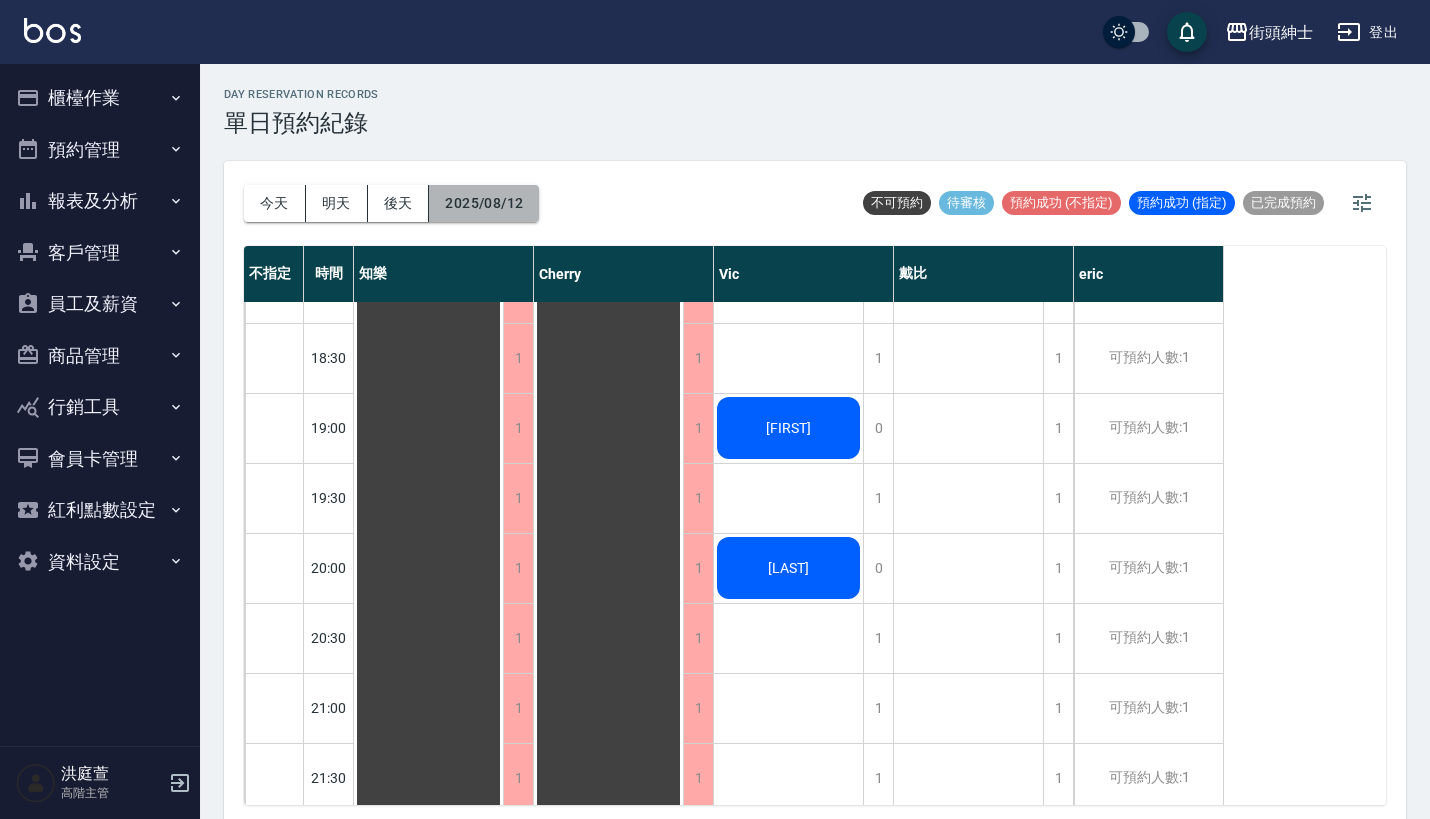 click on "2025/08/12" at bounding box center [484, 203] 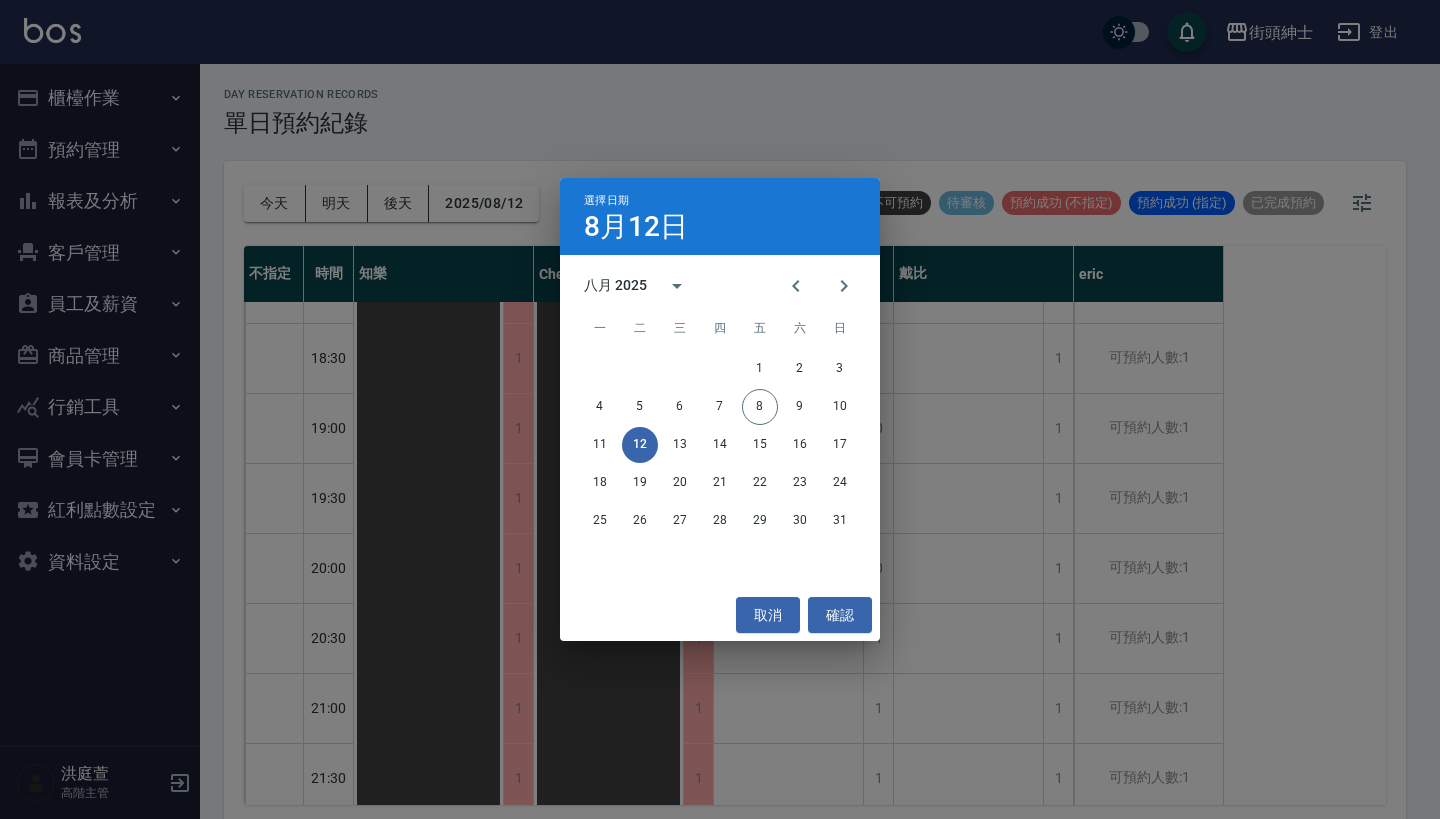 click on "選擇日期 8月12日 八月 2025 一 二 三 四 五 六 日 1 2 3 4 5 6 7 8 9 10 11 12 13 14 15 16 17 18 19 20 21 22 23 24 25 26 27 28 29 30 31 取消 確認" at bounding box center [720, 409] 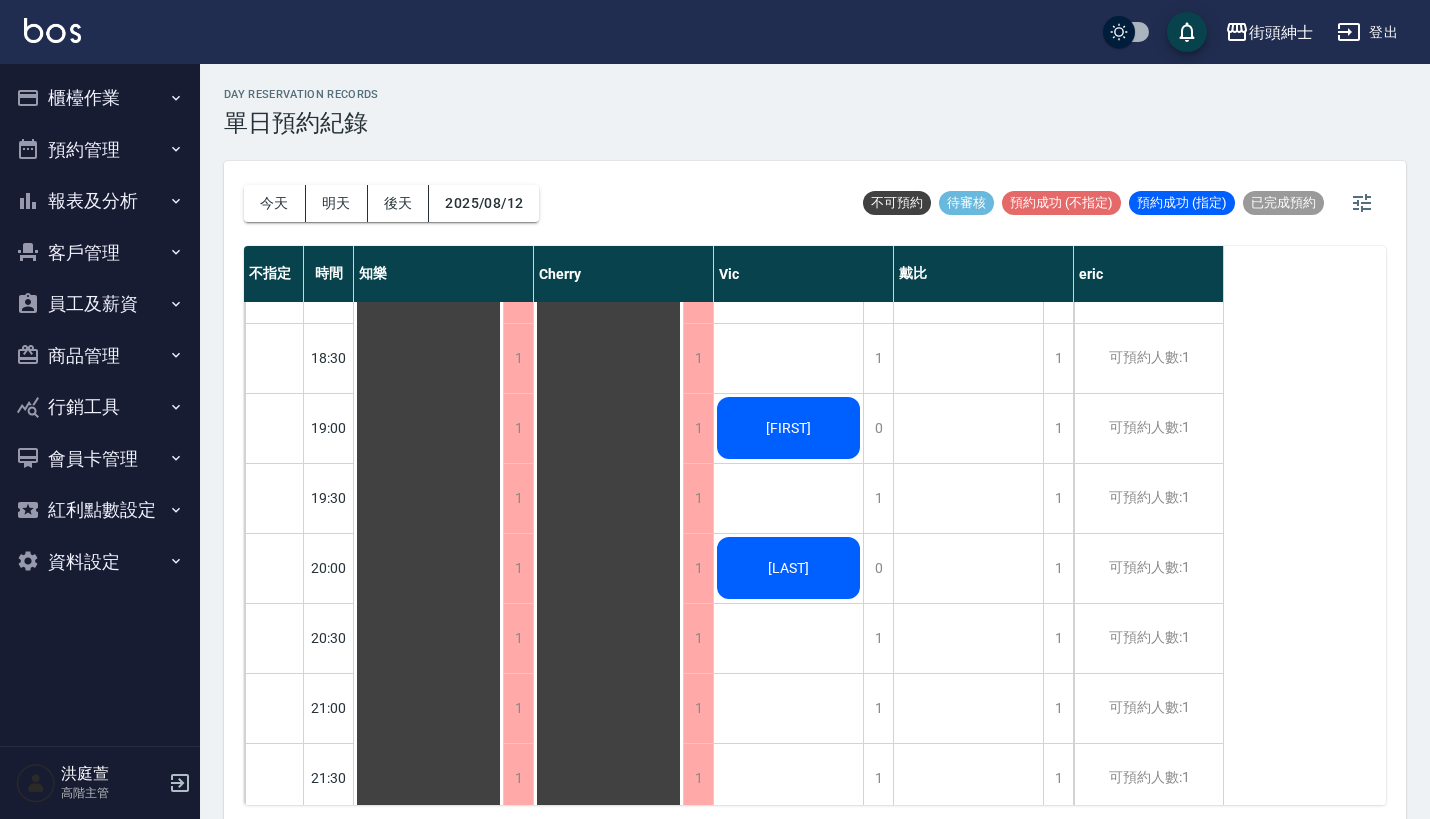 click on "nick" at bounding box center [428, 8] 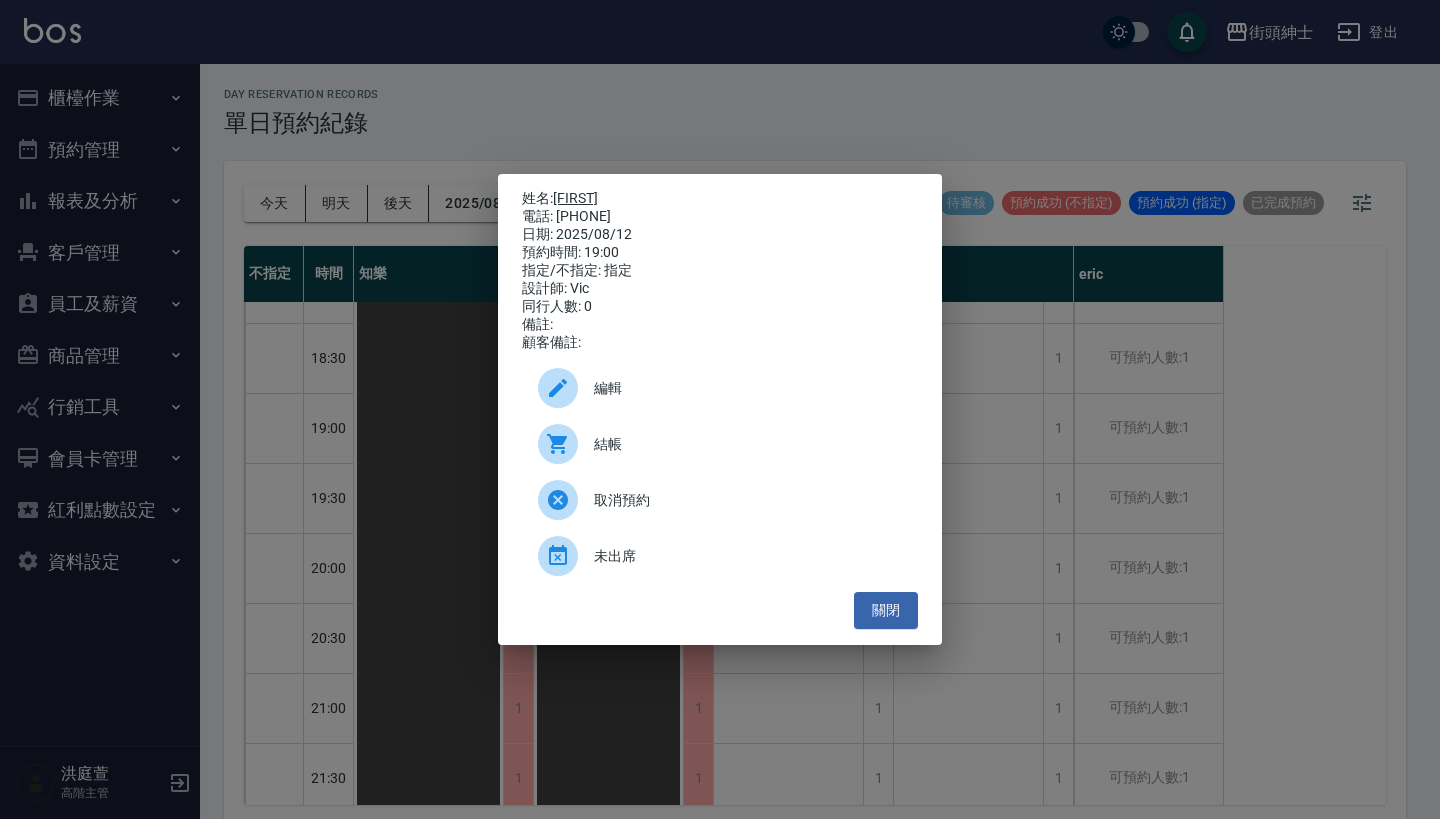 drag, startPoint x: 645, startPoint y: 214, endPoint x: 560, endPoint y: 189, distance: 88.60023 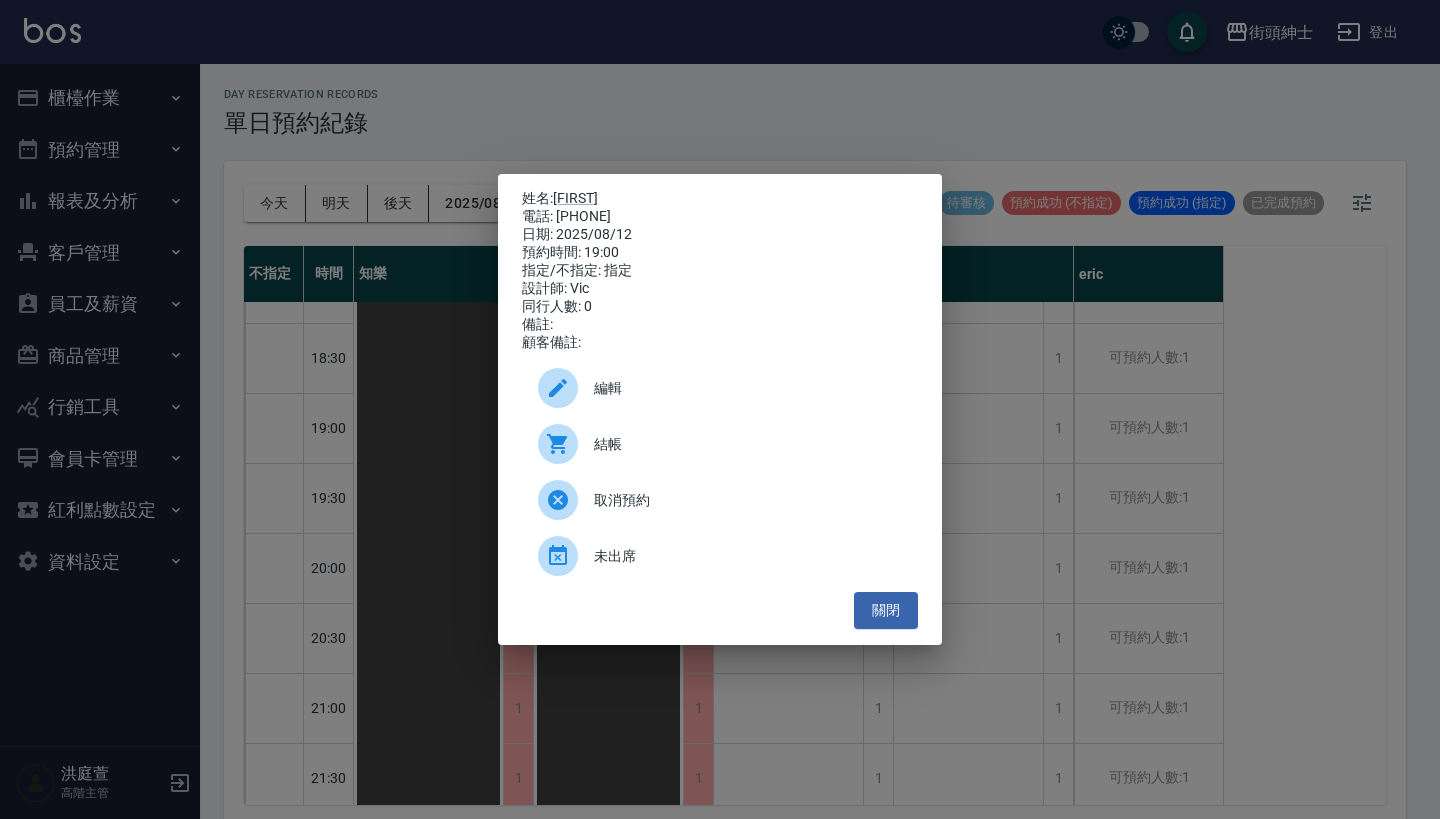 copy on "姓名:  nick 電話: 0987879478" 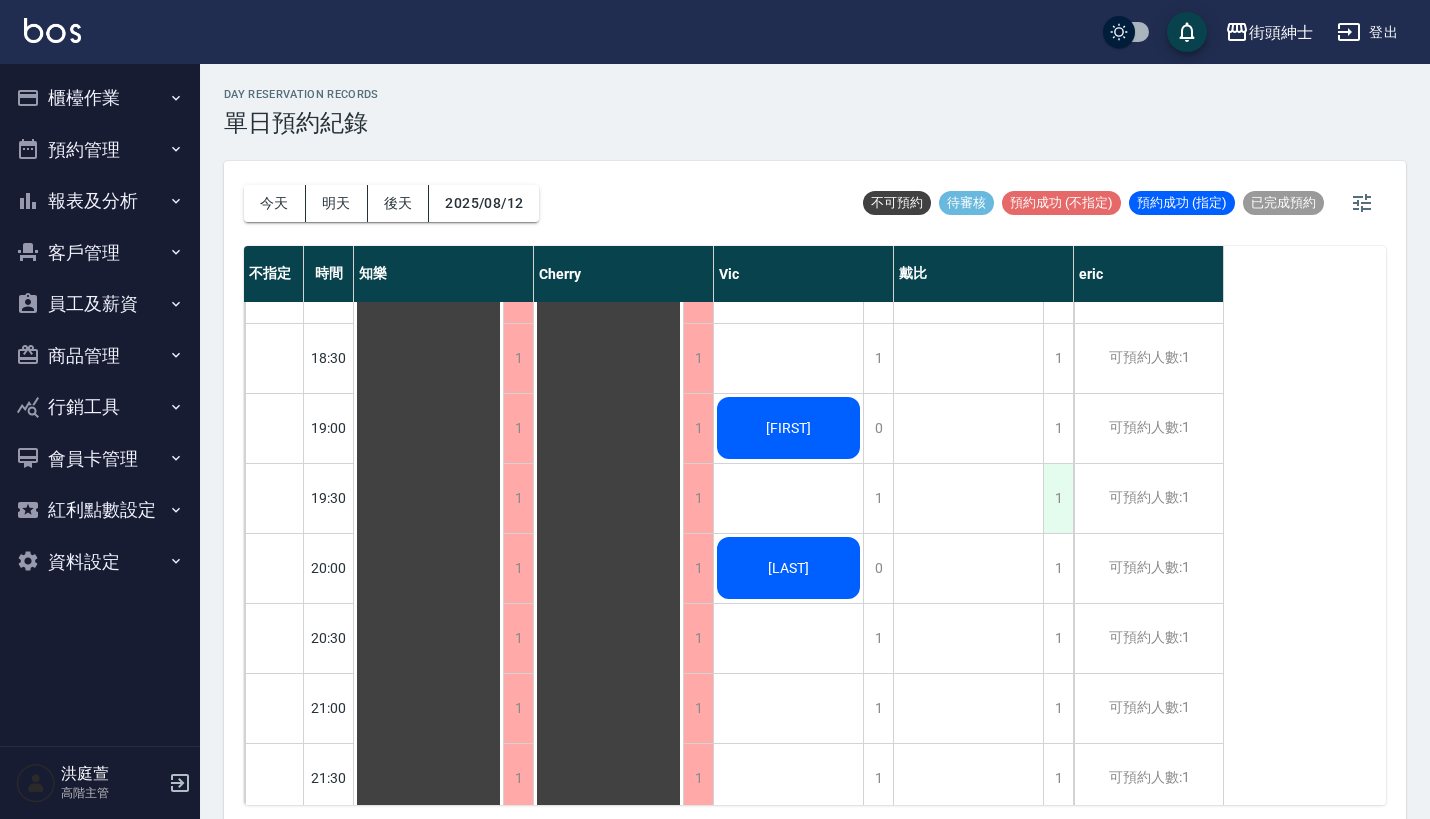 click on "1" at bounding box center (1058, 498) 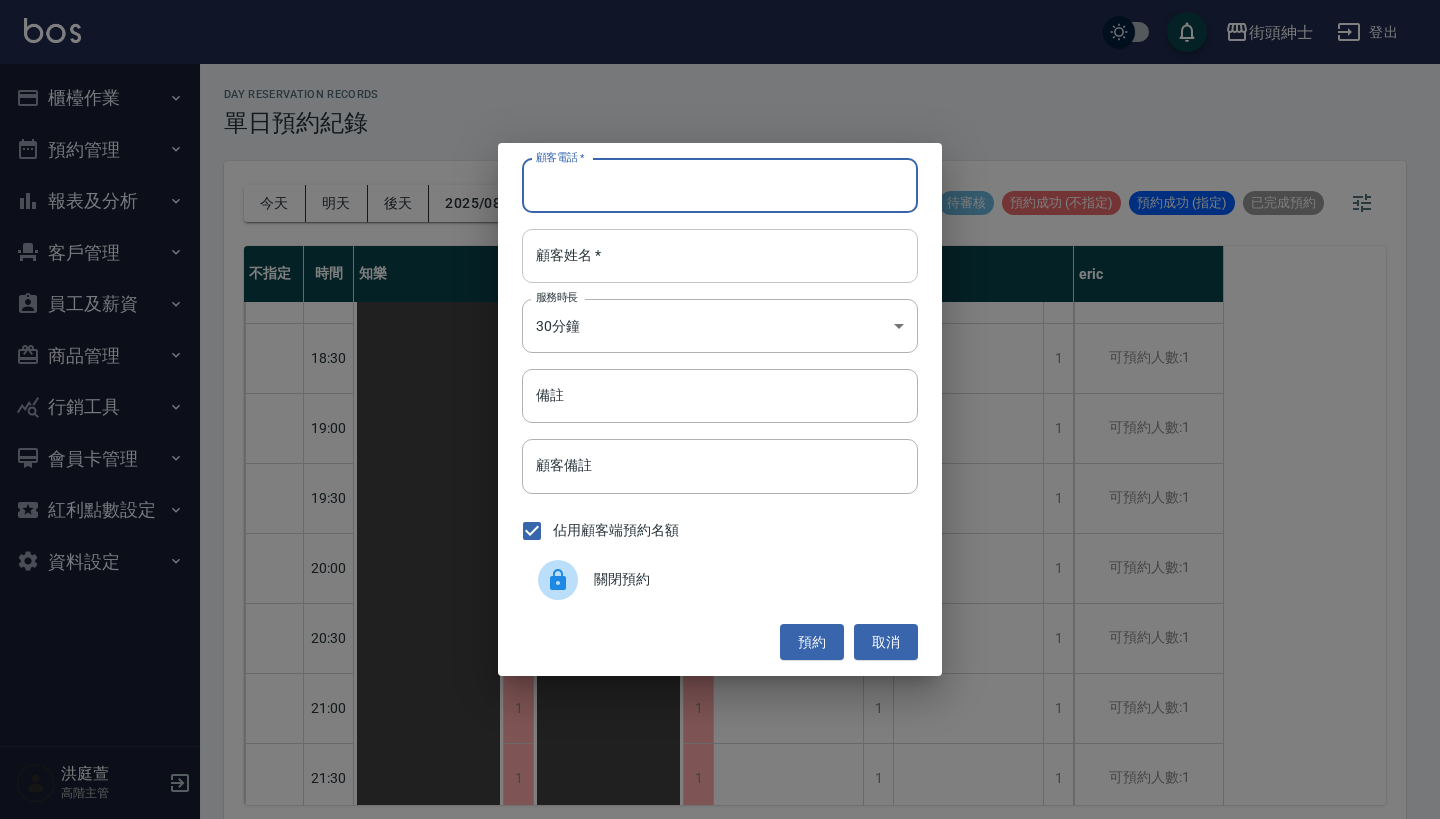paste on "nick 電話: 0987879478" 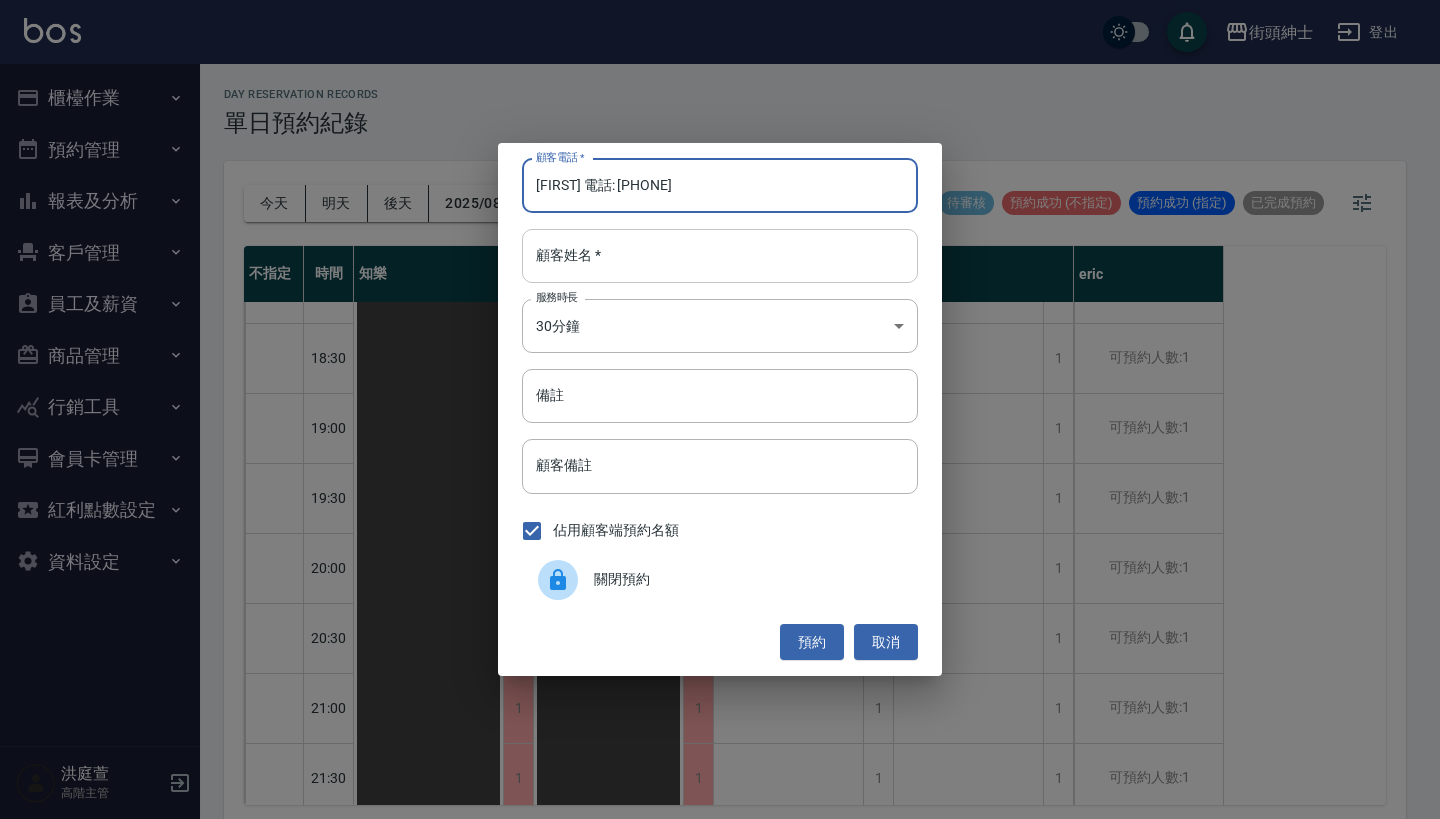 type on "nick 電話: 0987879478" 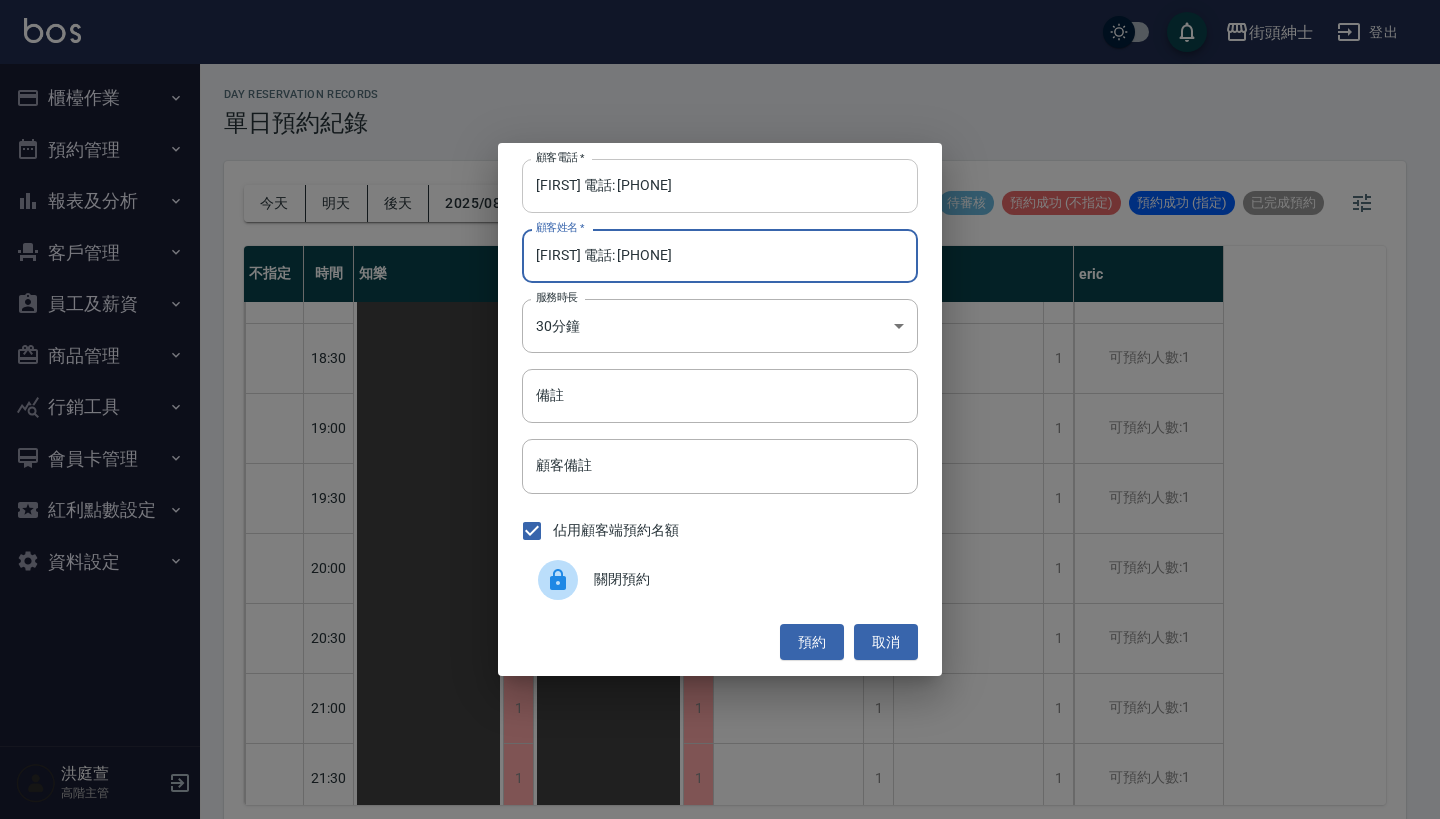 type on "nick 電話: 0987879478" 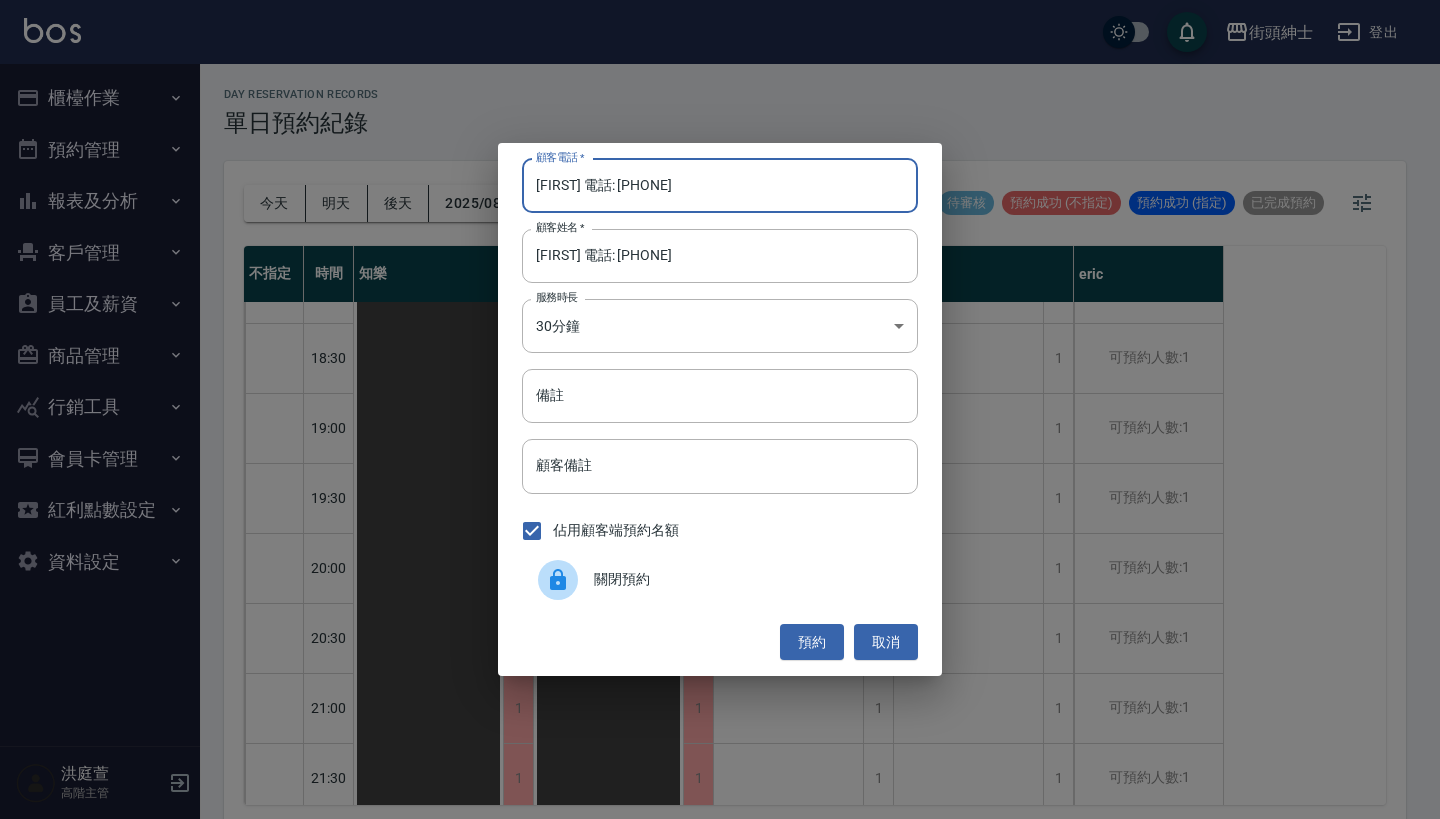 drag, startPoint x: 699, startPoint y: 189, endPoint x: 608, endPoint y: 188, distance: 91.00549 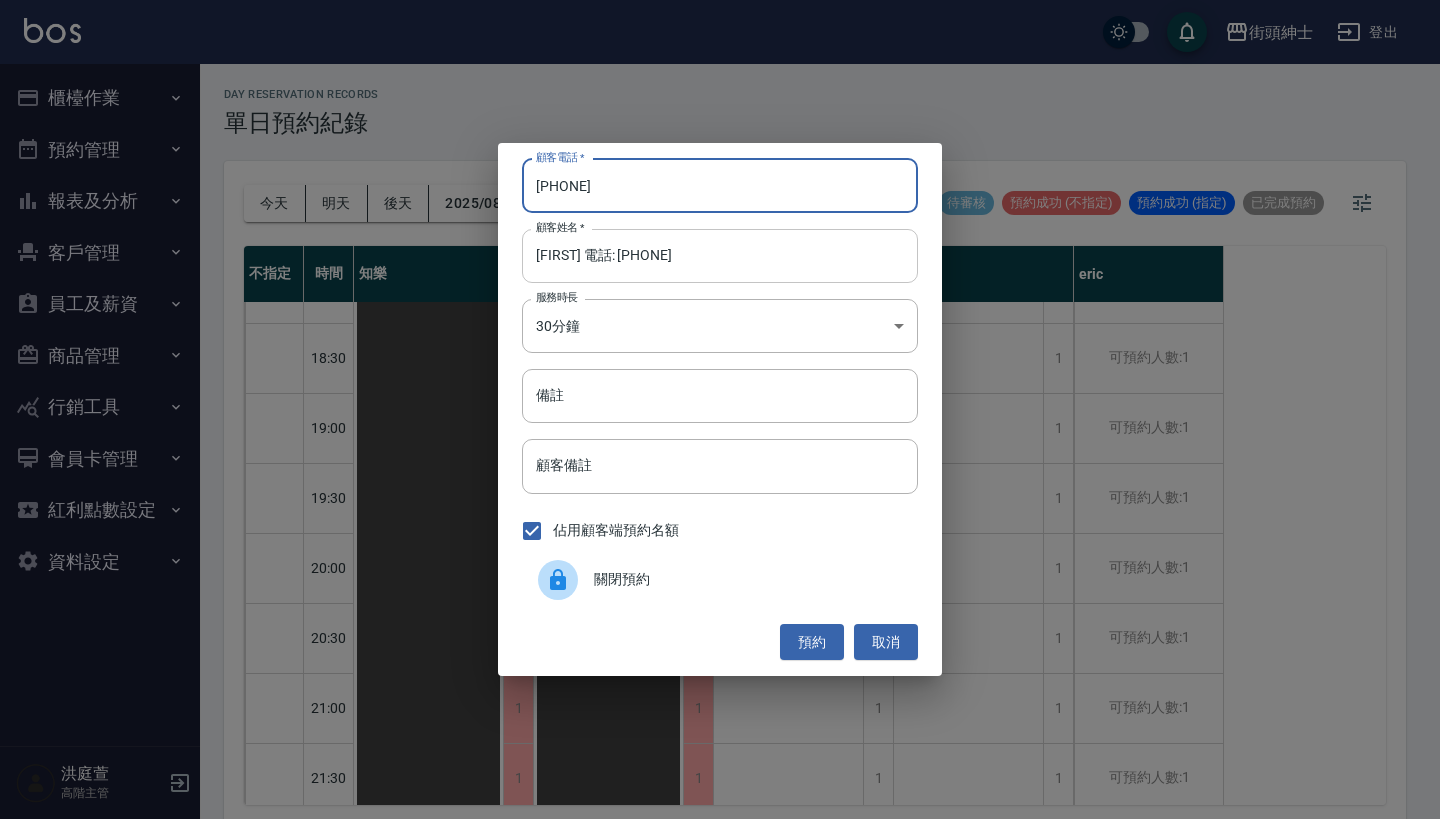 type on "0987879478" 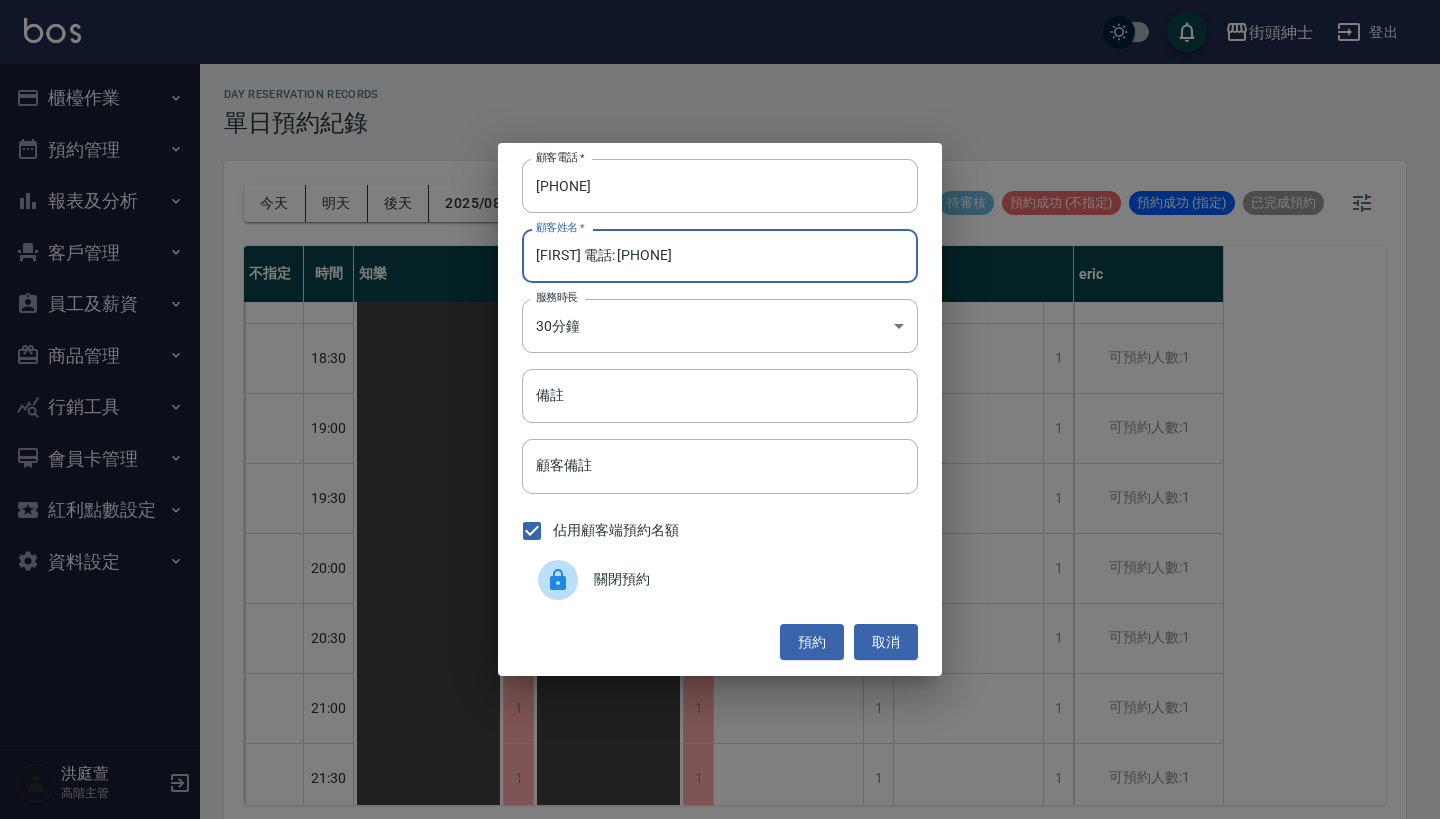 drag, startPoint x: 708, startPoint y: 261, endPoint x: 565, endPoint y: 261, distance: 143 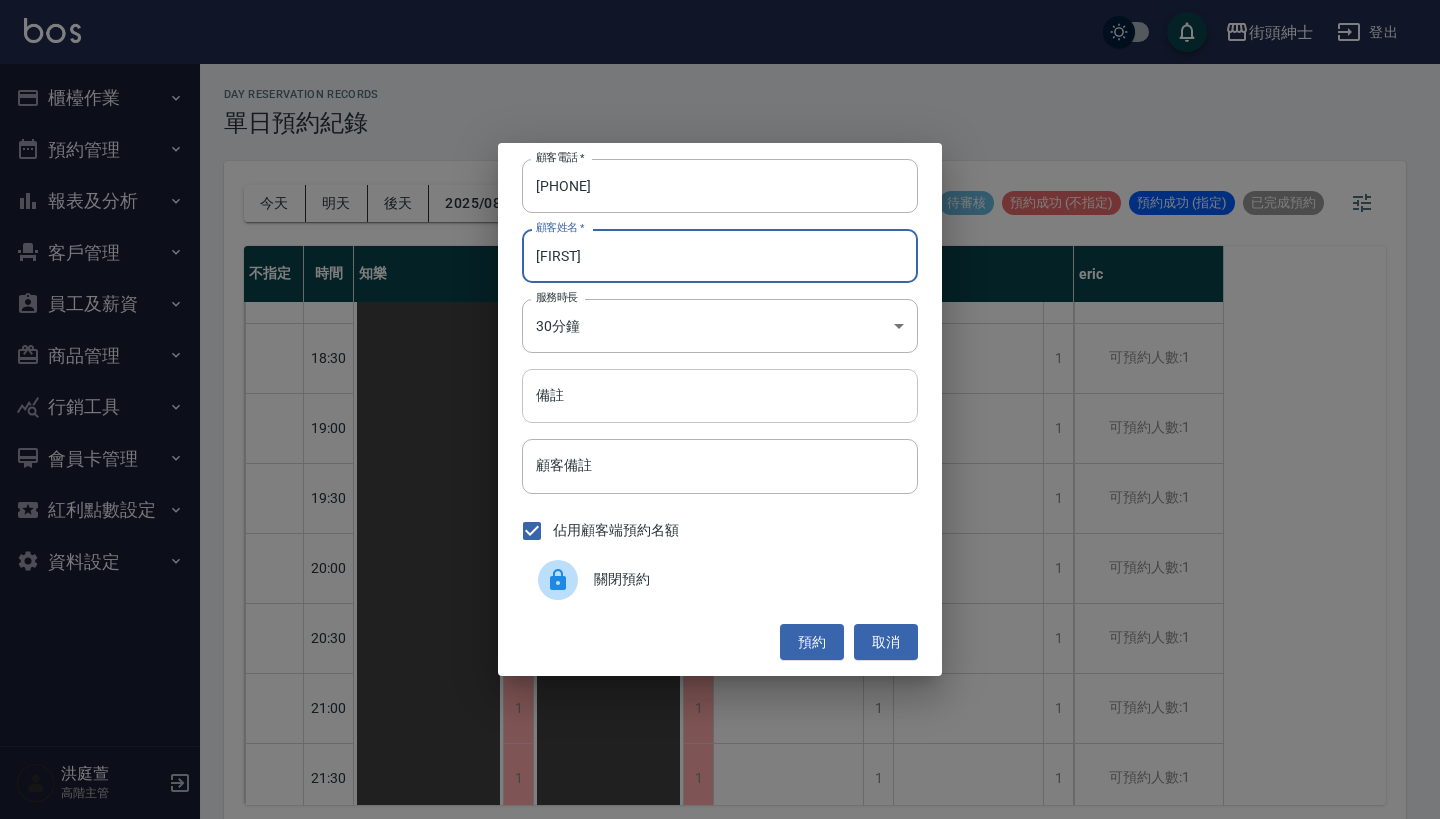 type on "nick" 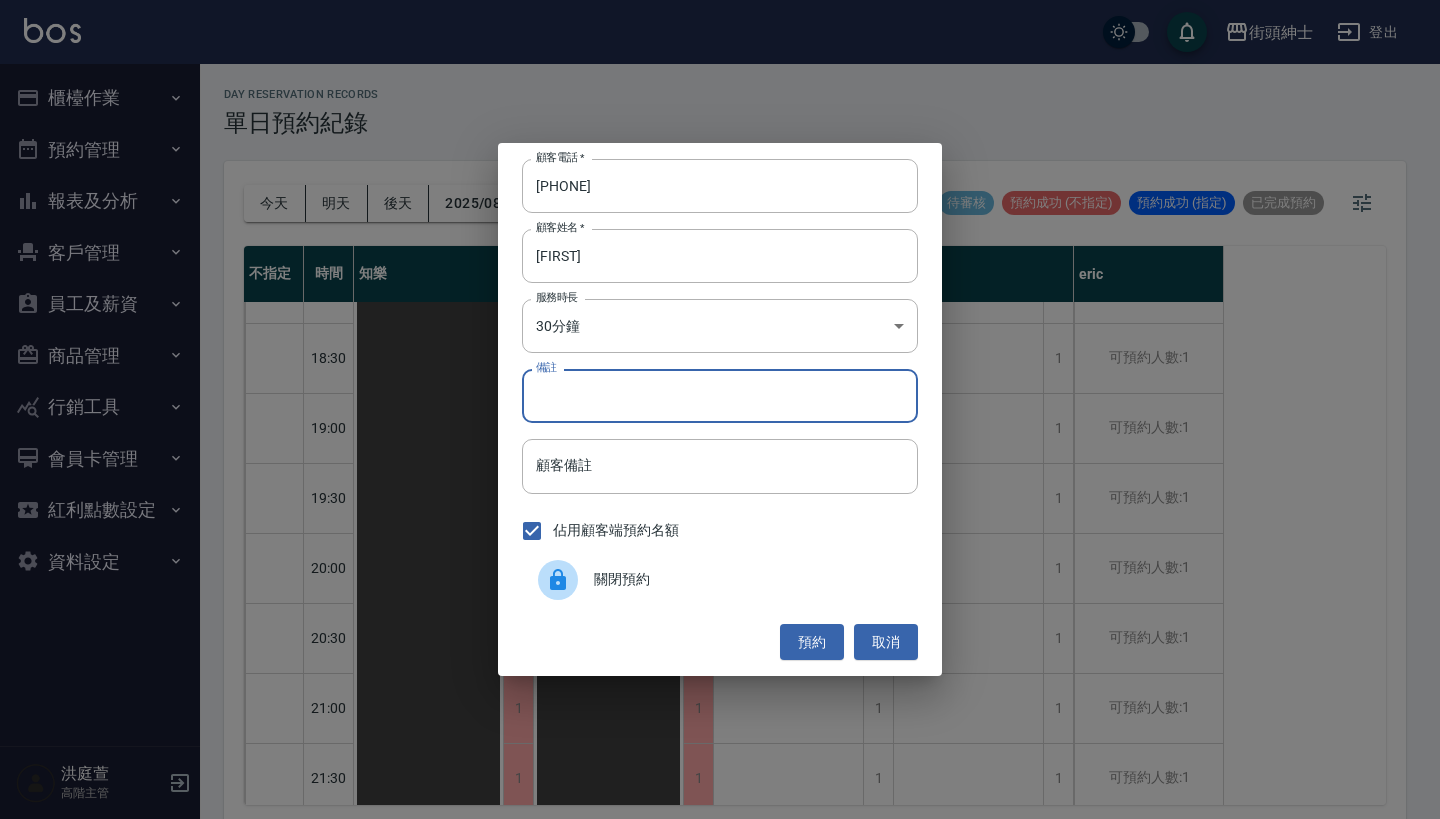 click on "備註" at bounding box center [720, 396] 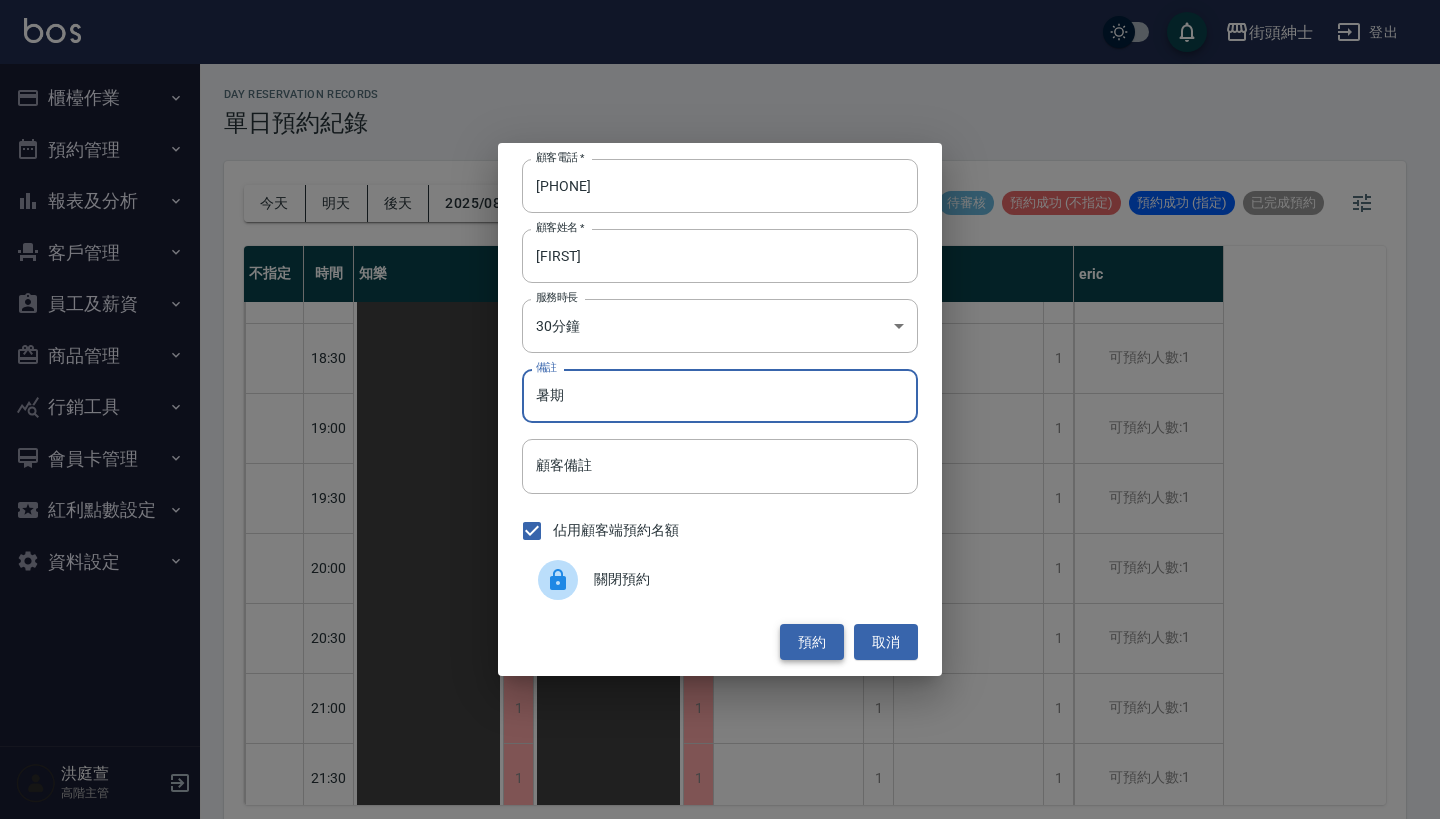 type on "暑期" 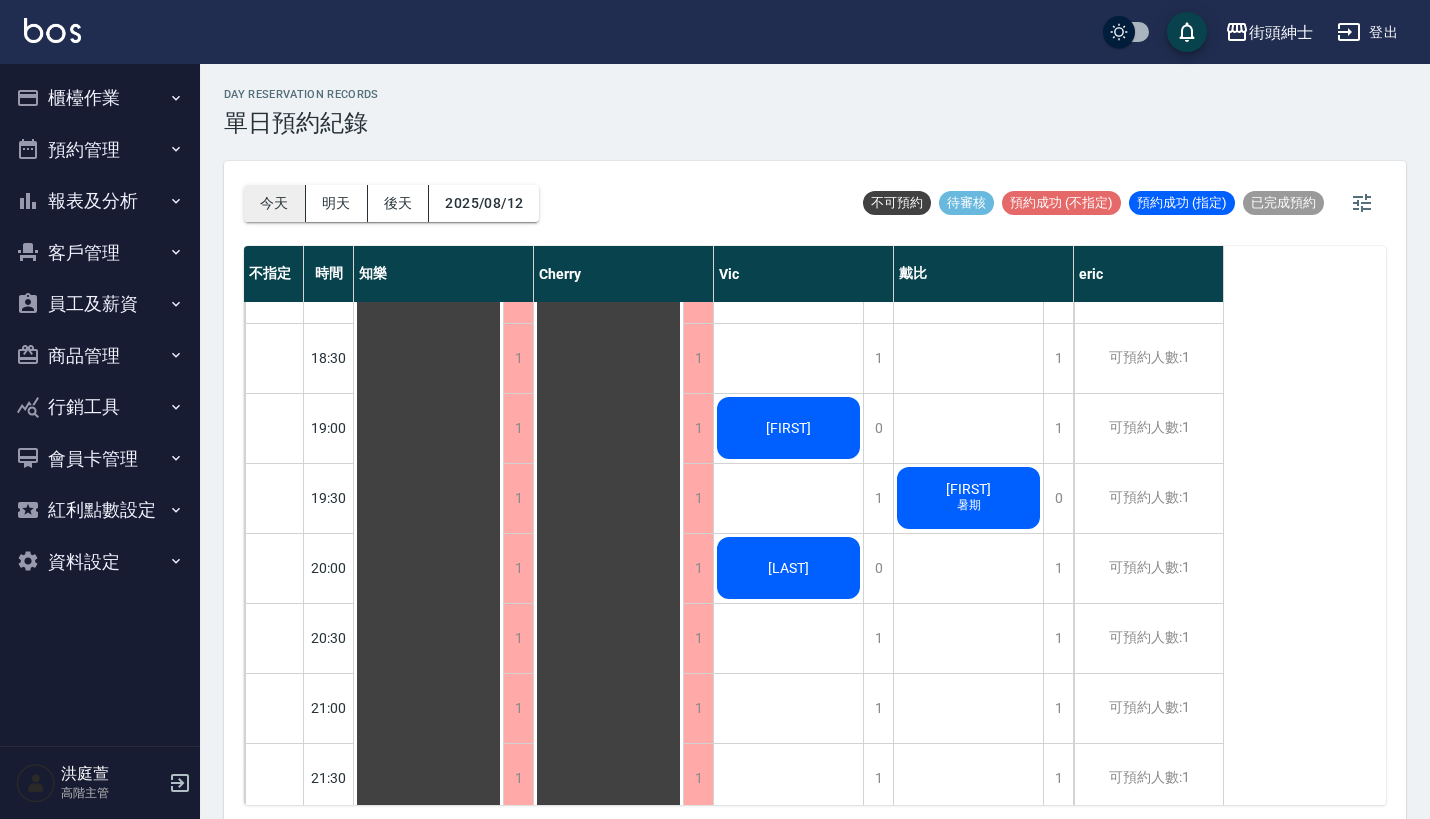 click on "今天" at bounding box center [275, 203] 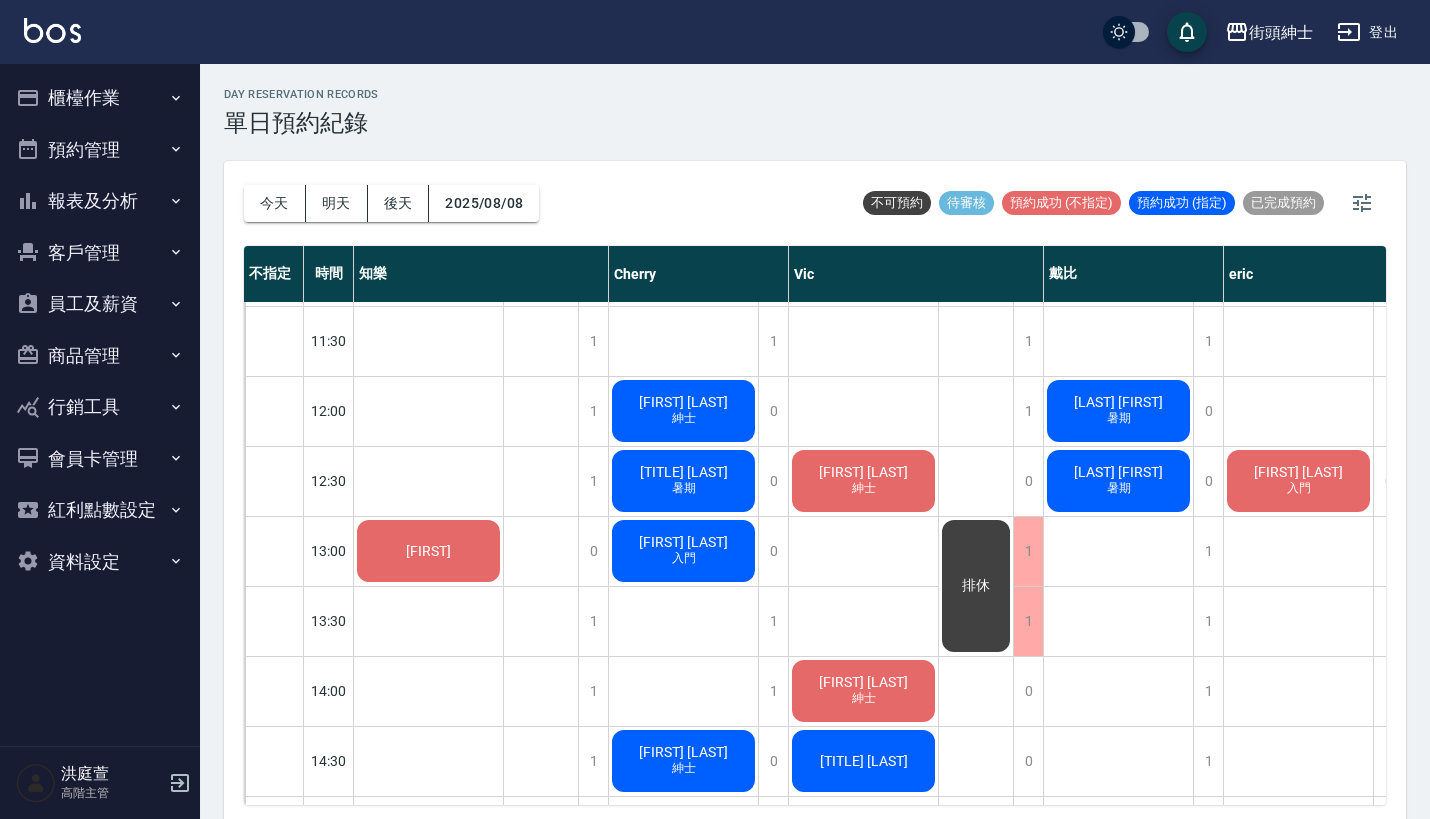 scroll, scrollTop: 345, scrollLeft: 0, axis: vertical 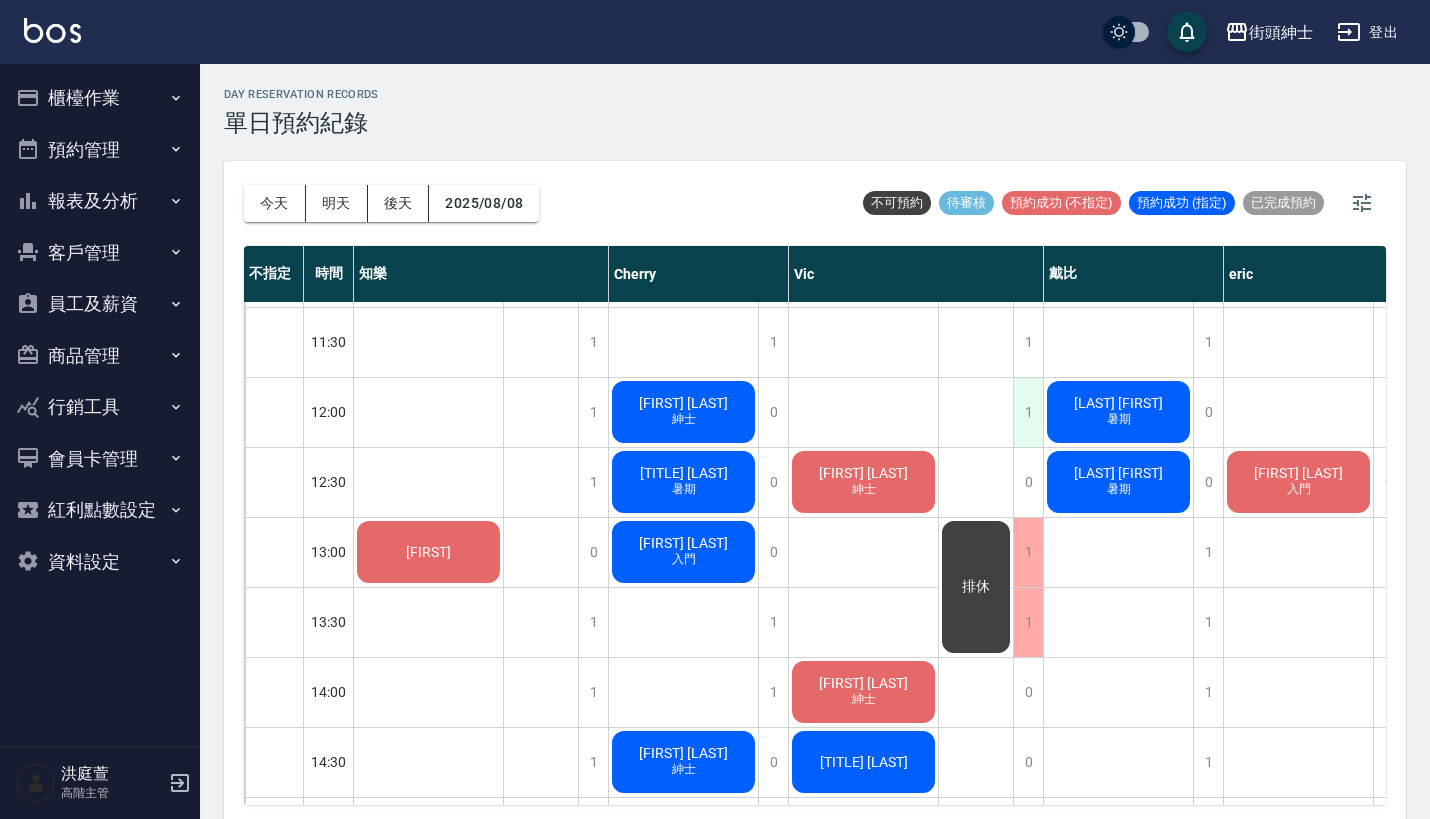 click on "1" at bounding box center (1028, 412) 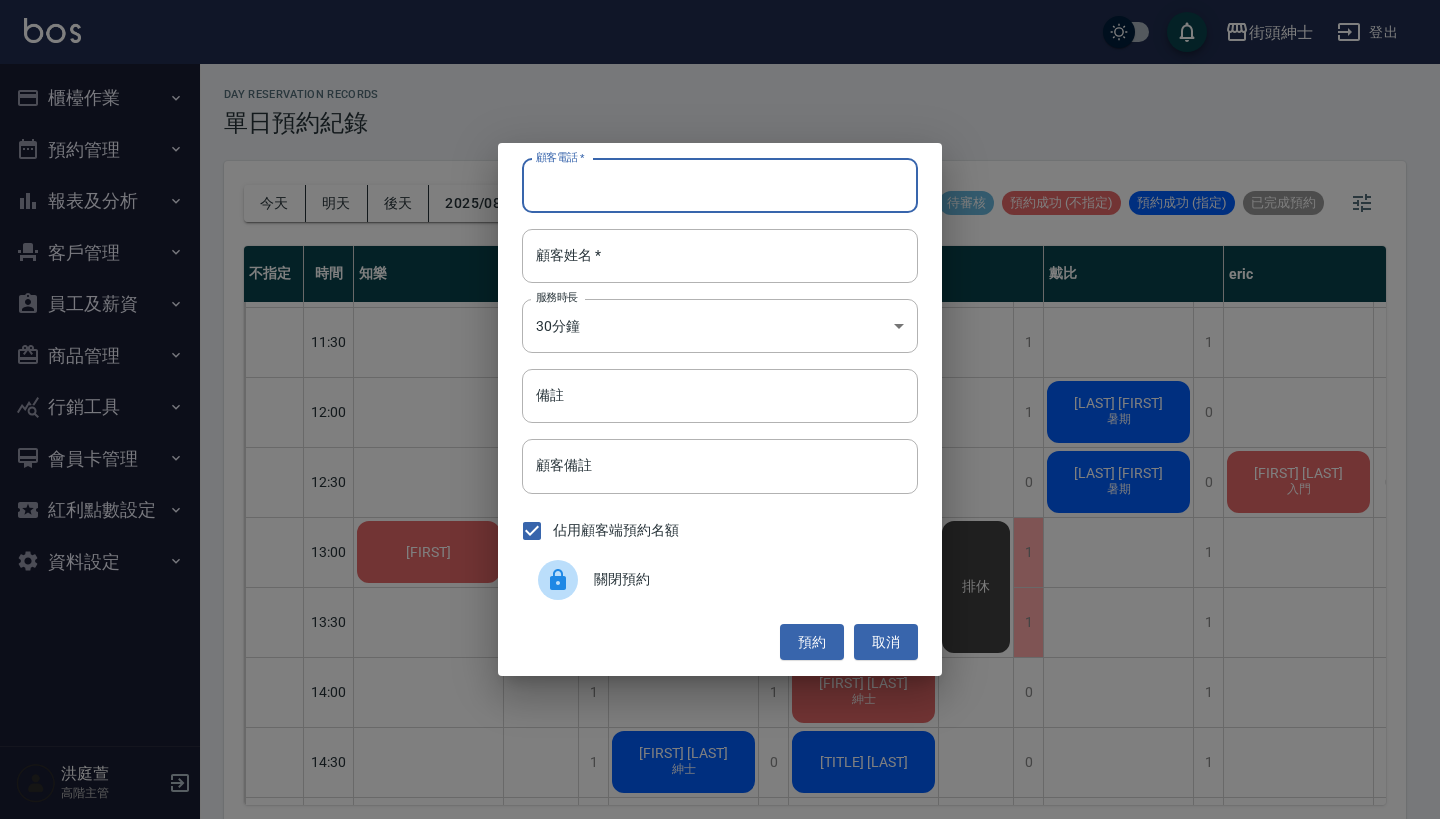 paste on "0912936438" 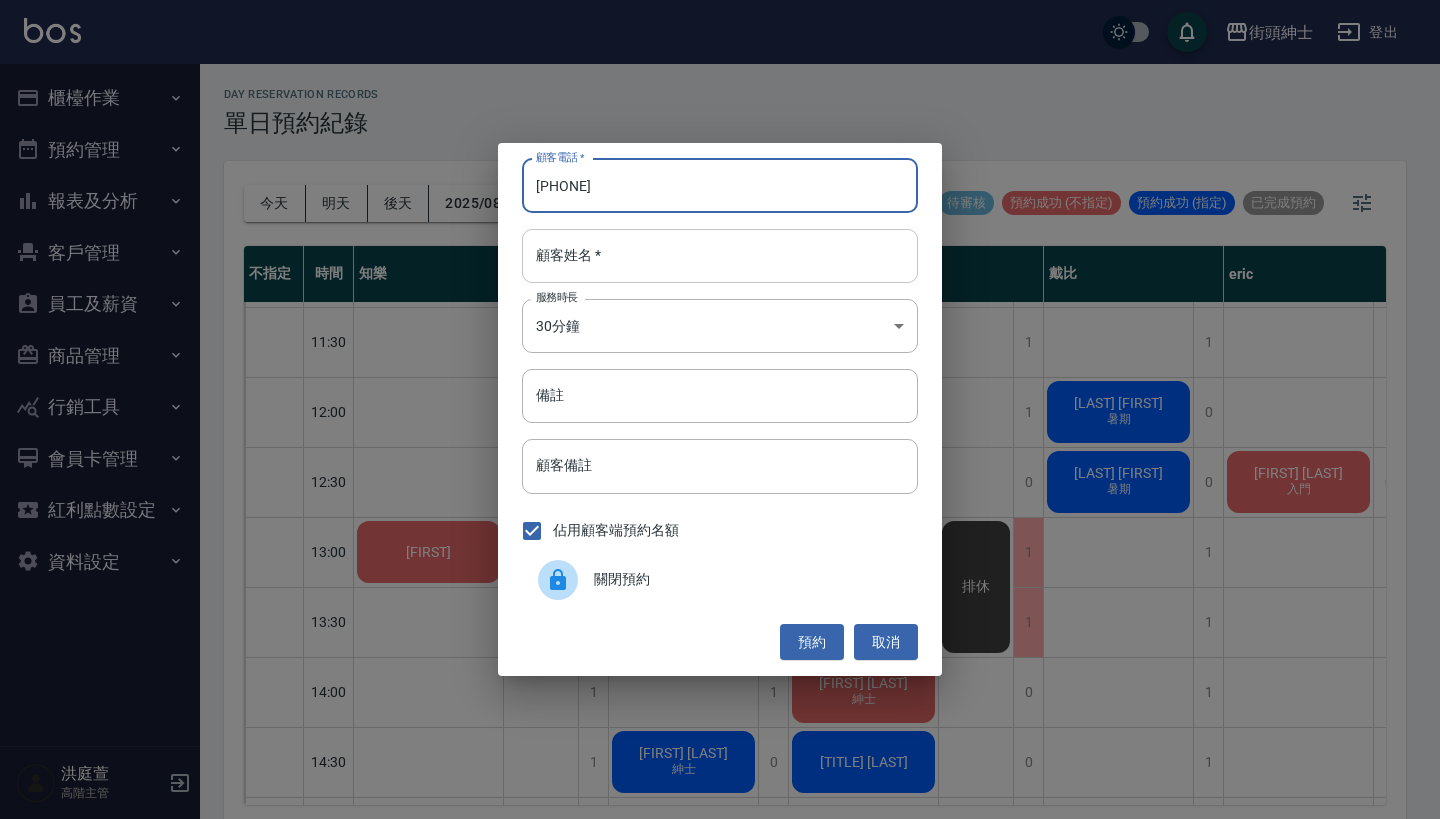 type on "0912936438" 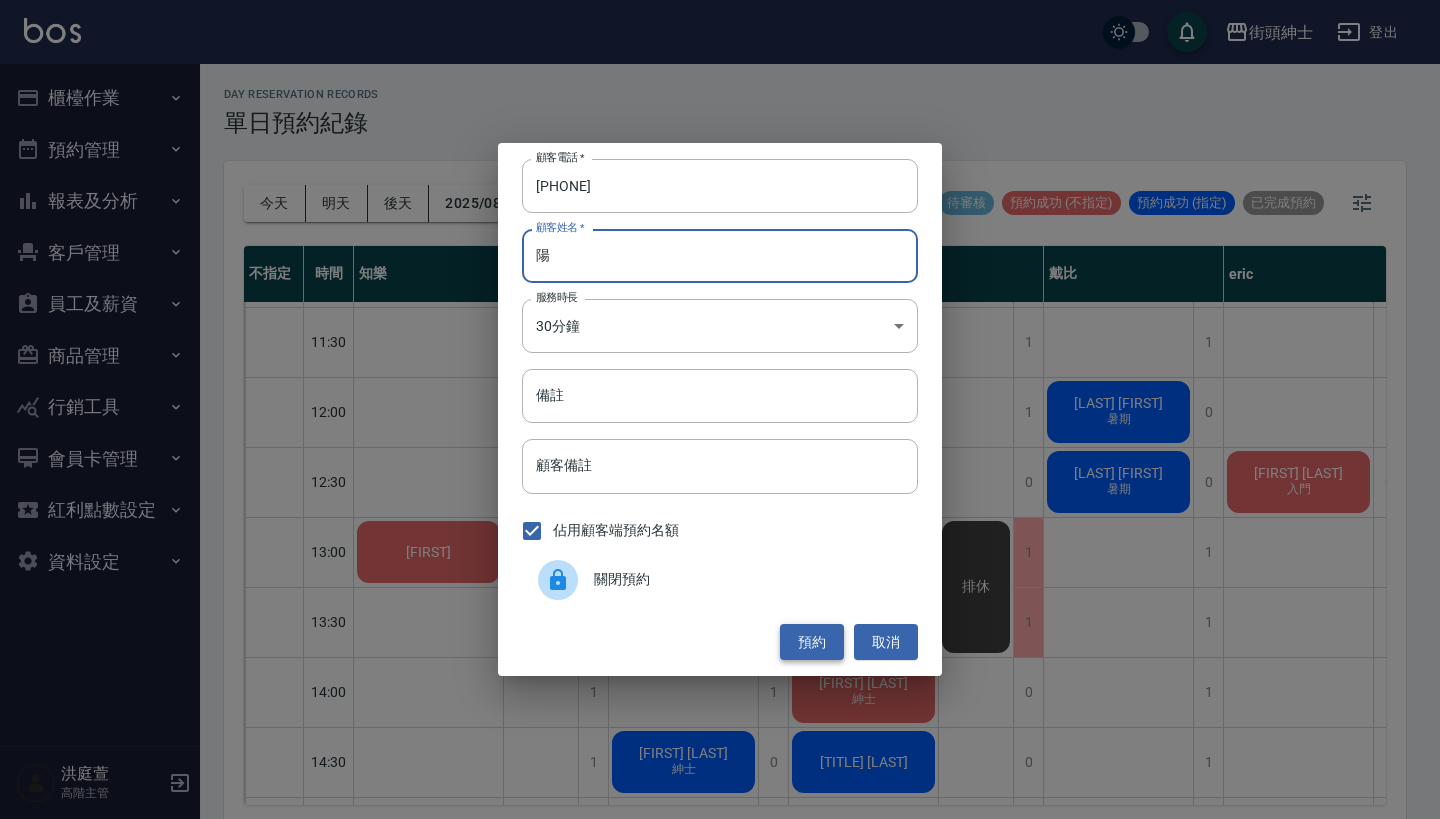 type on "陽" 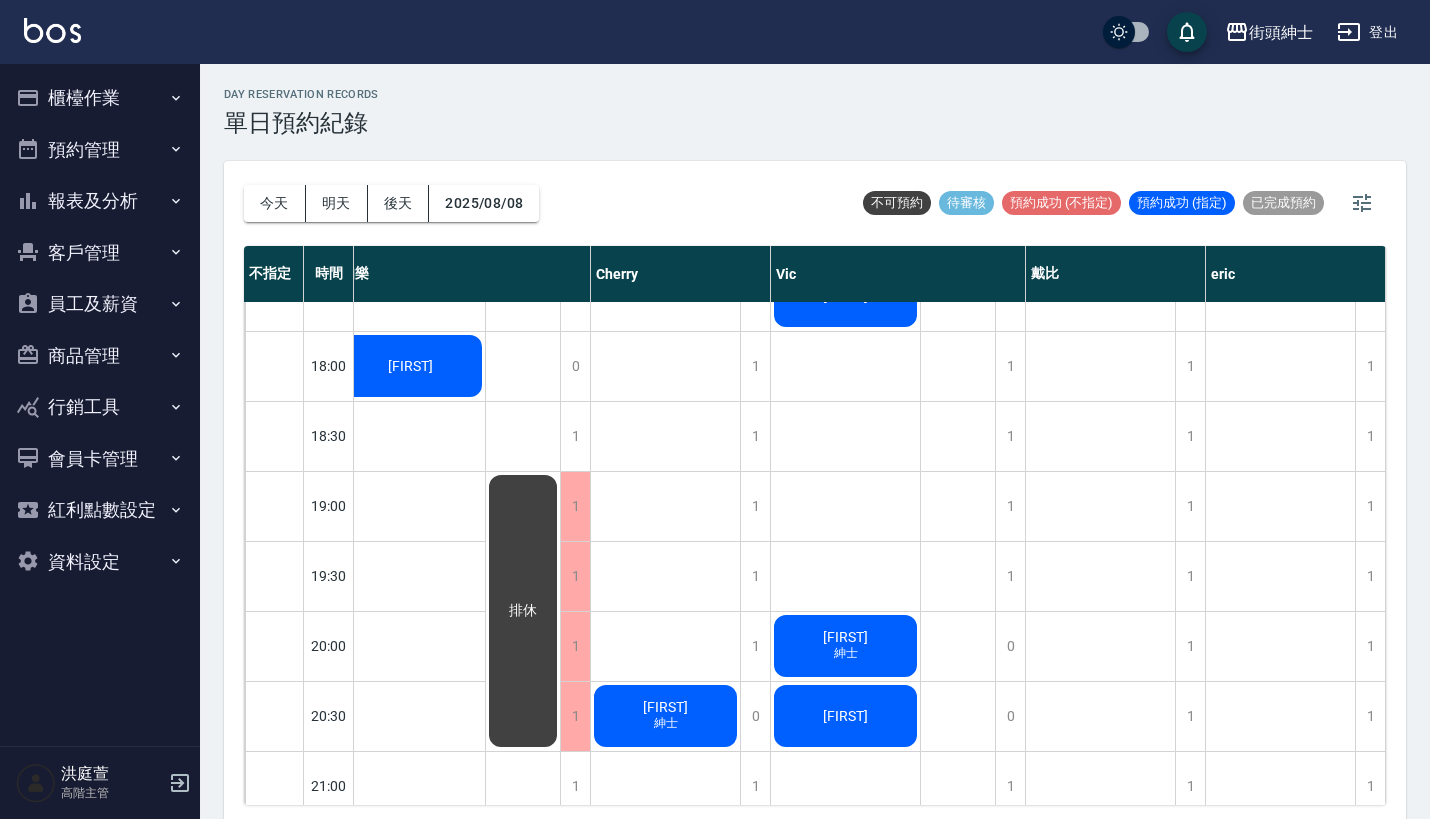 scroll, scrollTop: 1228, scrollLeft: 28, axis: both 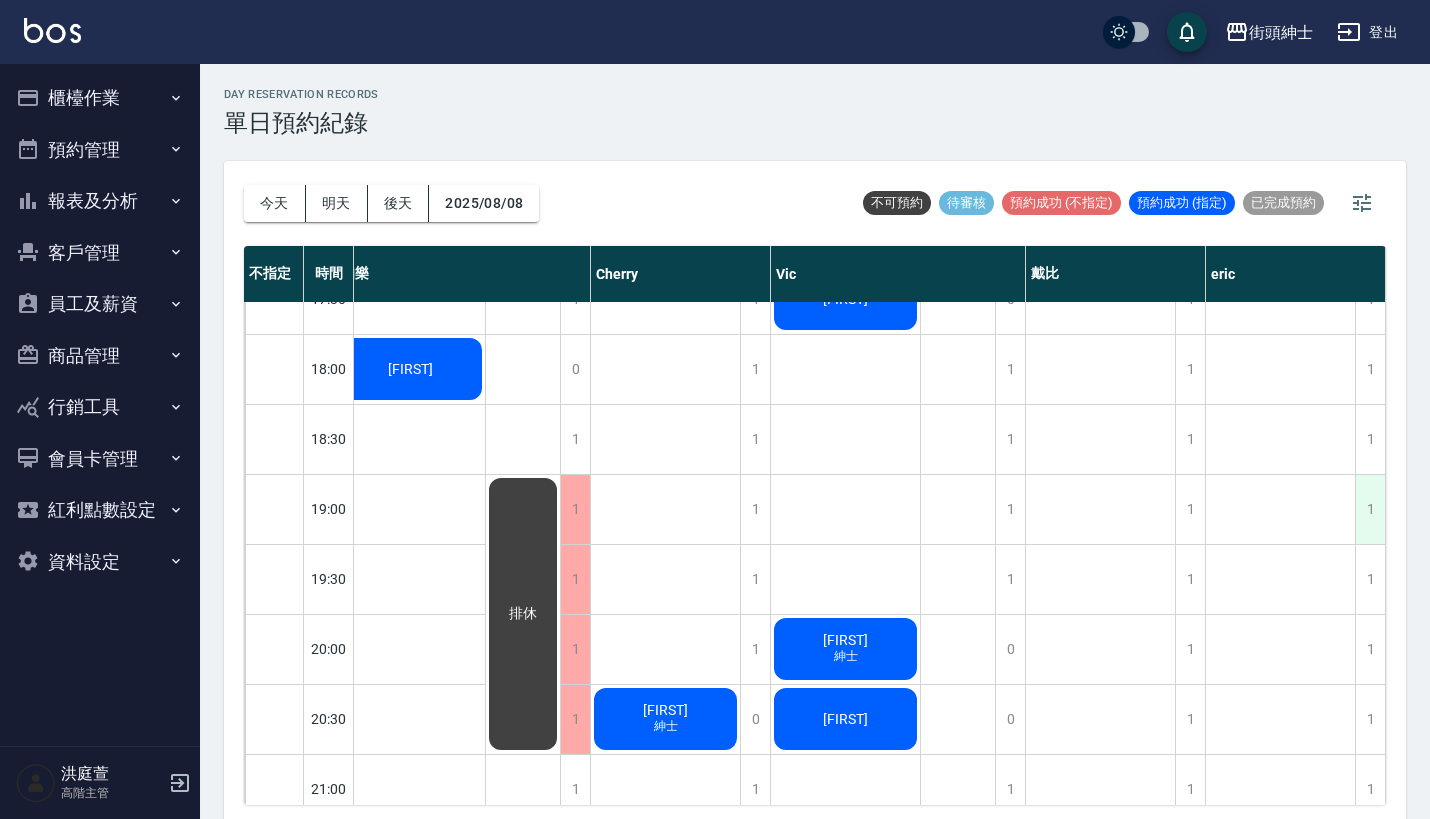 click on "1" at bounding box center [1370, 509] 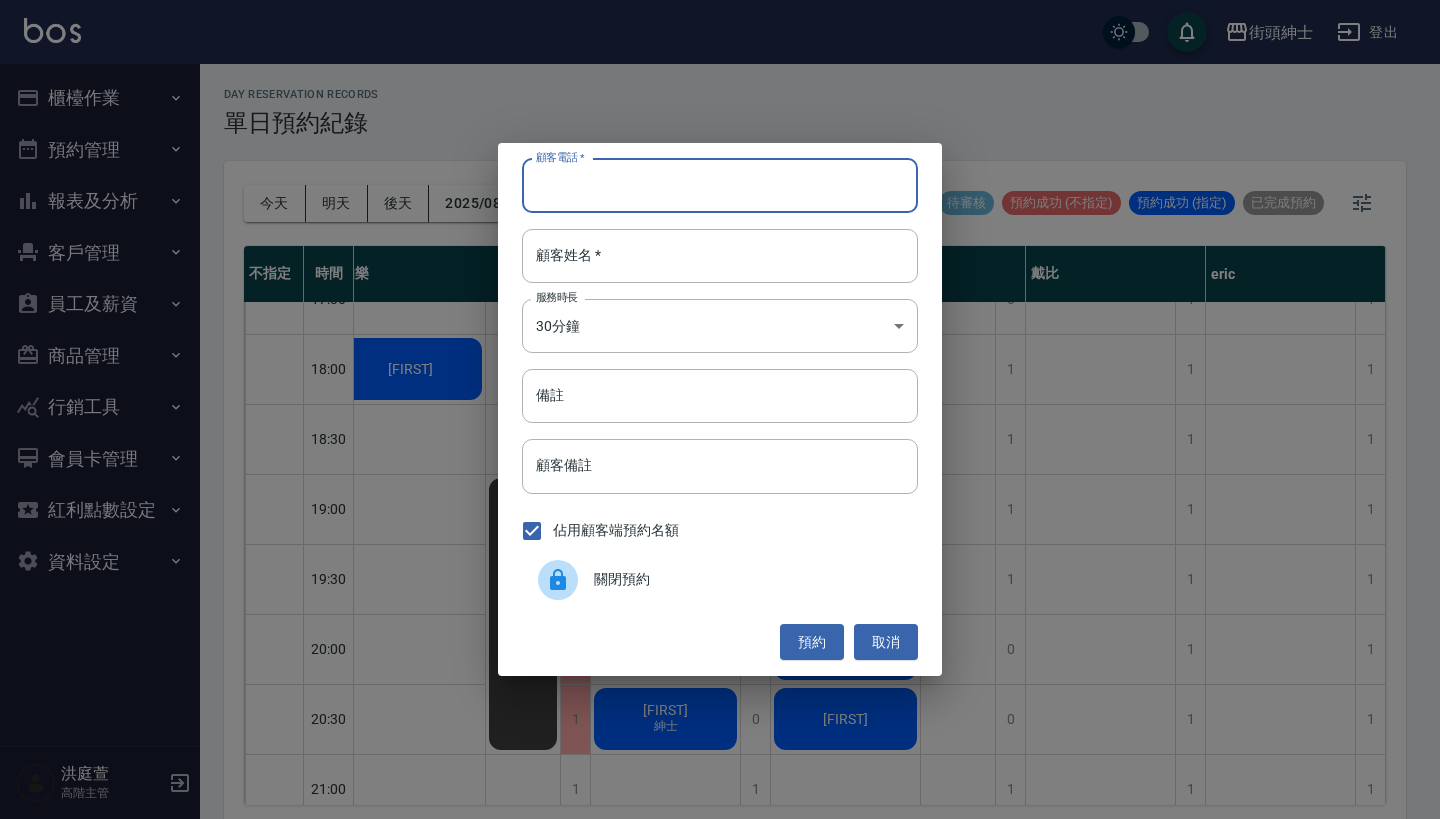 paste on "黃頎（ㄑㄧˊ）晉  電話：0988736891" 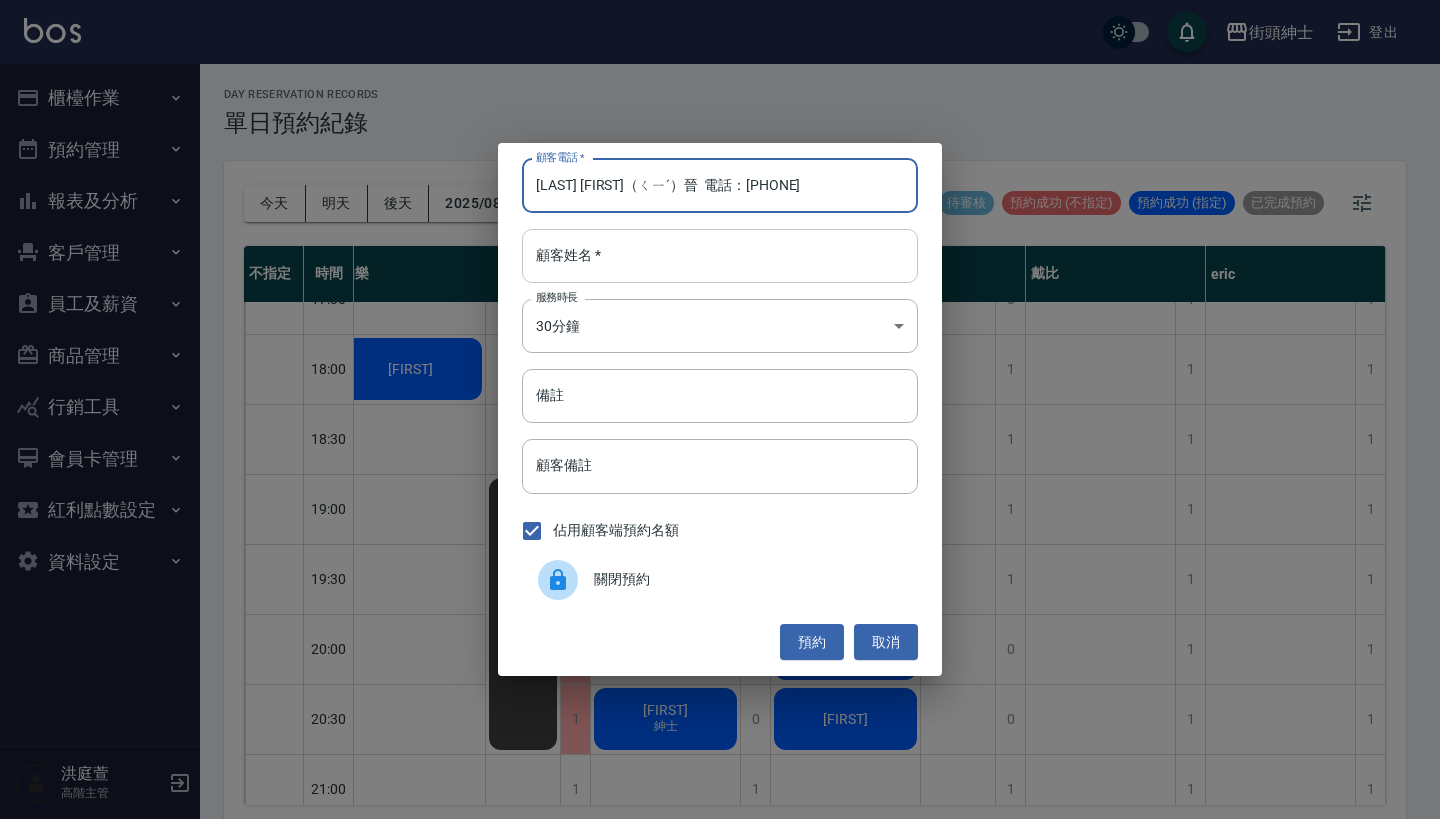 type on "黃頎（ㄑㄧˊ）晉  電話：0988736891" 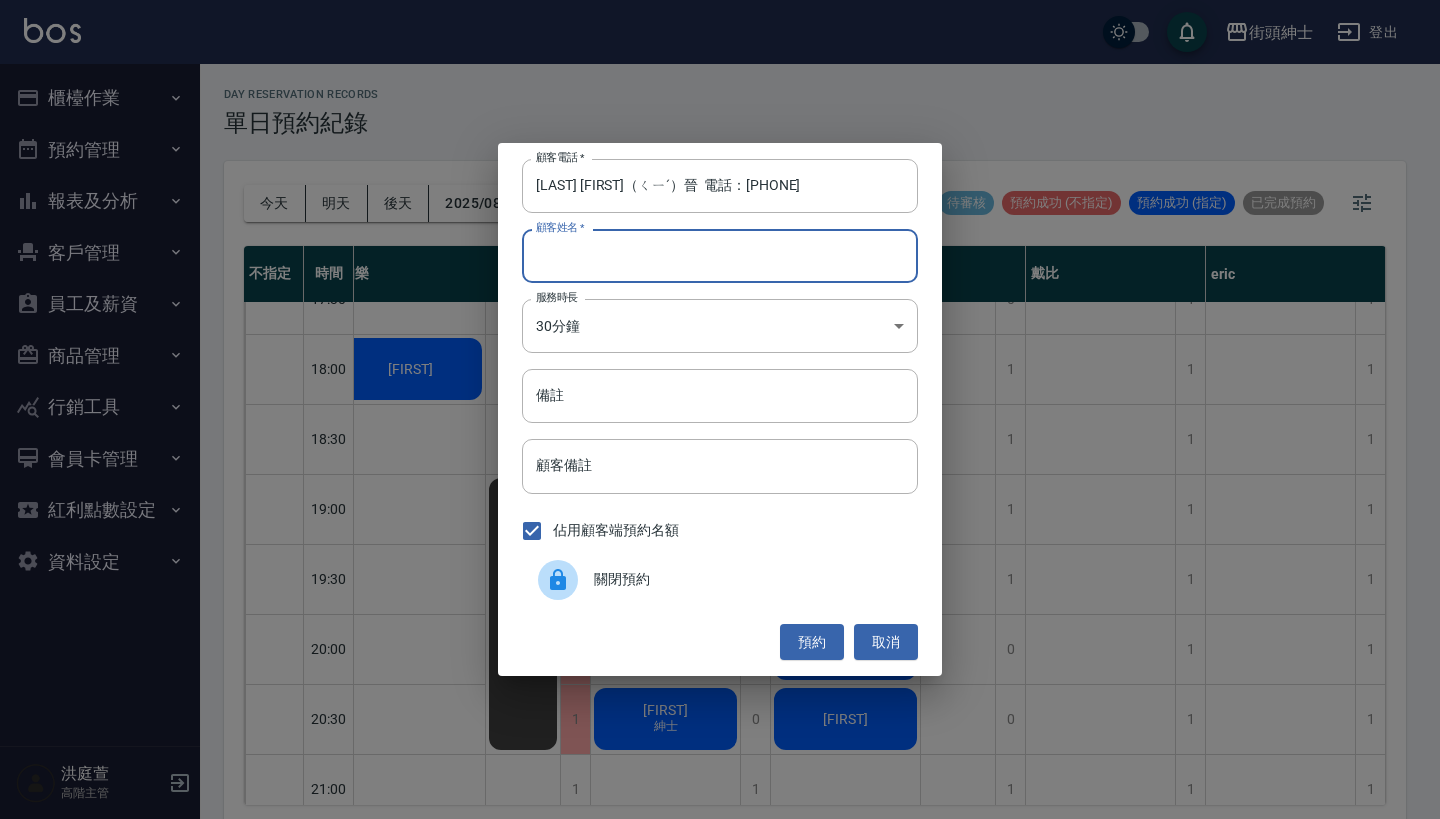 paste on "黃頎（ㄑㄧˊ）晉  電話：0988736891" 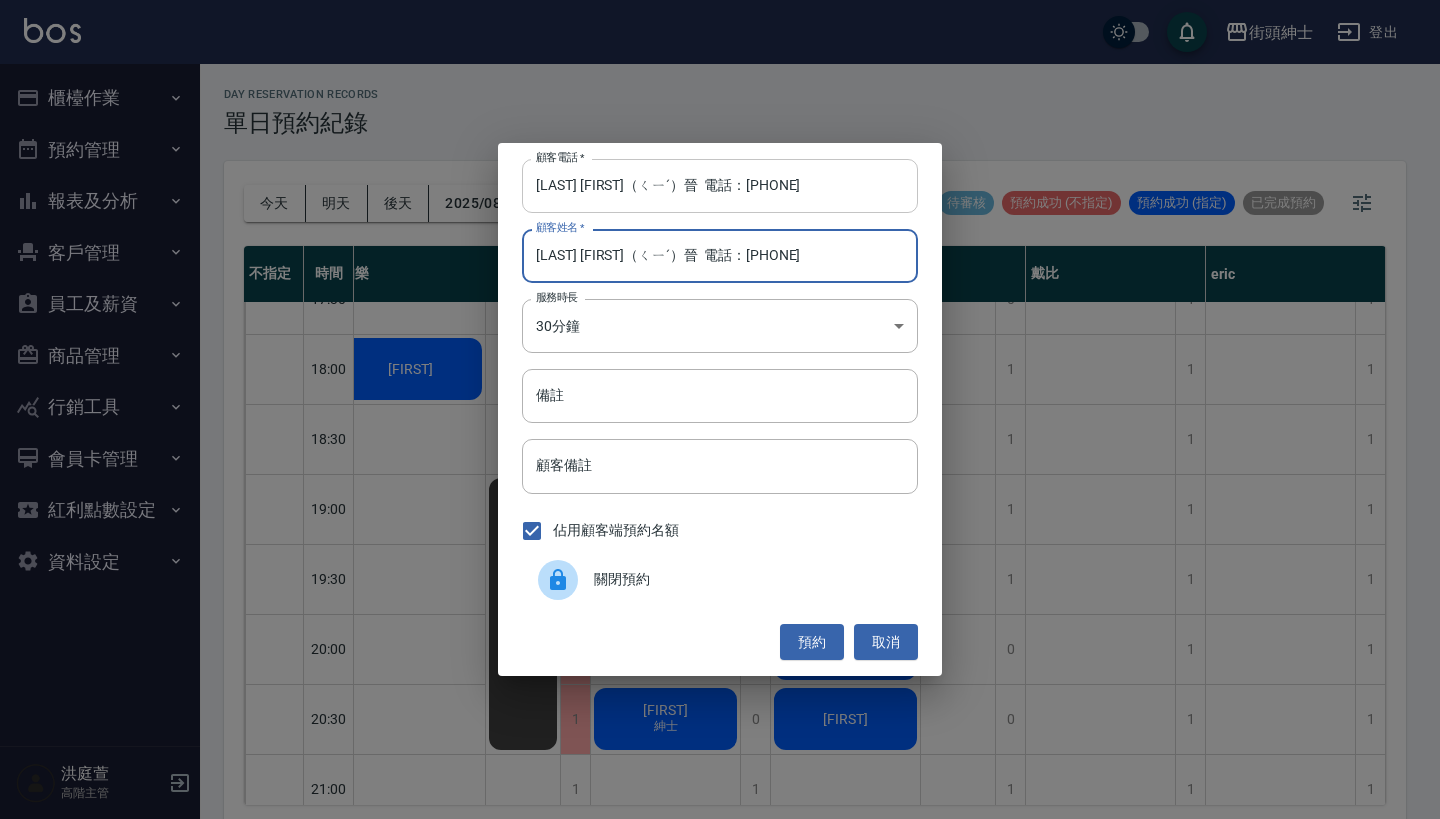 type on "黃頎（ㄑㄧˊ）晉  電話：0988736891" 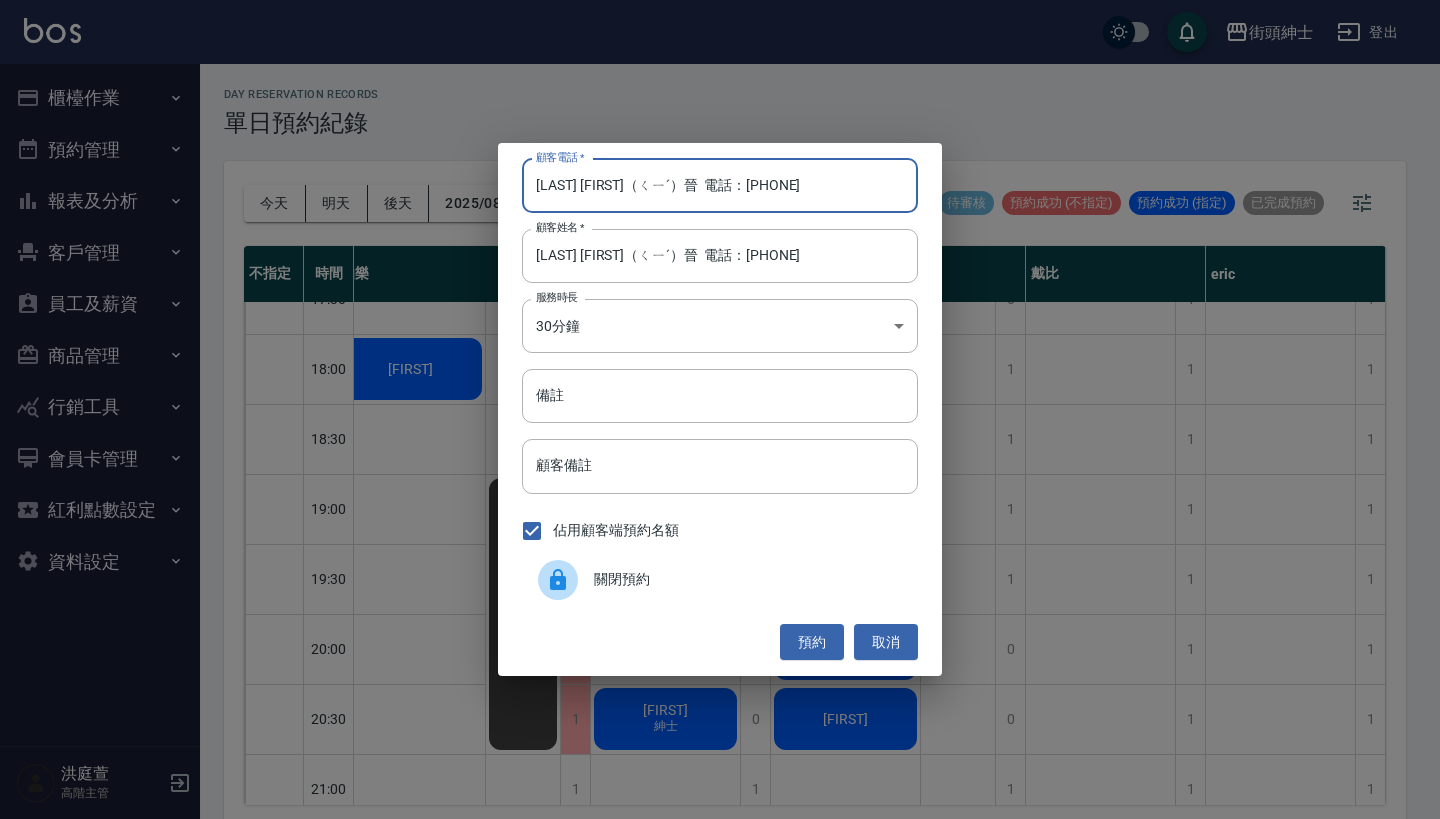 drag, startPoint x: 693, startPoint y: 184, endPoint x: 517, endPoint y: 208, distance: 177.62883 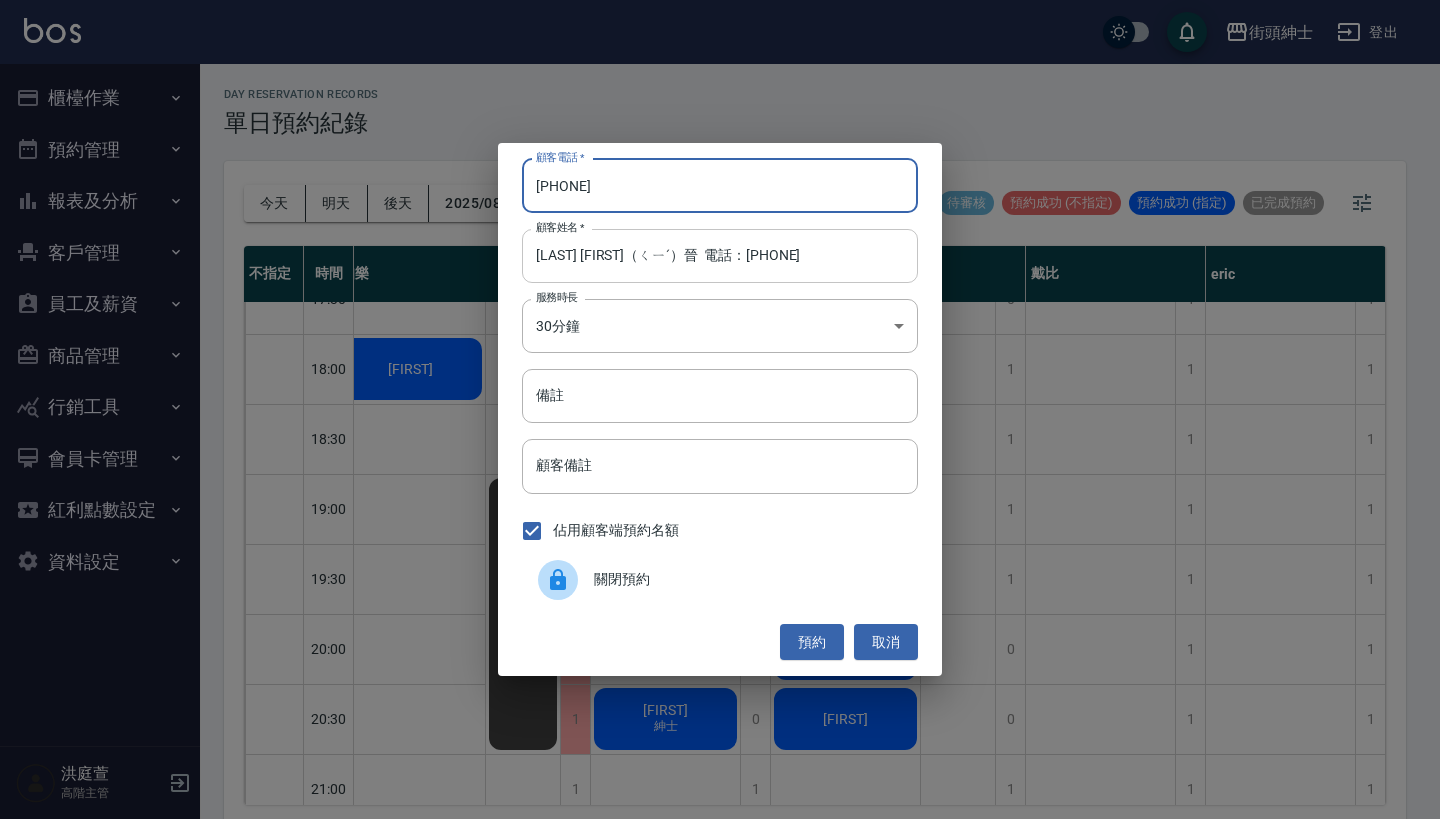 type on "0988736891" 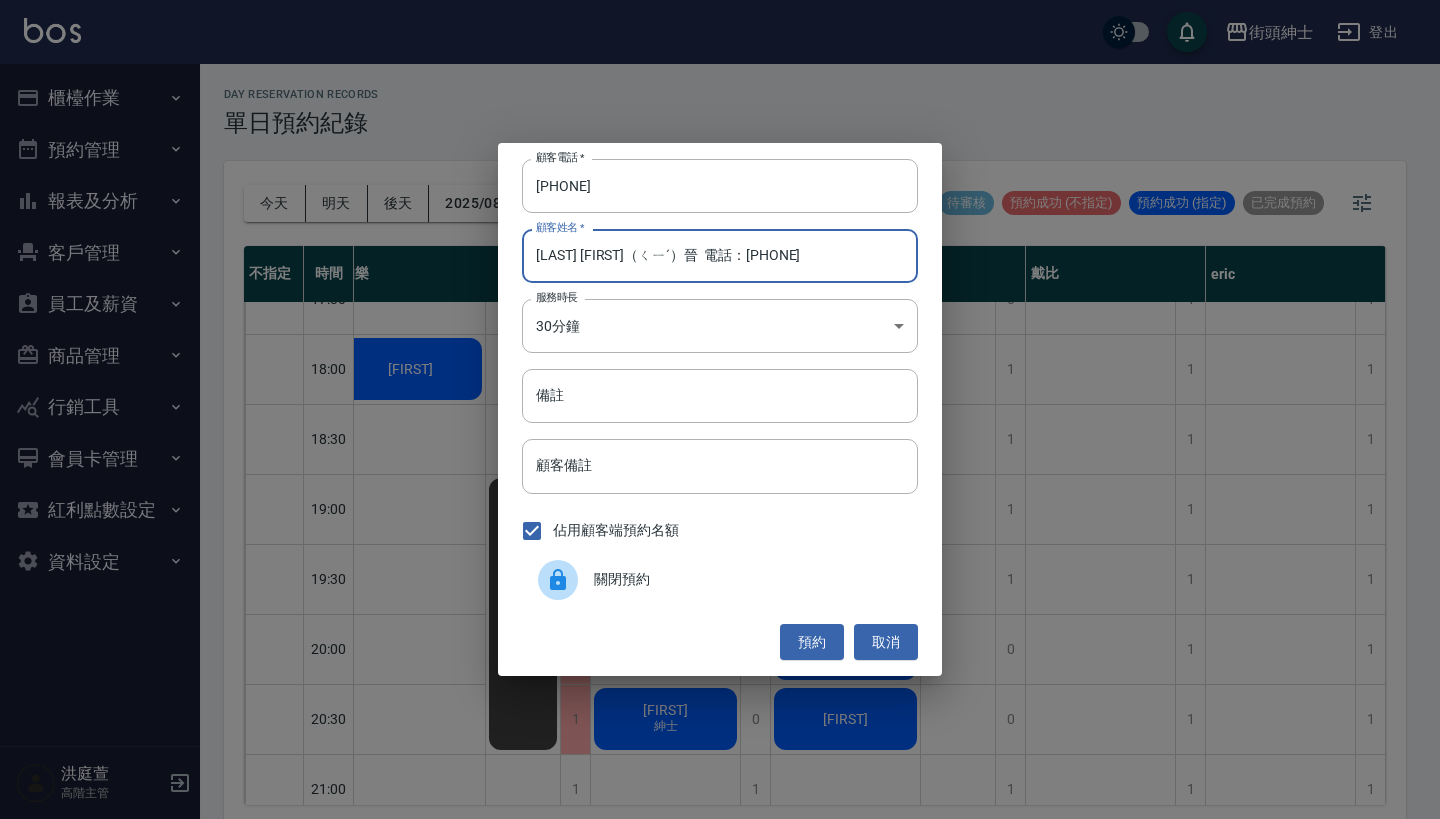 drag, startPoint x: 776, startPoint y: 255, endPoint x: 639, endPoint y: 265, distance: 137.36447 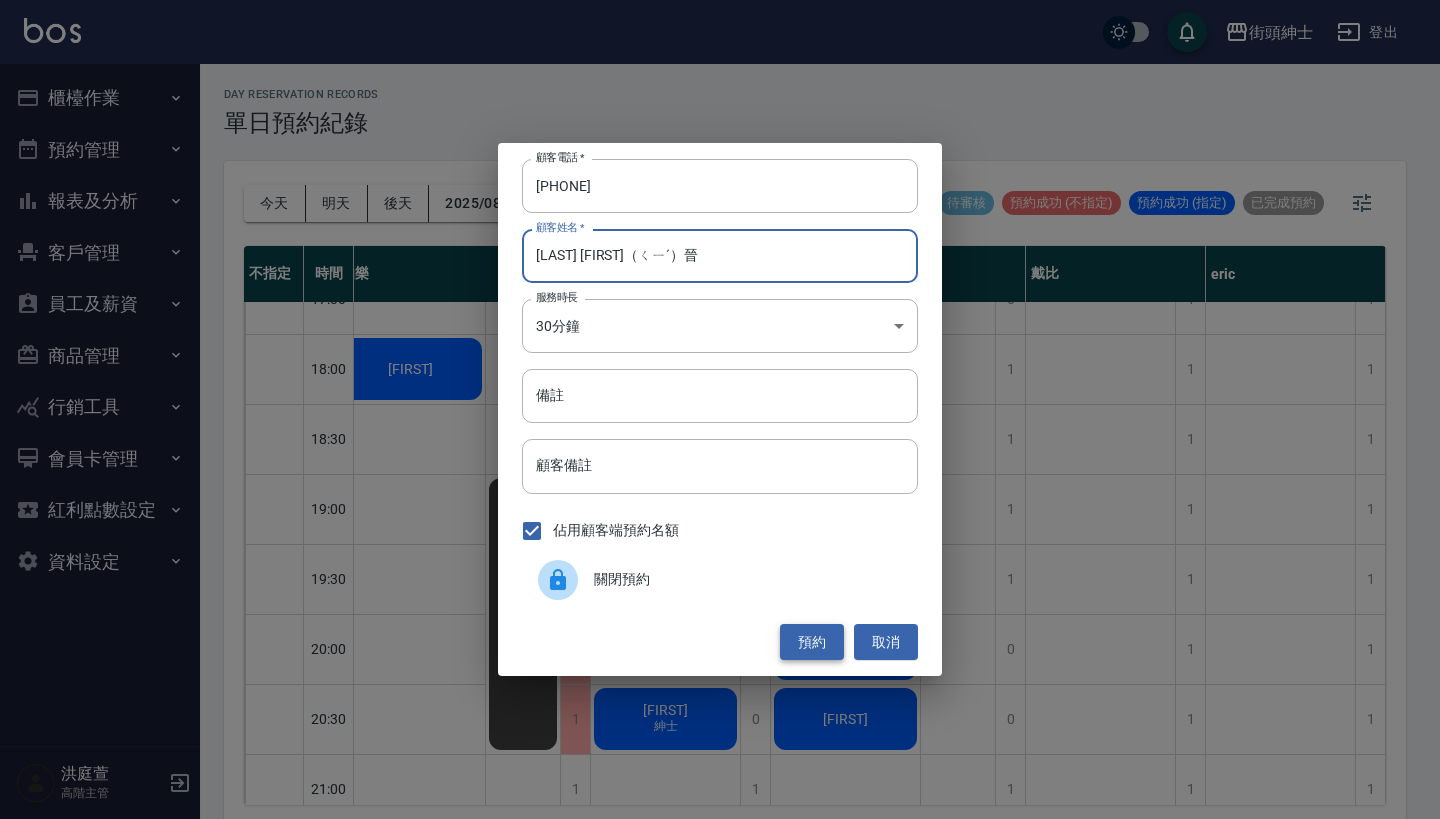 type on "黃頎（ㄑㄧˊ）晉" 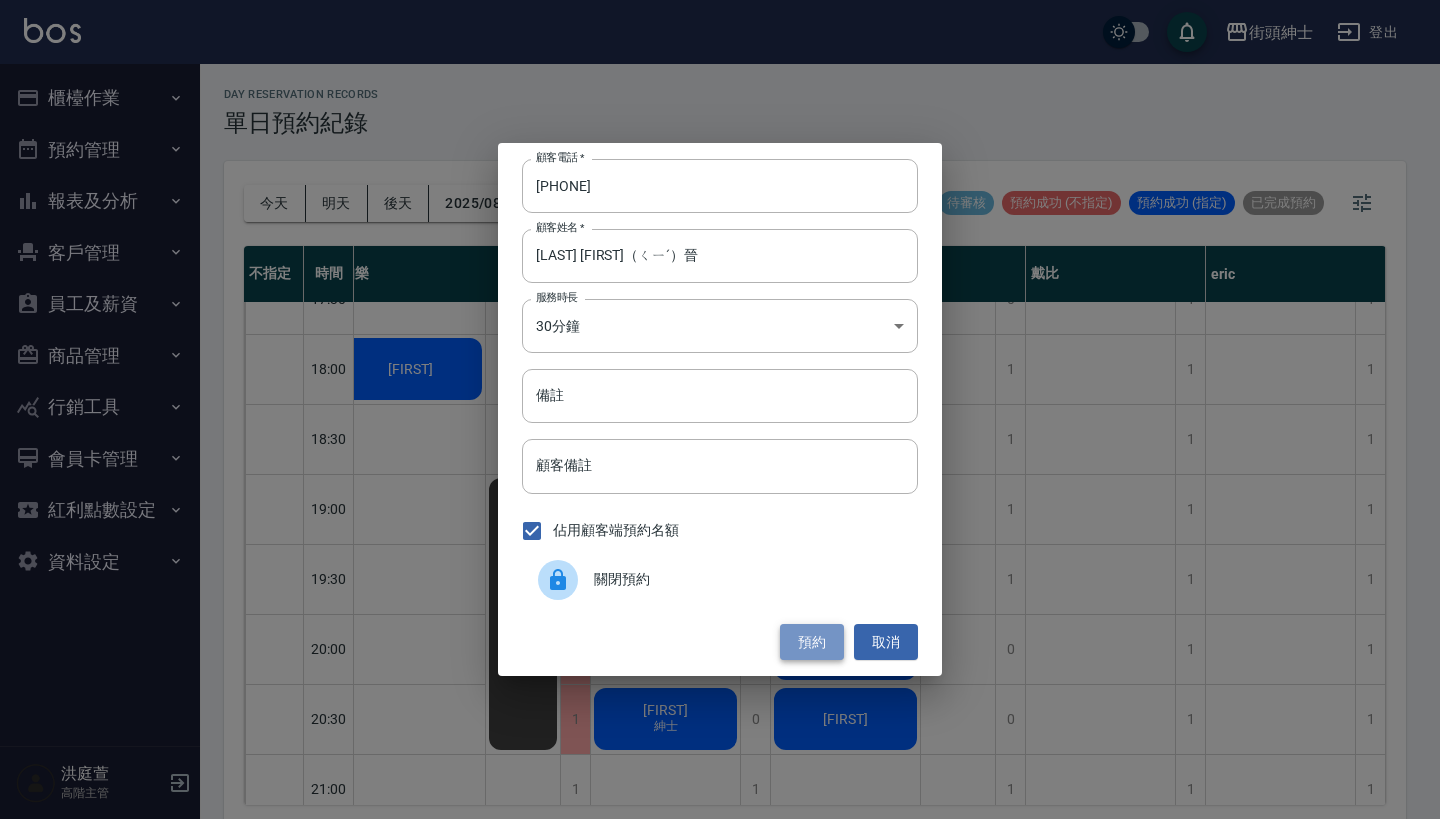 click on "預約" at bounding box center [812, 642] 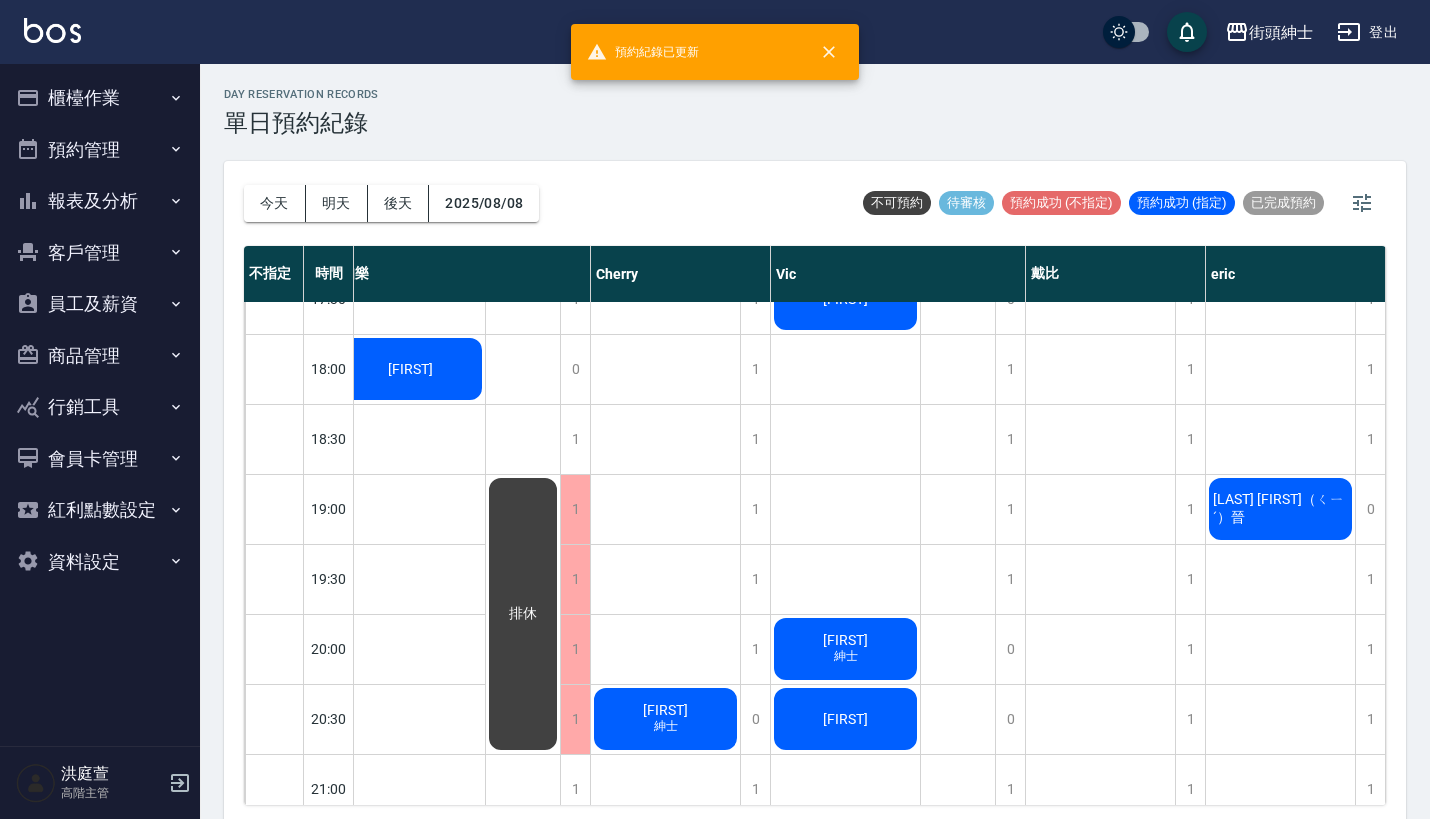 scroll, scrollTop: 0, scrollLeft: 0, axis: both 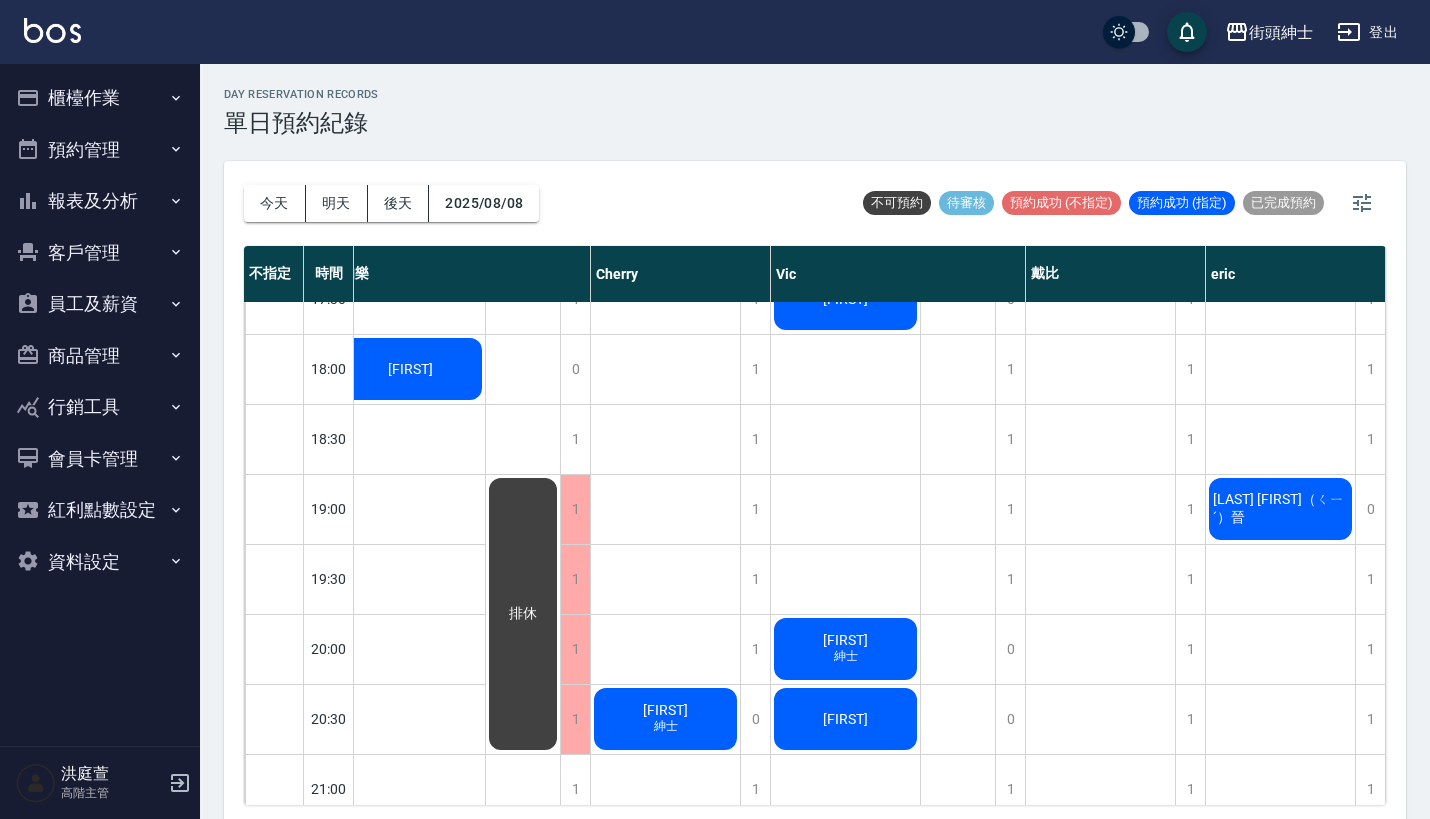 click on "黃頎（ㄑㄧˊ）晉" at bounding box center (410, -331) 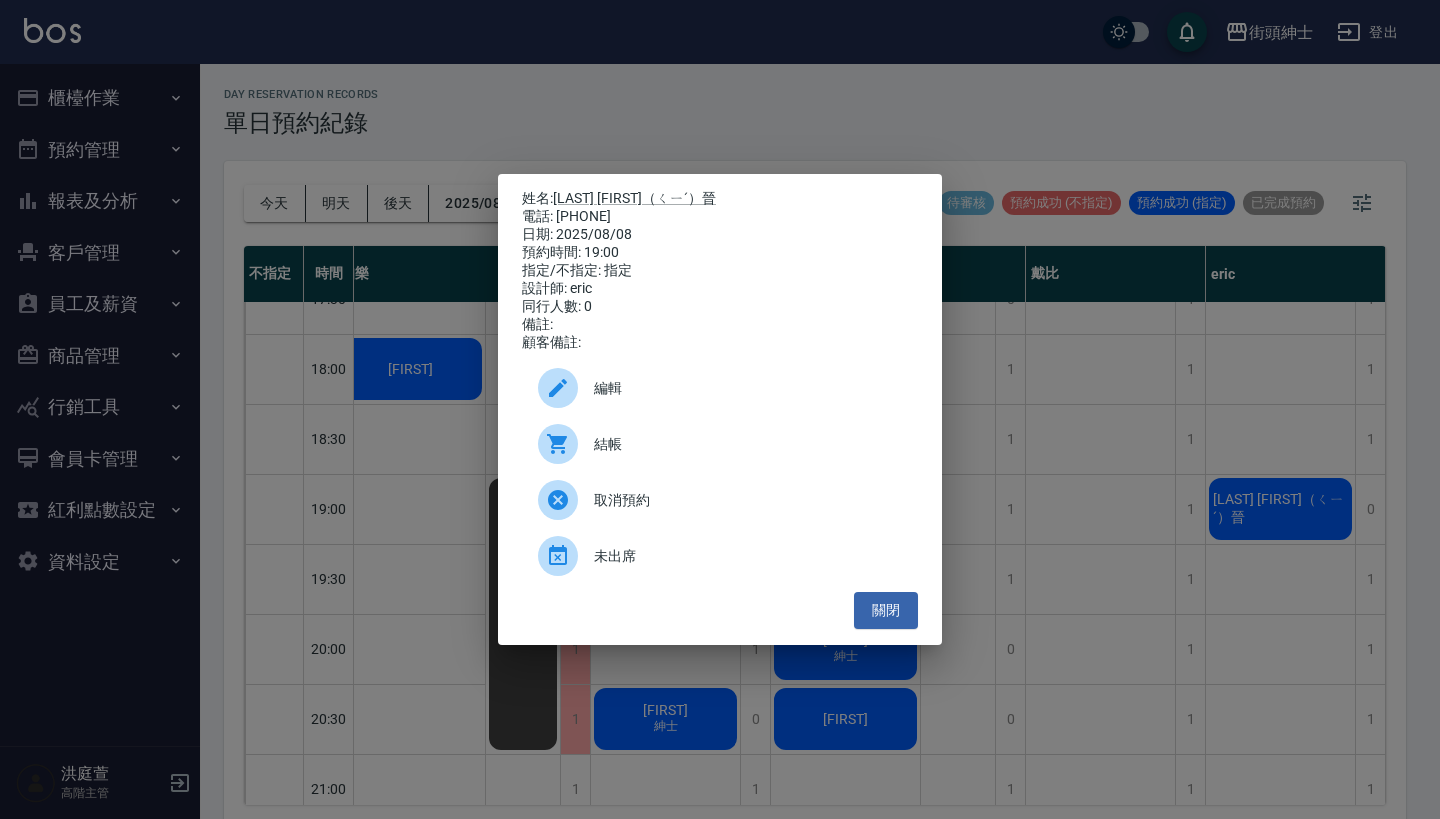 click on "編輯" at bounding box center (748, 388) 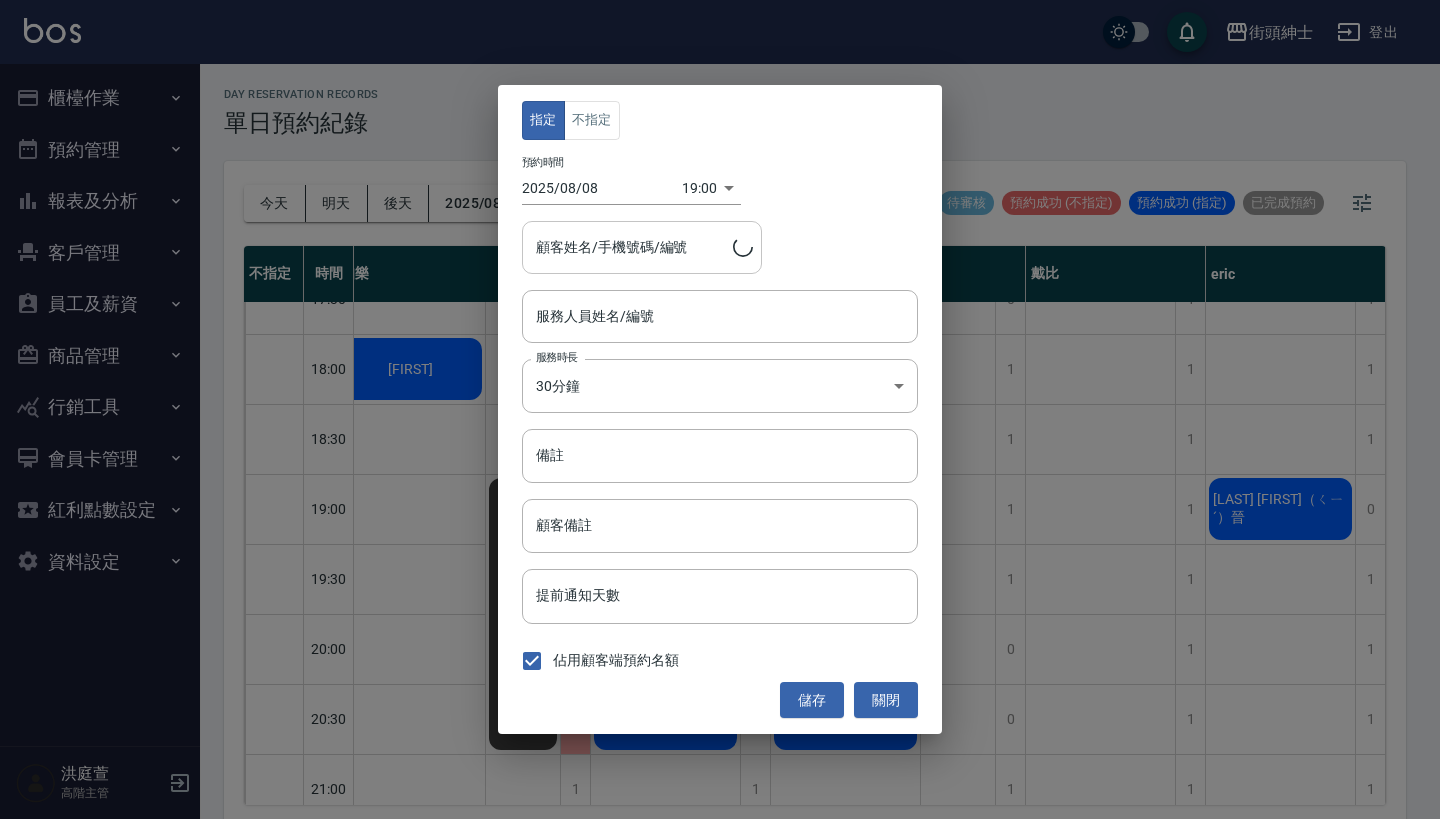 type on "黃頎（ㄑㄧˊ）晉/0988736891" 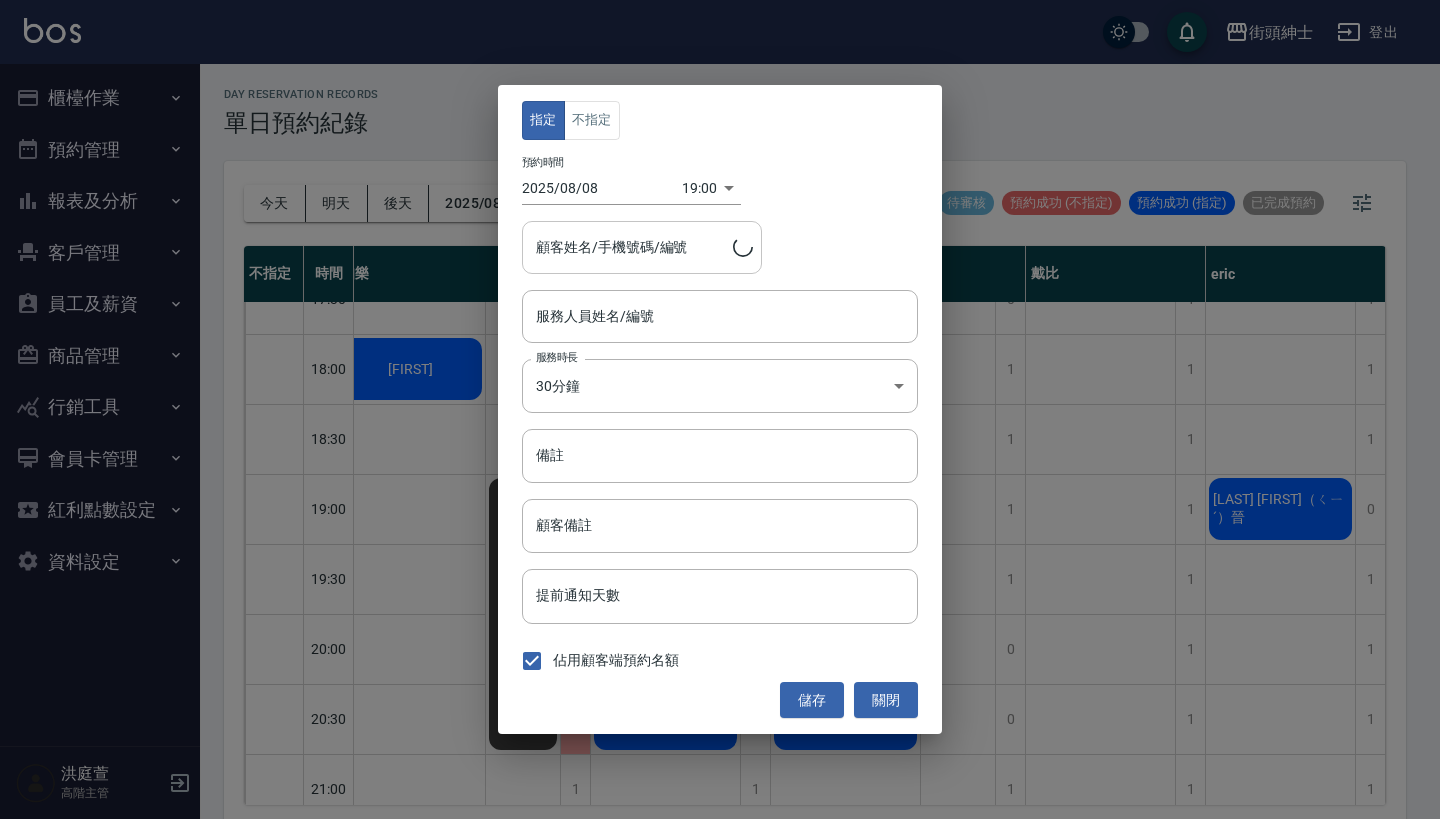 type on "eric(無代號)" 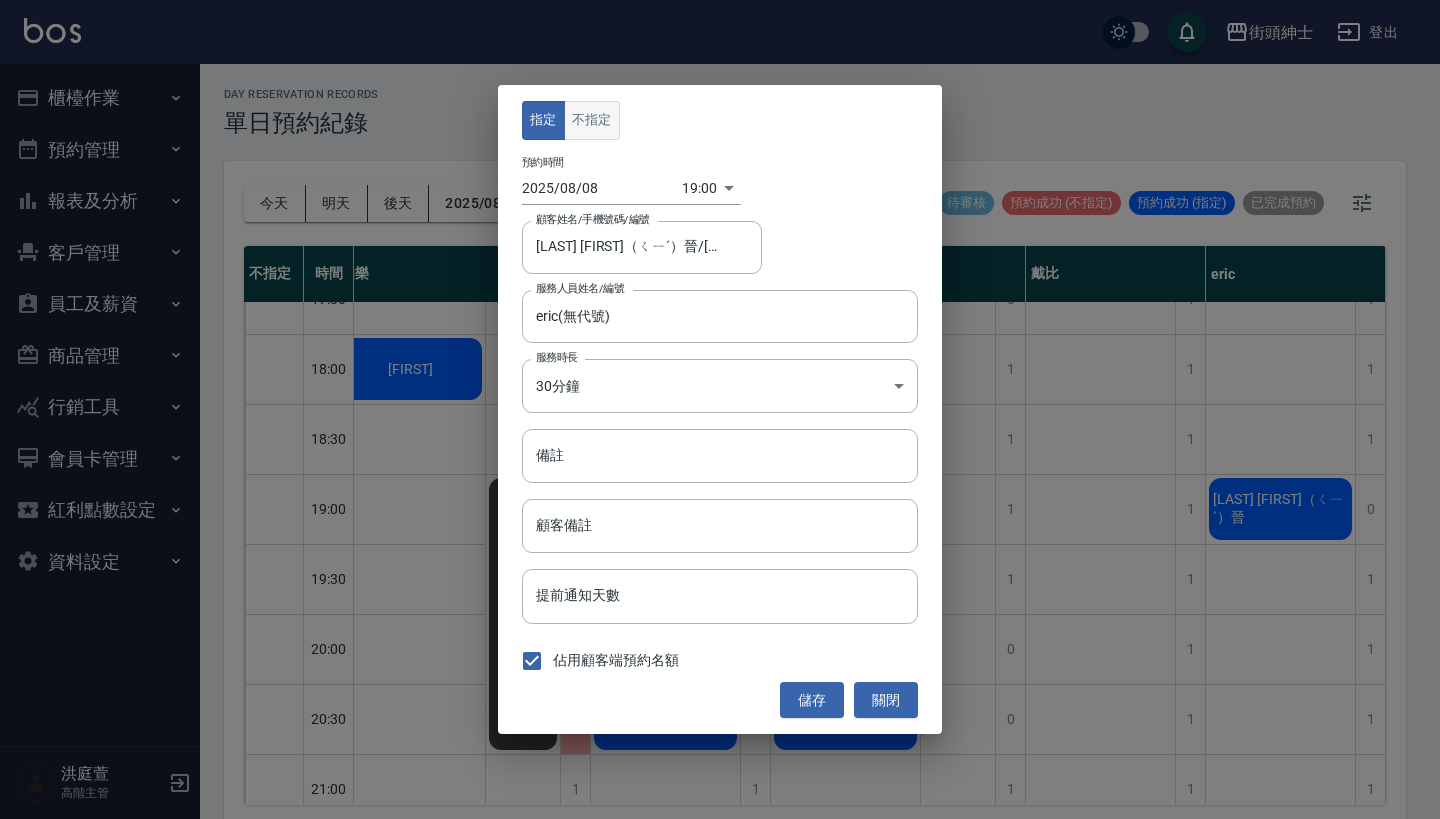 click on "不指定" at bounding box center (592, 120) 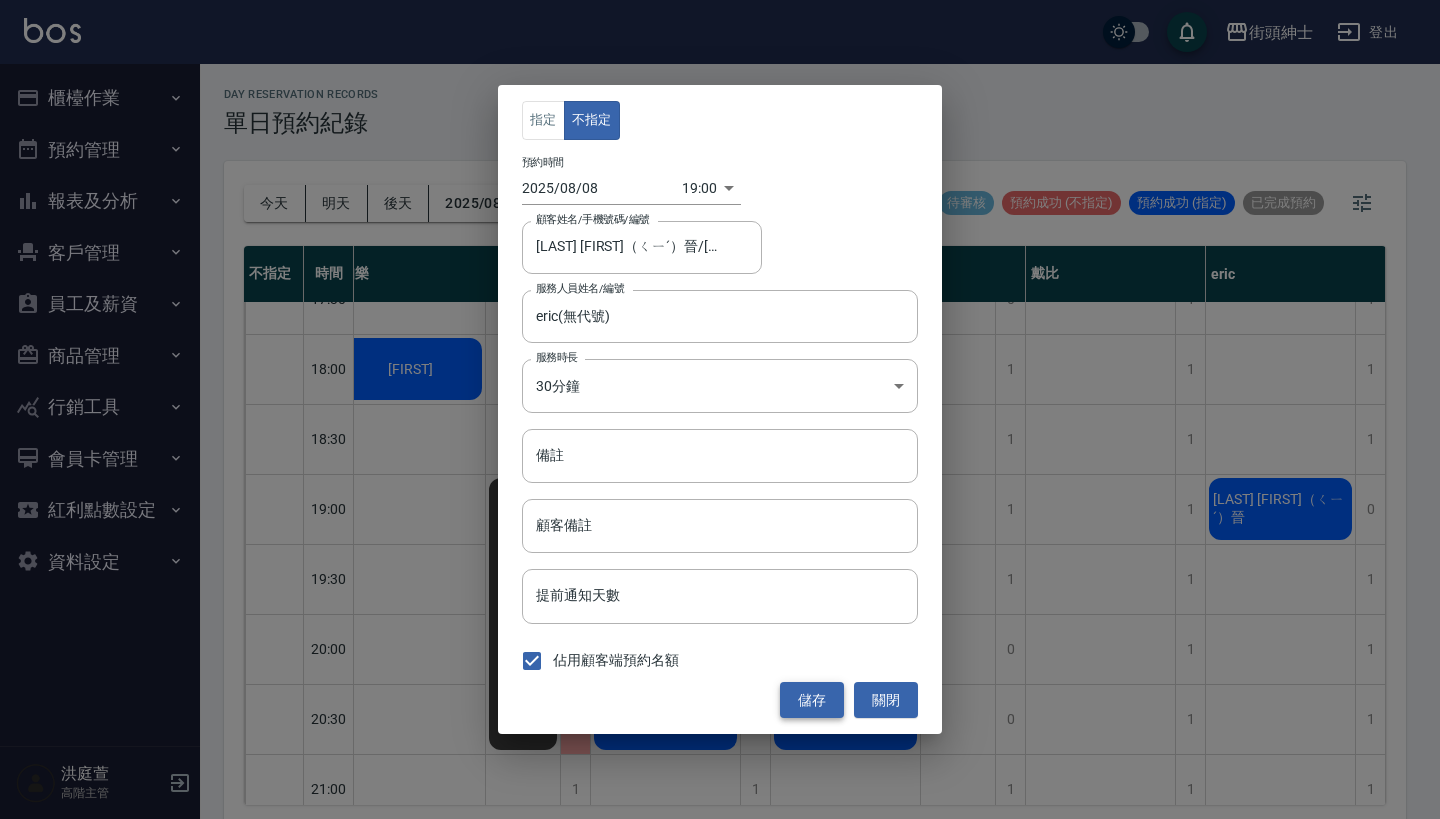 click on "儲存" at bounding box center [812, 700] 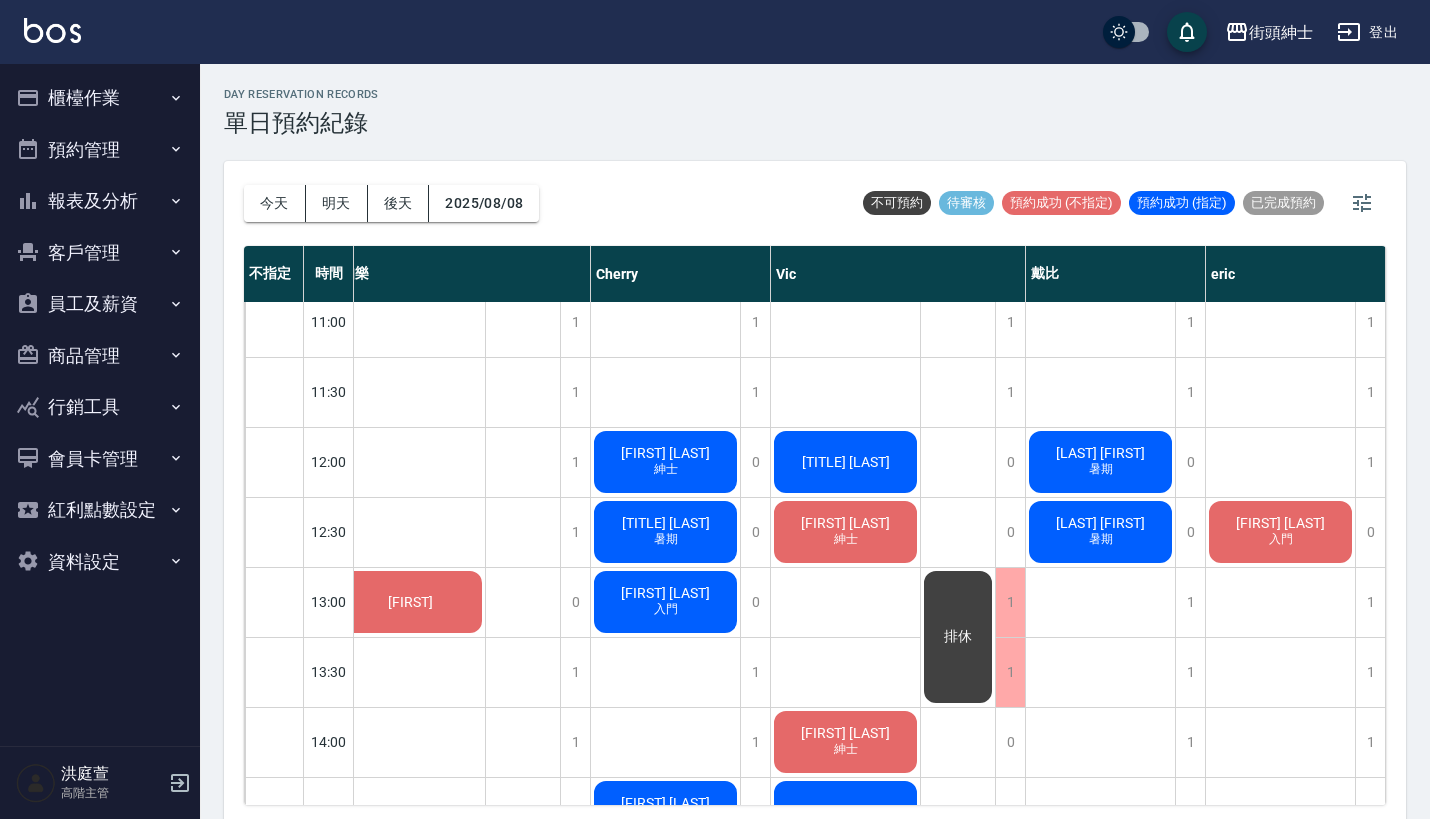 scroll, scrollTop: 277, scrollLeft: 28, axis: both 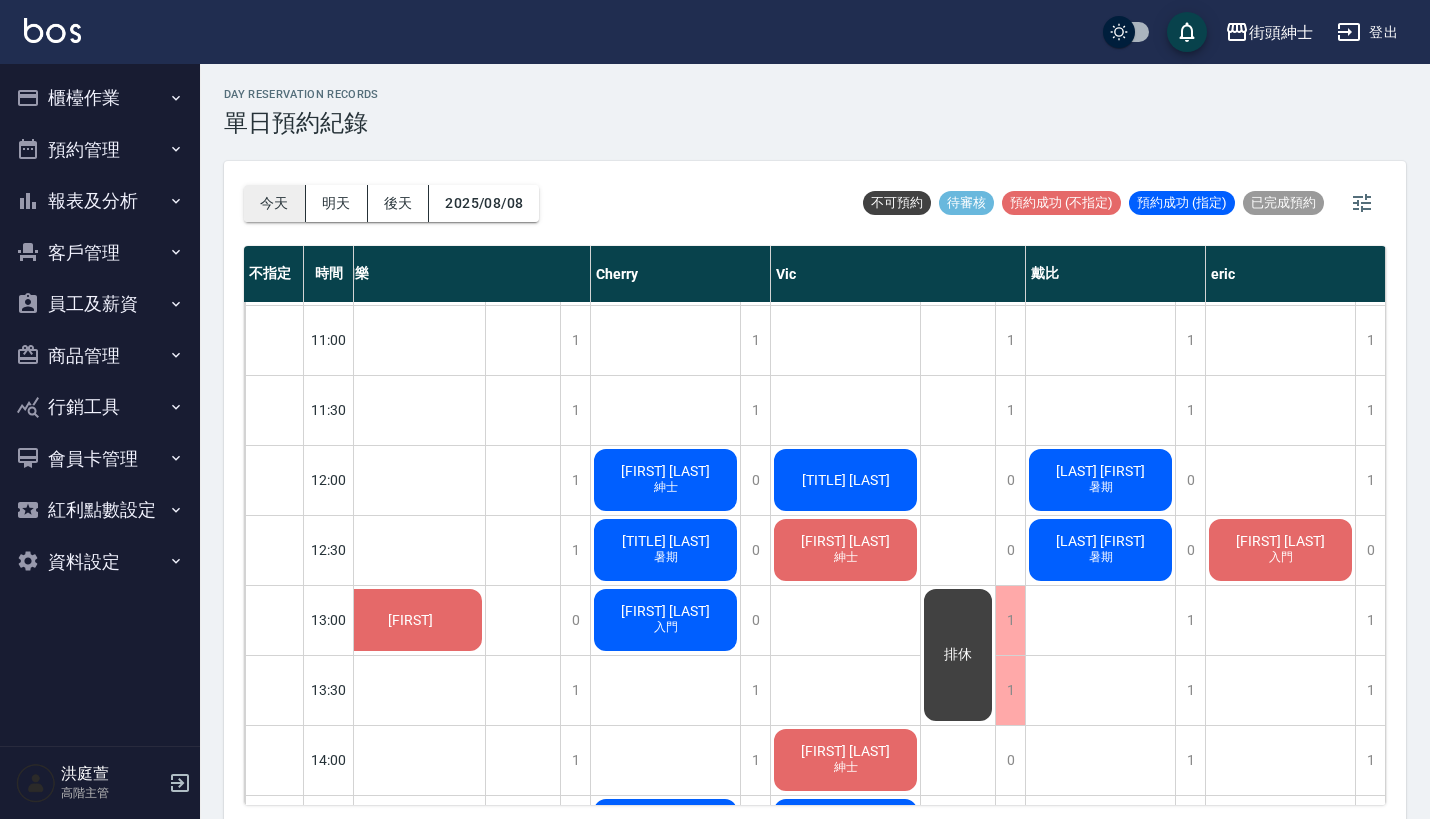 click on "今天" at bounding box center [275, 203] 